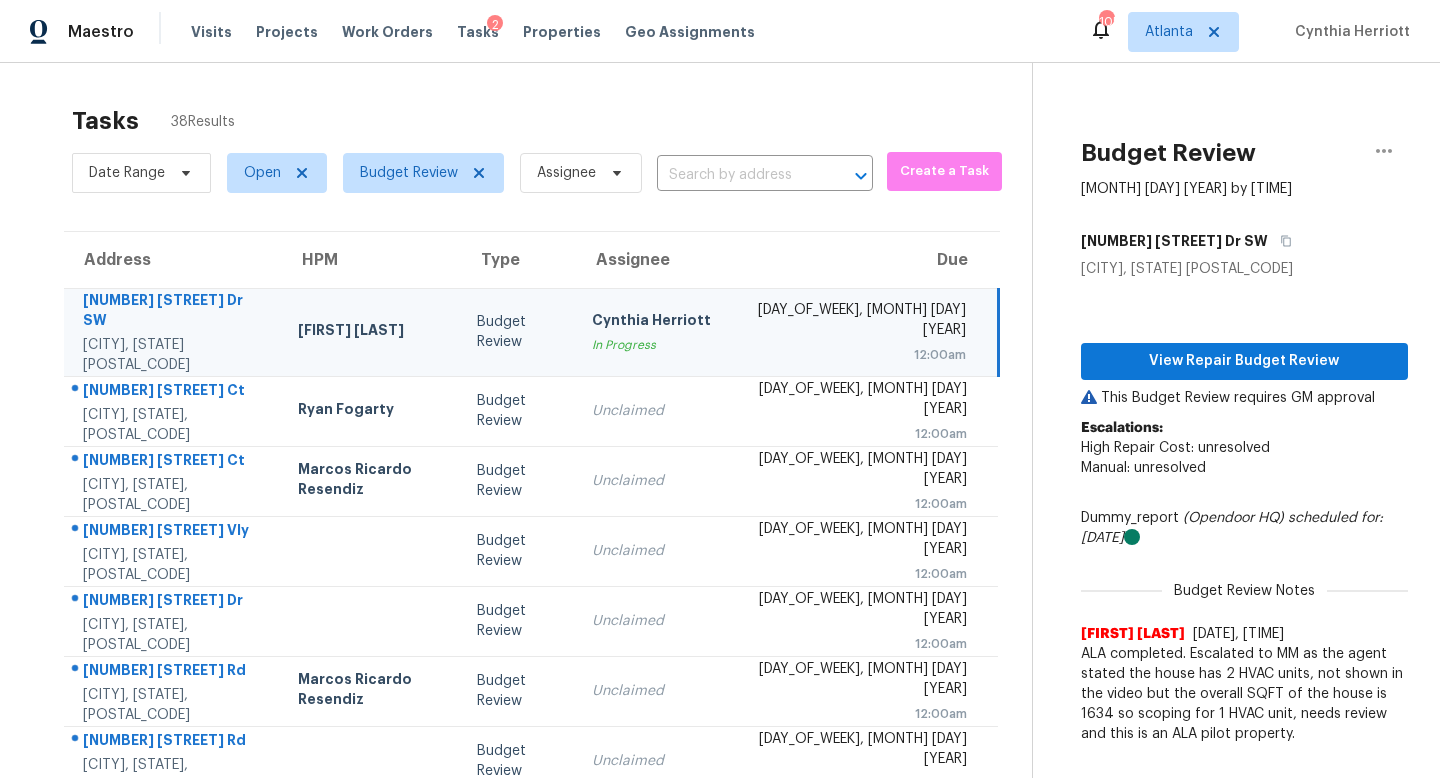 scroll, scrollTop: 0, scrollLeft: 0, axis: both 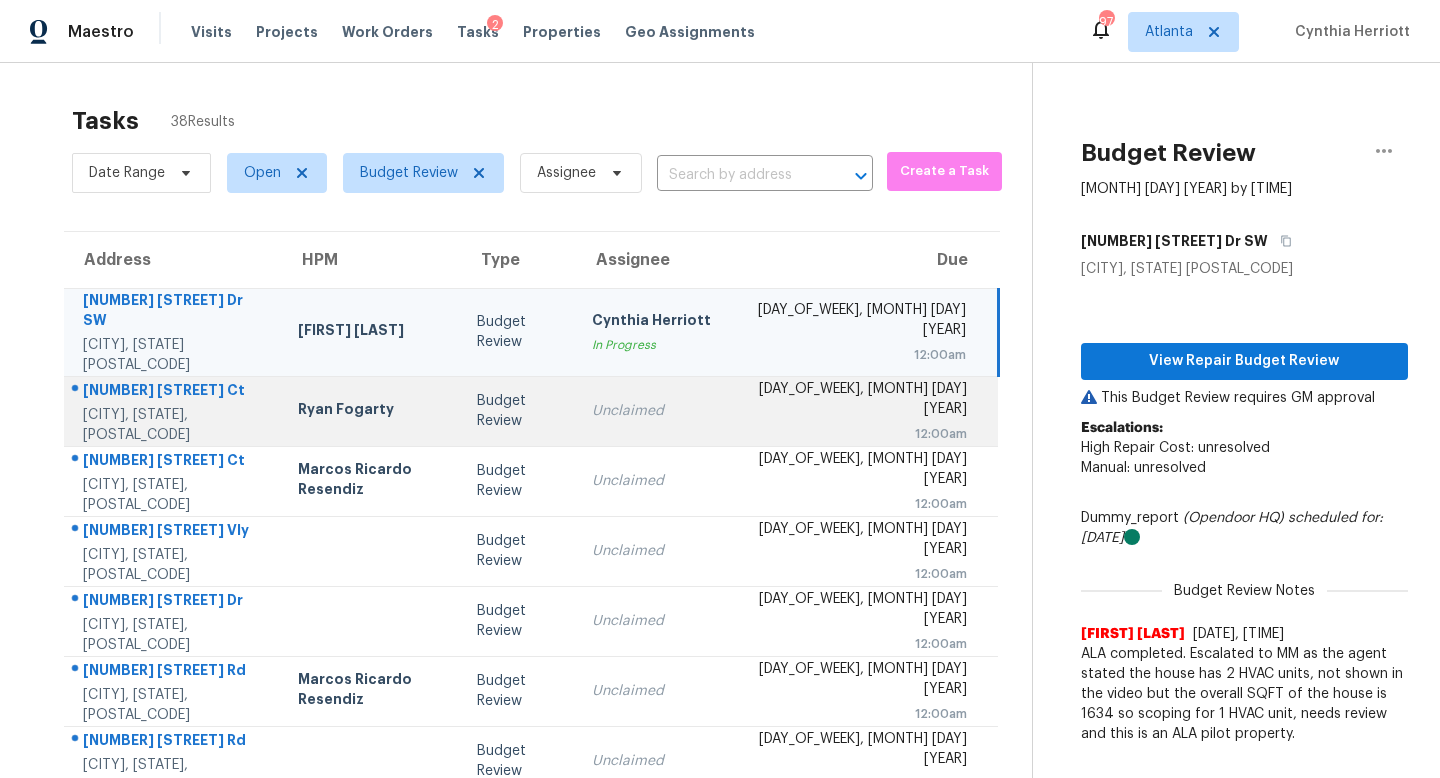 click on "Unclaimed" at bounding box center [658, 411] 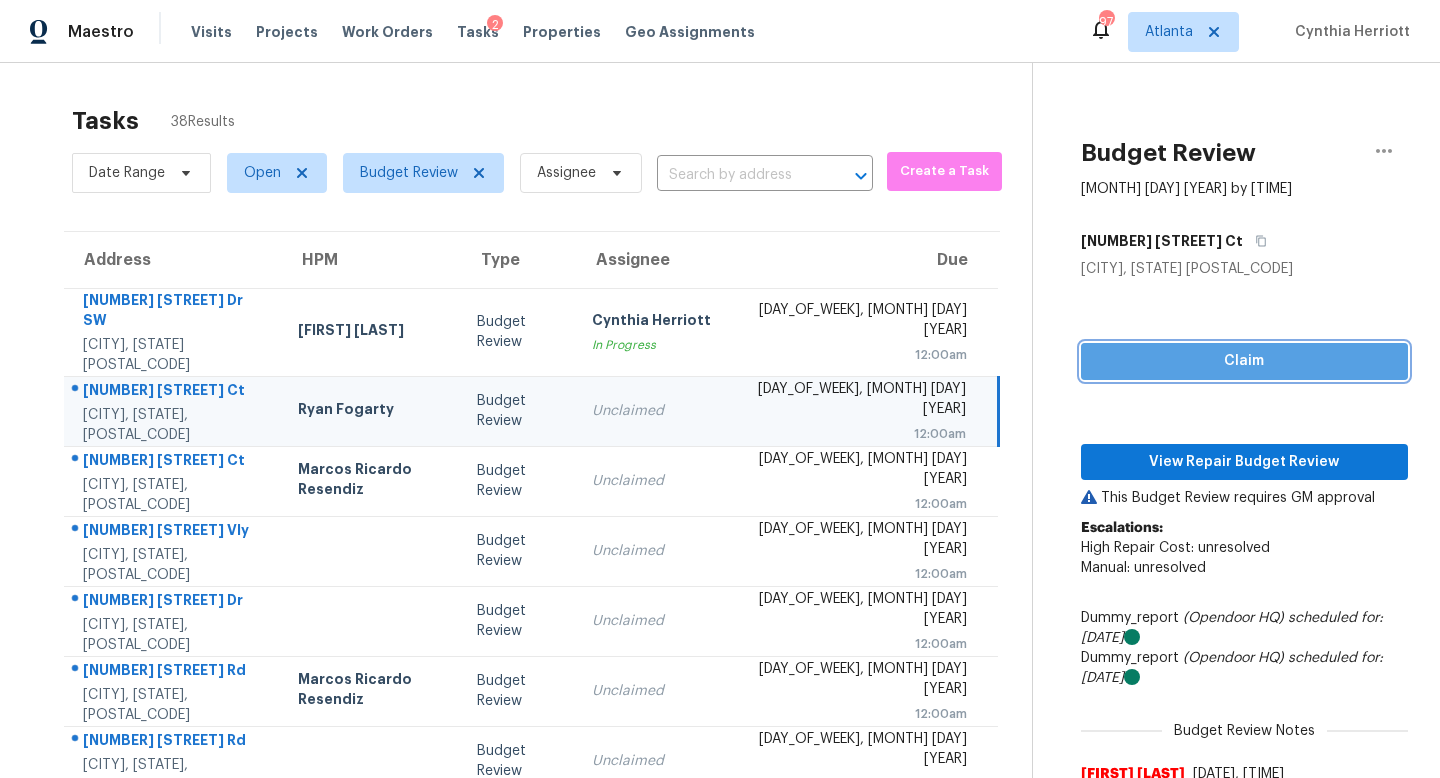 click on "Claim" at bounding box center [1244, 361] 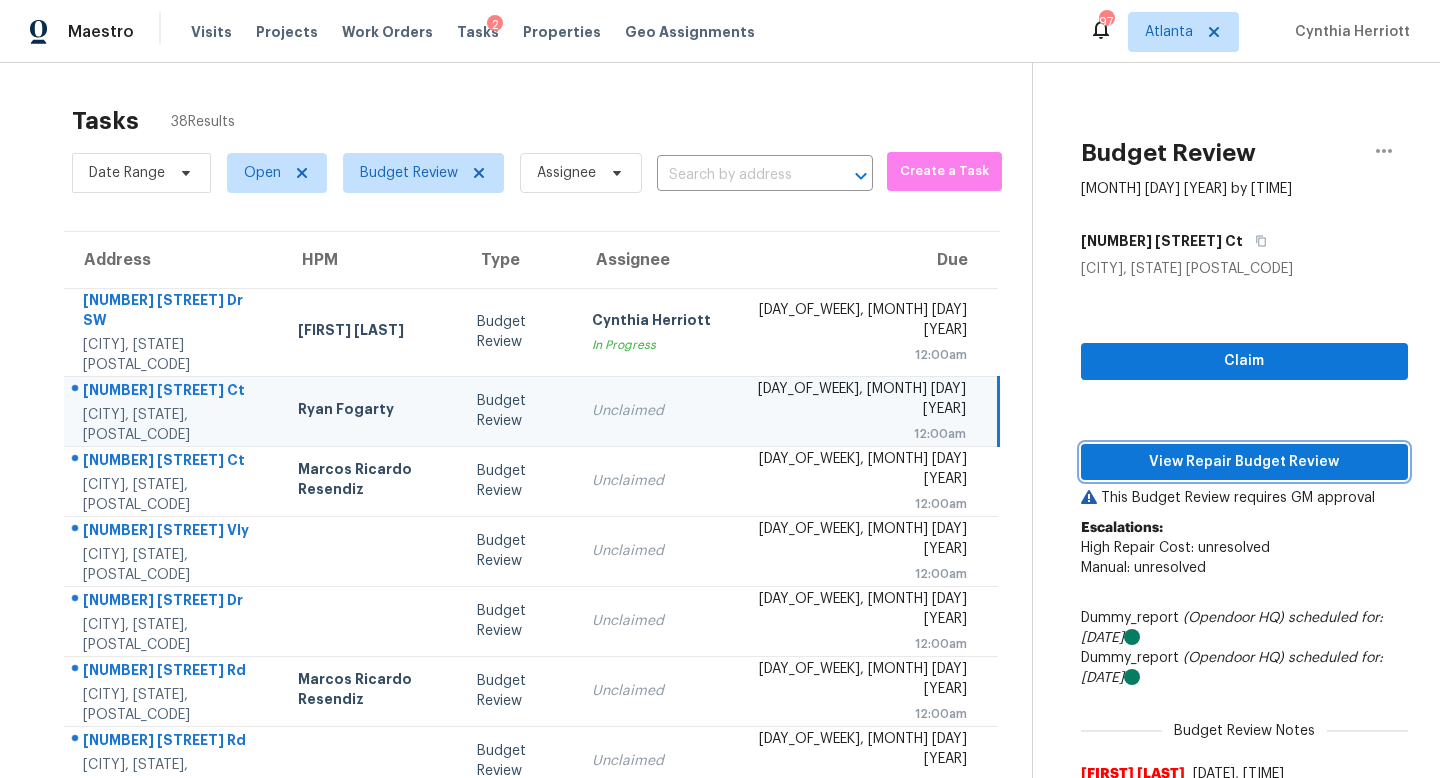 click on "View Repair Budget Review" at bounding box center (1244, 462) 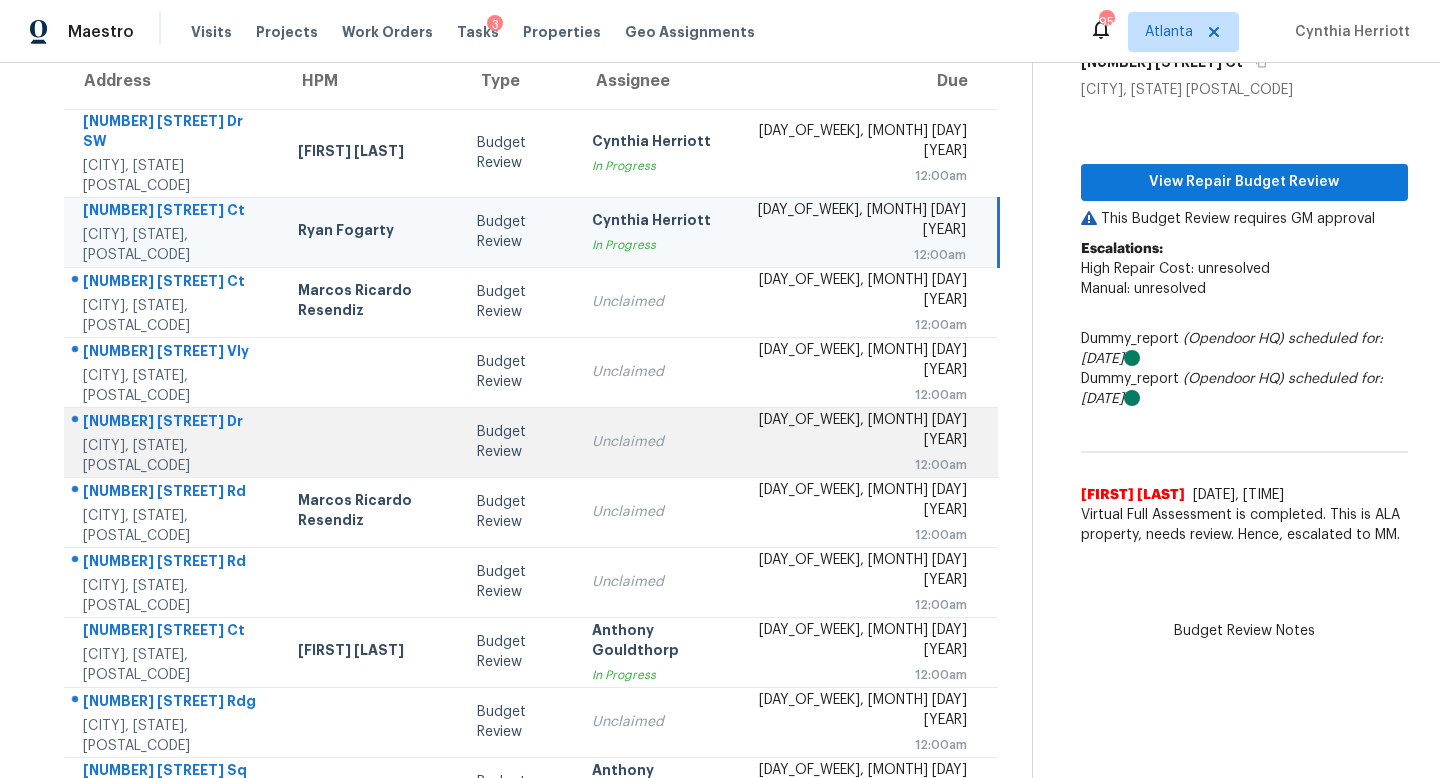 scroll, scrollTop: 182, scrollLeft: 0, axis: vertical 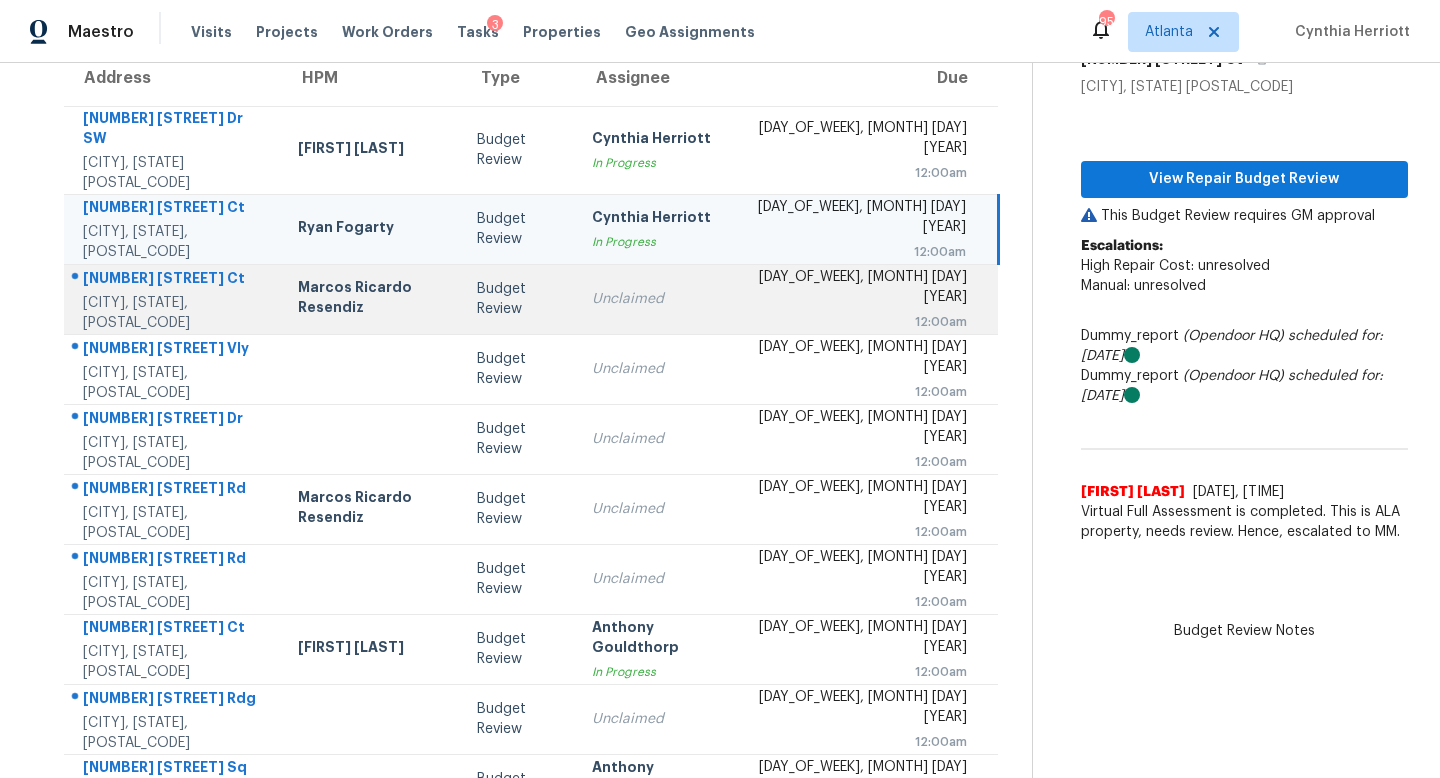 click on "Unclaimed" at bounding box center [658, 299] 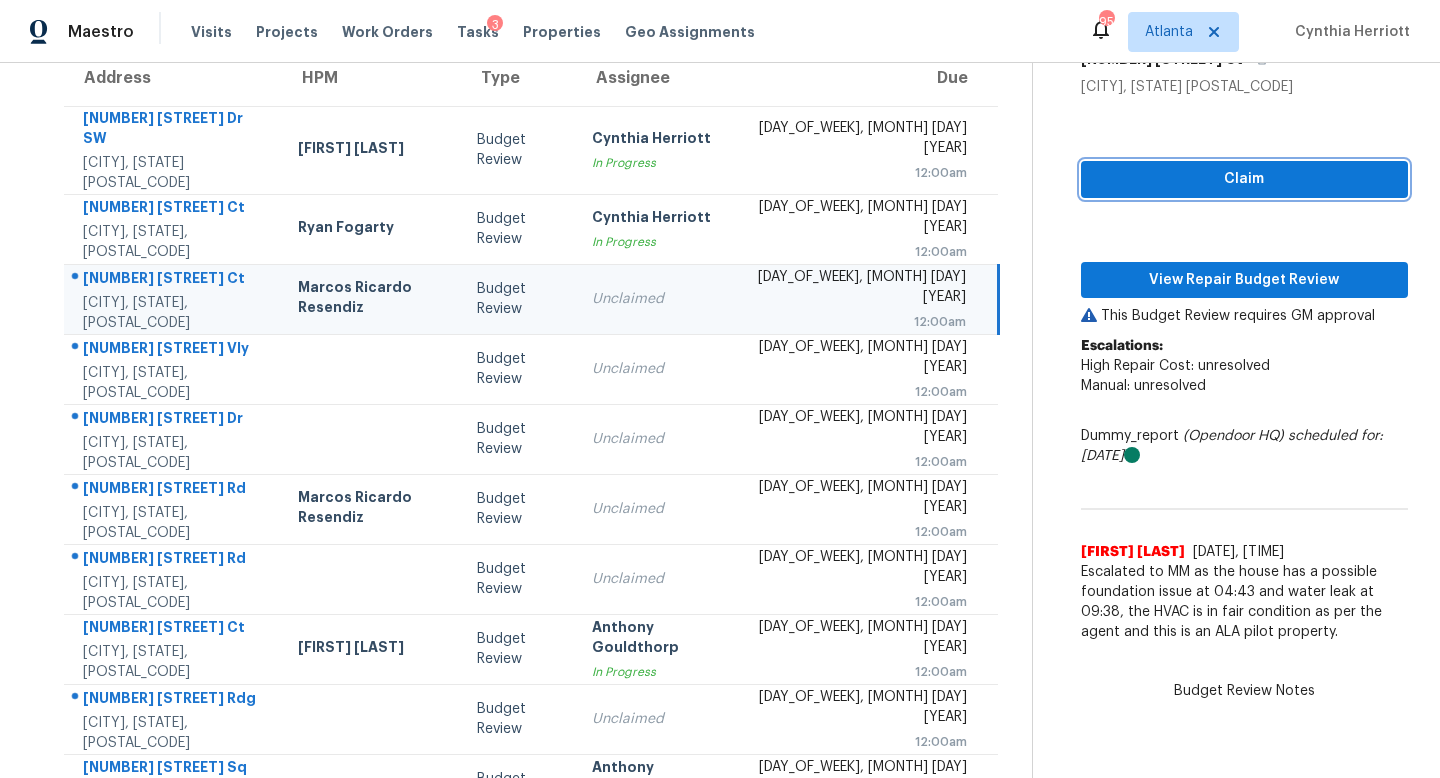 click on "Claim" at bounding box center (1244, 179) 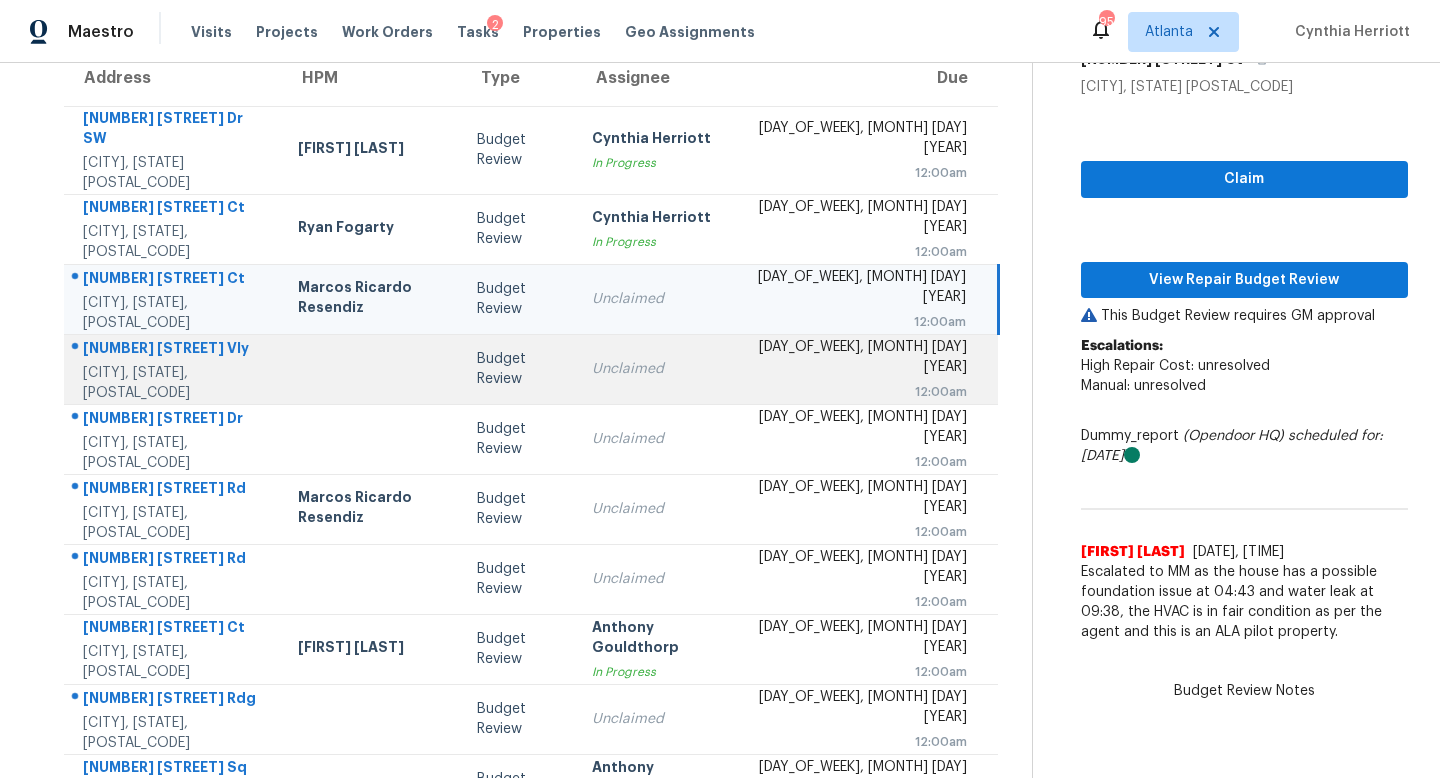 click on "Unclaimed" at bounding box center [658, 369] 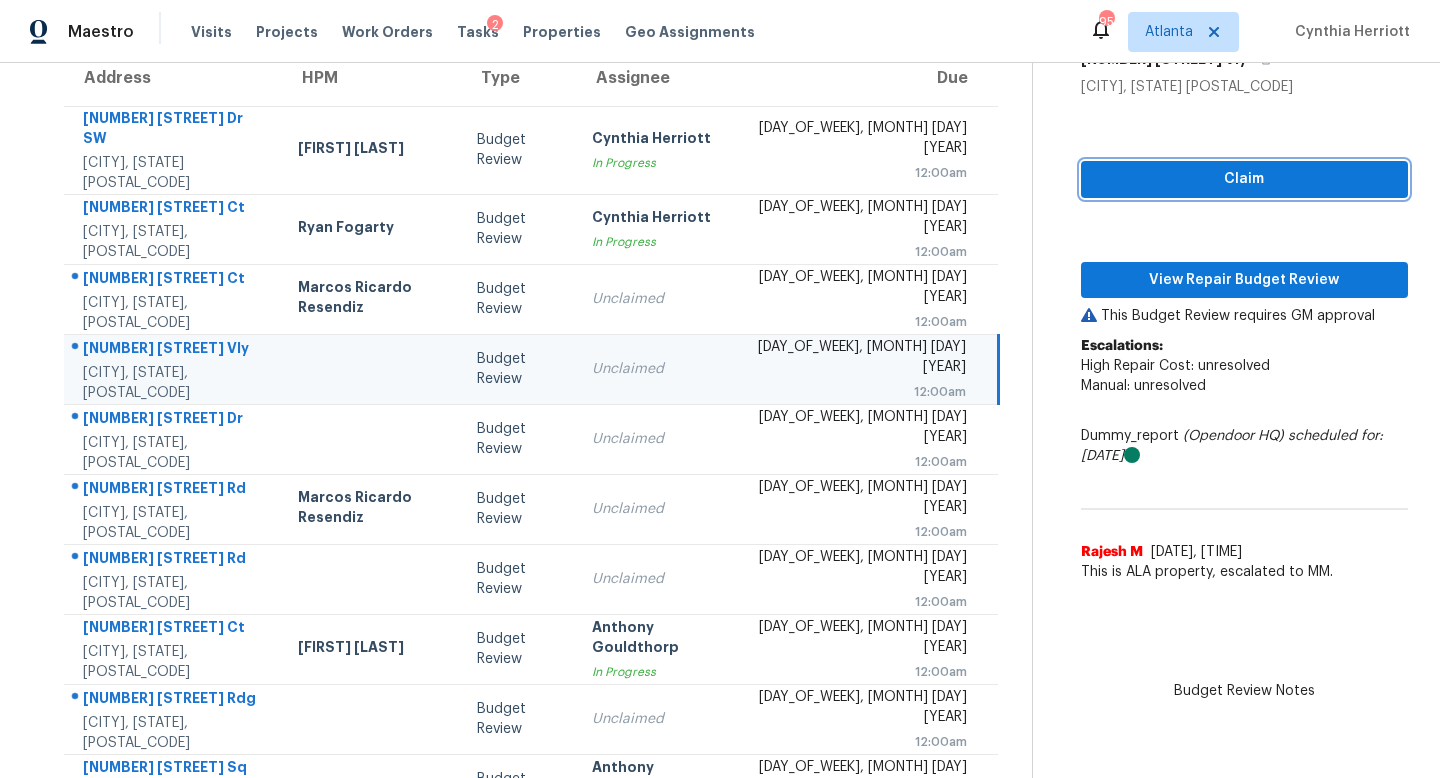 click on "Claim" at bounding box center (1244, 179) 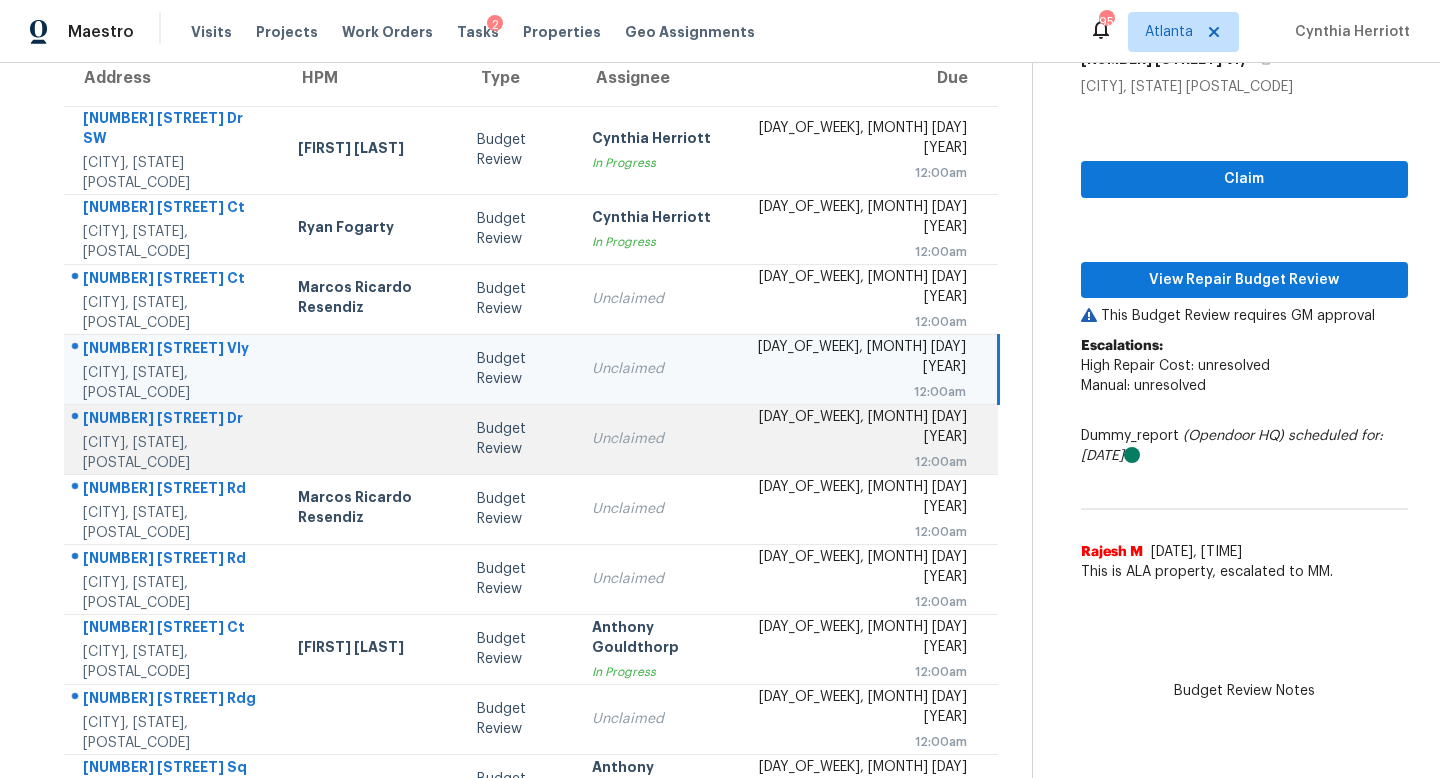 click on "Unclaimed" at bounding box center (658, 439) 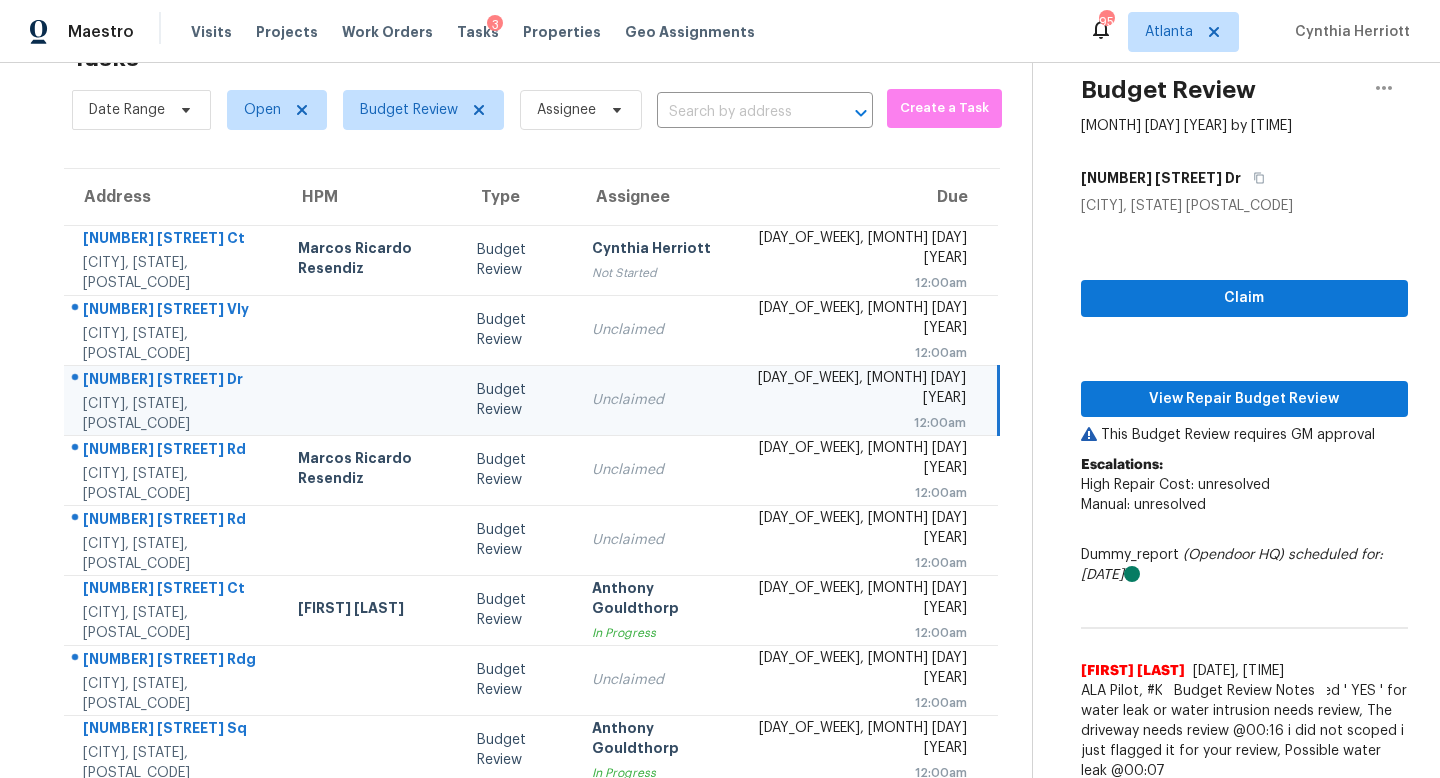 scroll, scrollTop: 182, scrollLeft: 0, axis: vertical 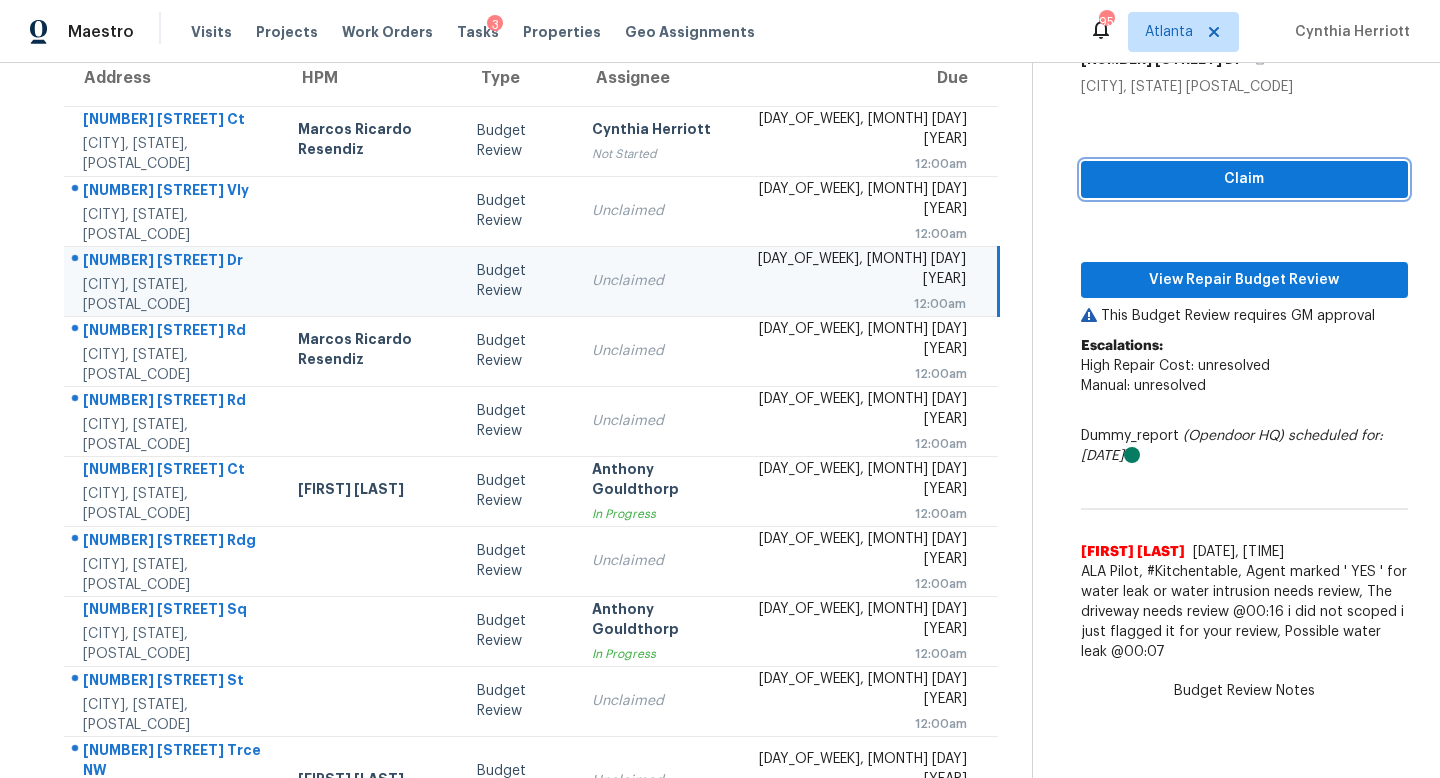 click on "Claim" at bounding box center (1244, 179) 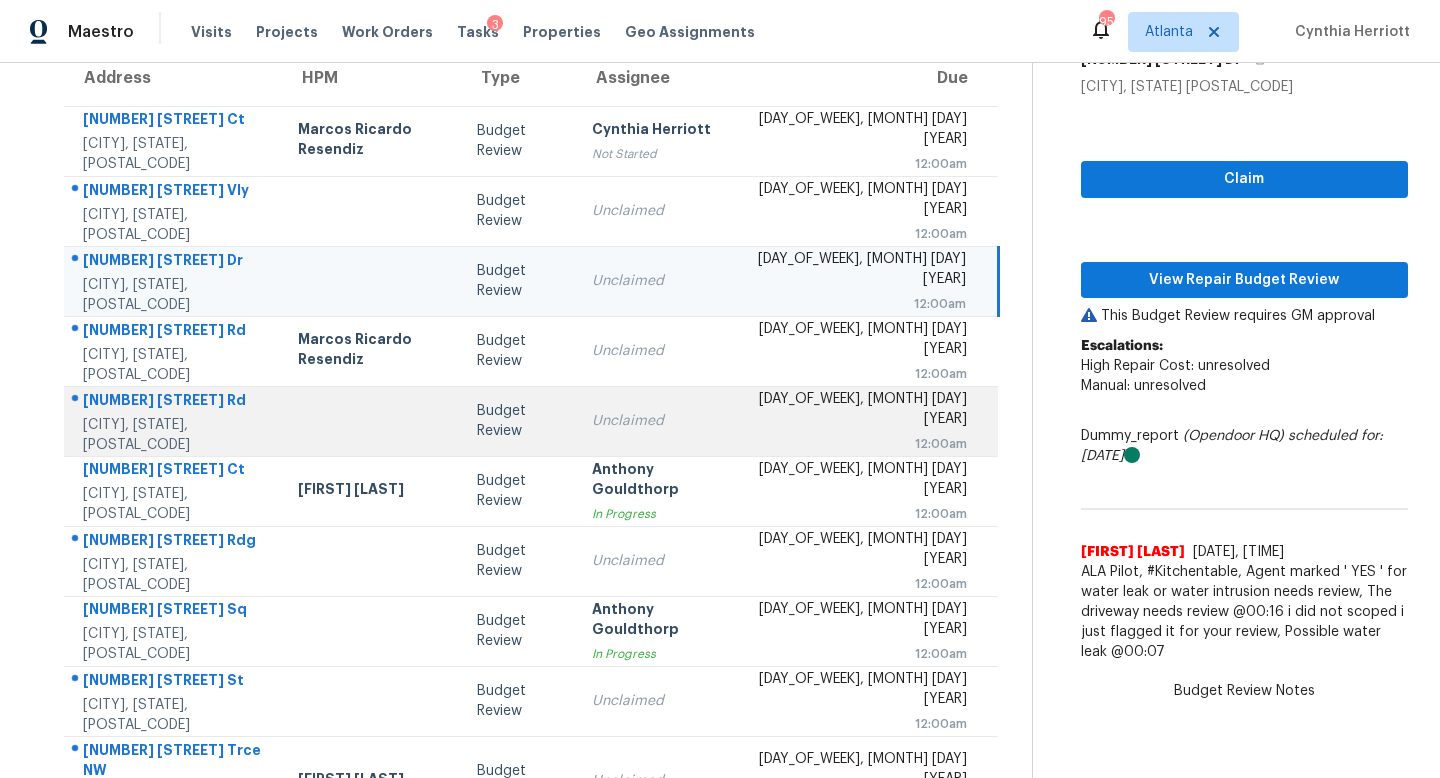 click on "Unclaimed" at bounding box center [658, 421] 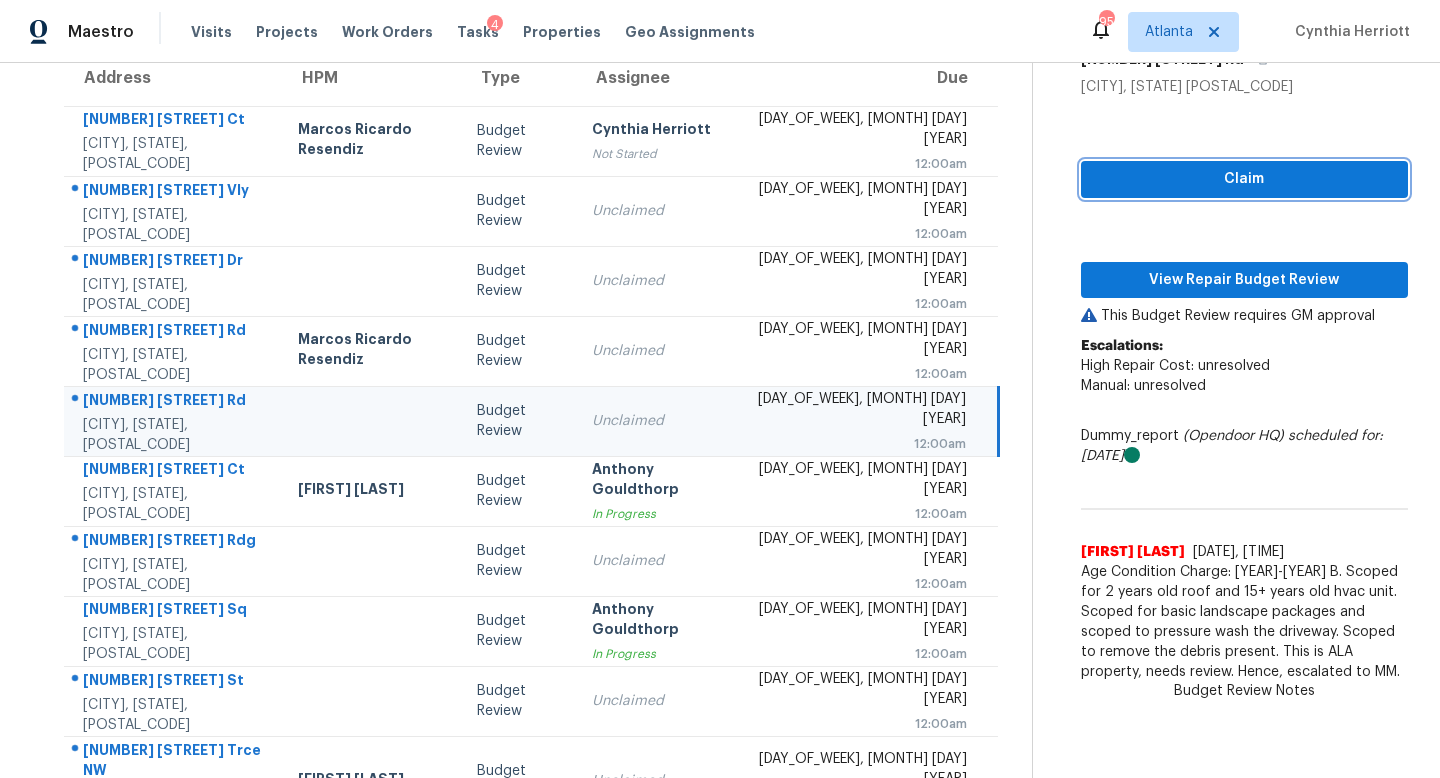 click on "Claim" at bounding box center (1244, 179) 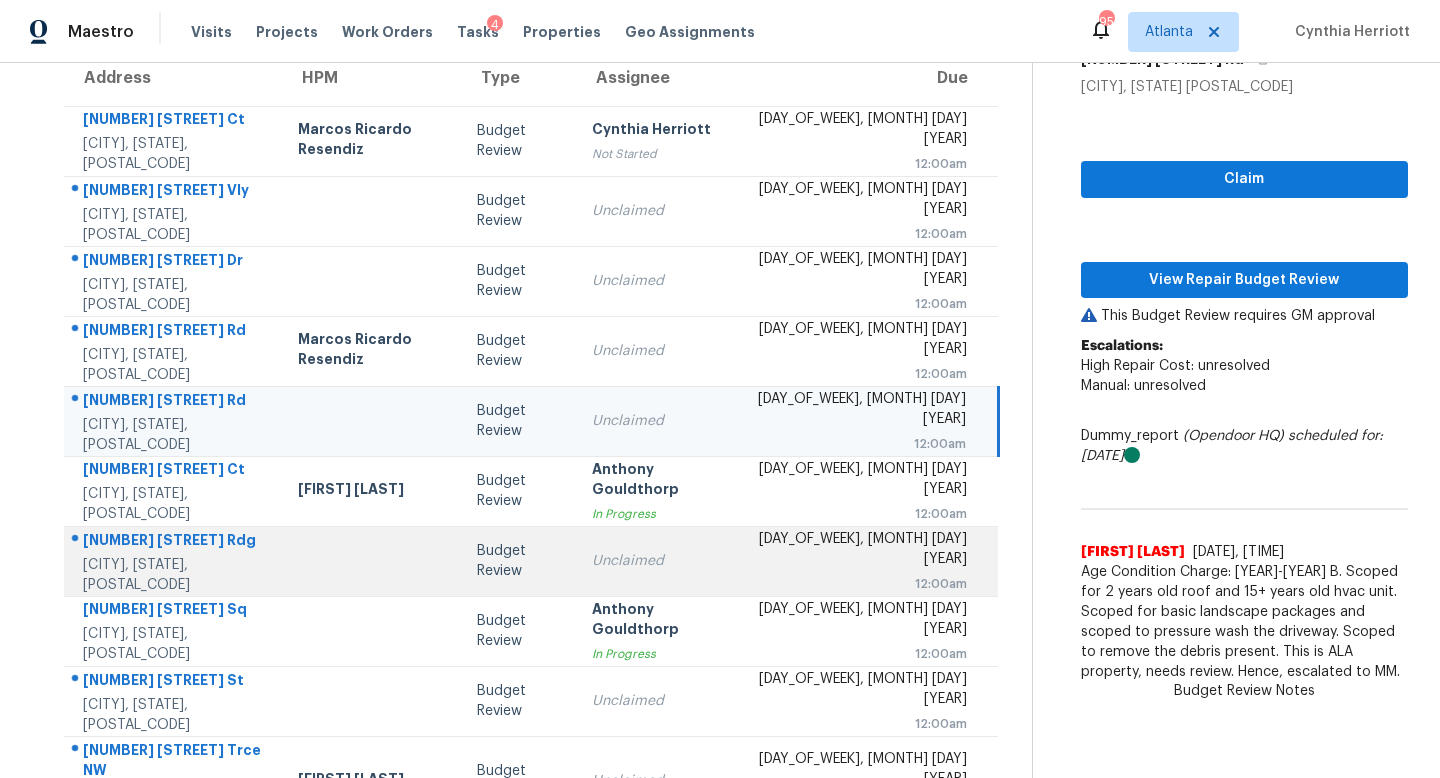 click on "Unclaimed" at bounding box center [658, 561] 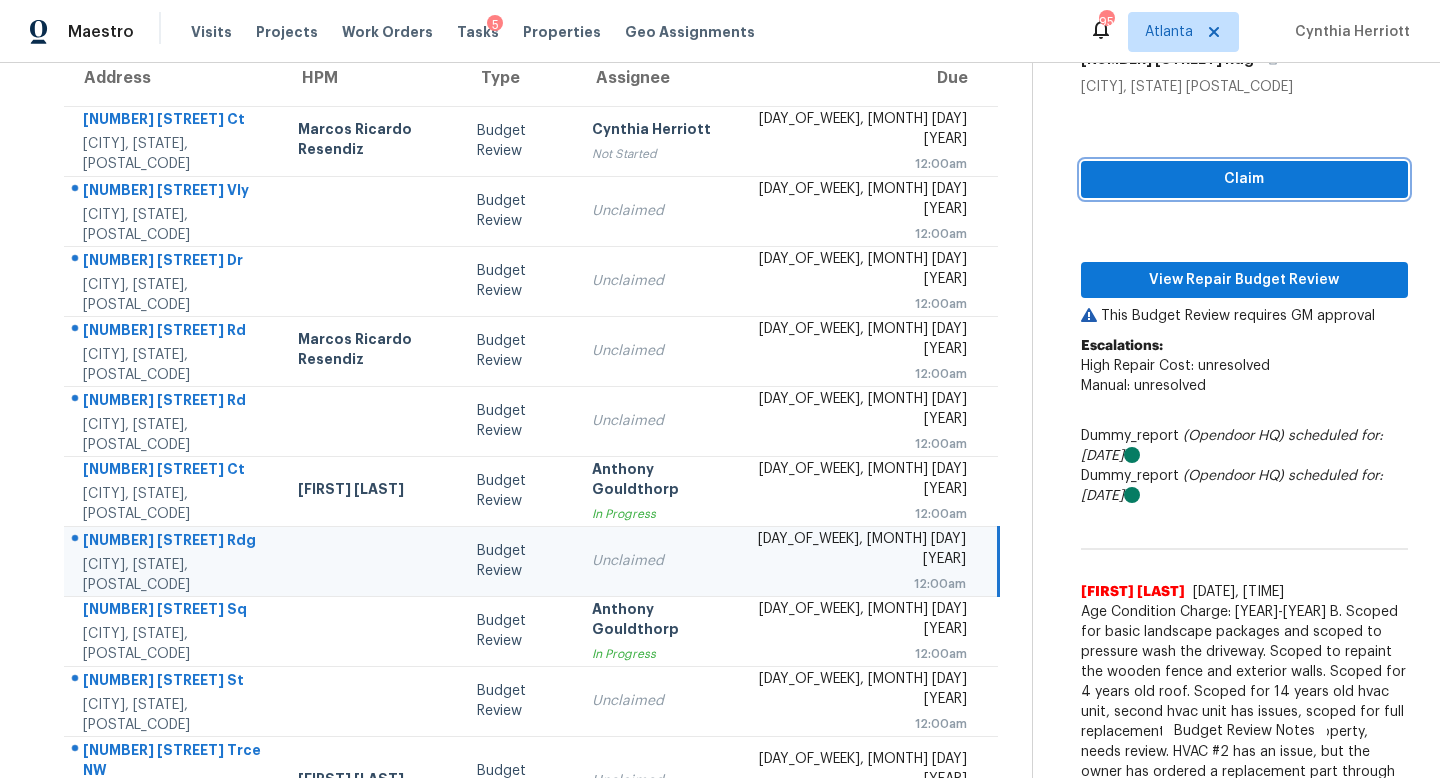 click on "Claim" at bounding box center [1244, 179] 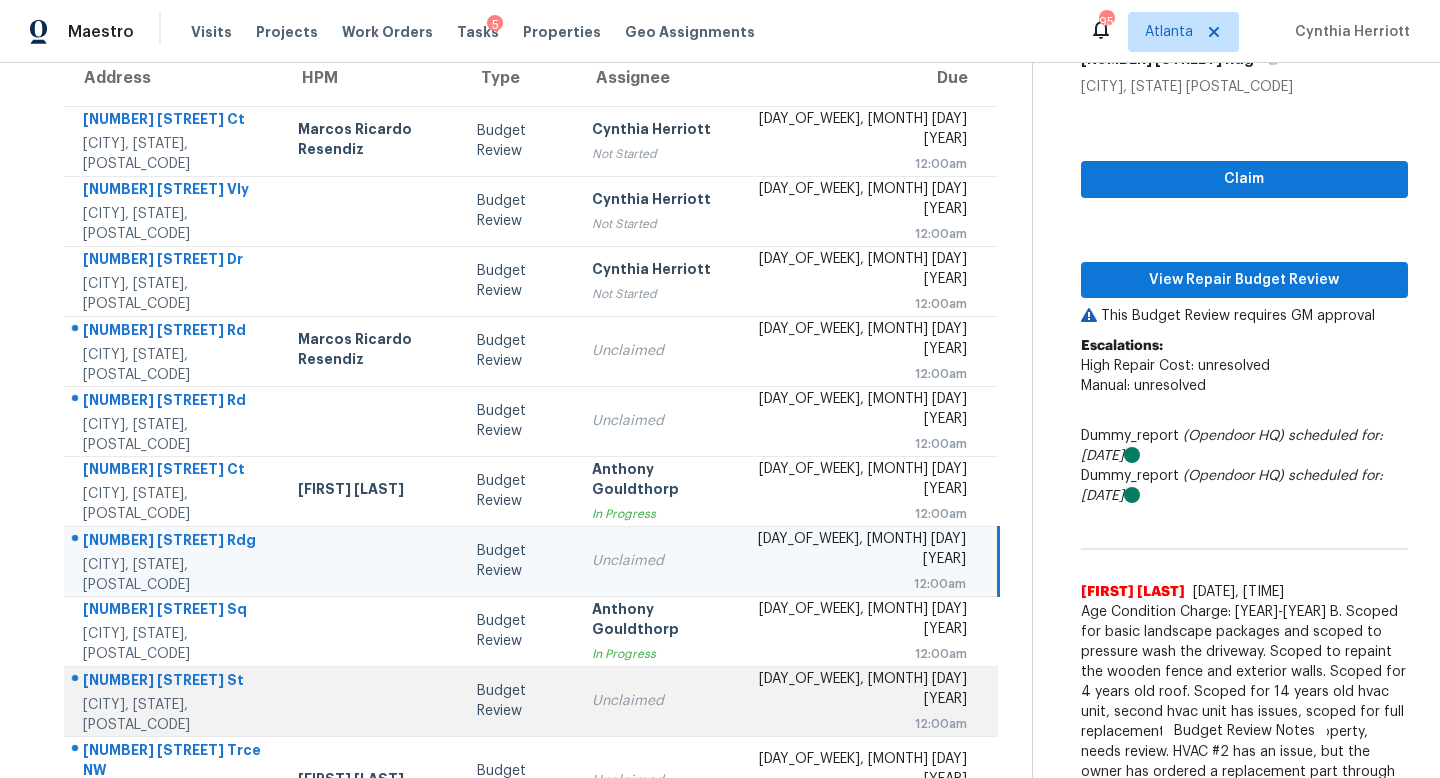 click on "Unclaimed" at bounding box center (658, 701) 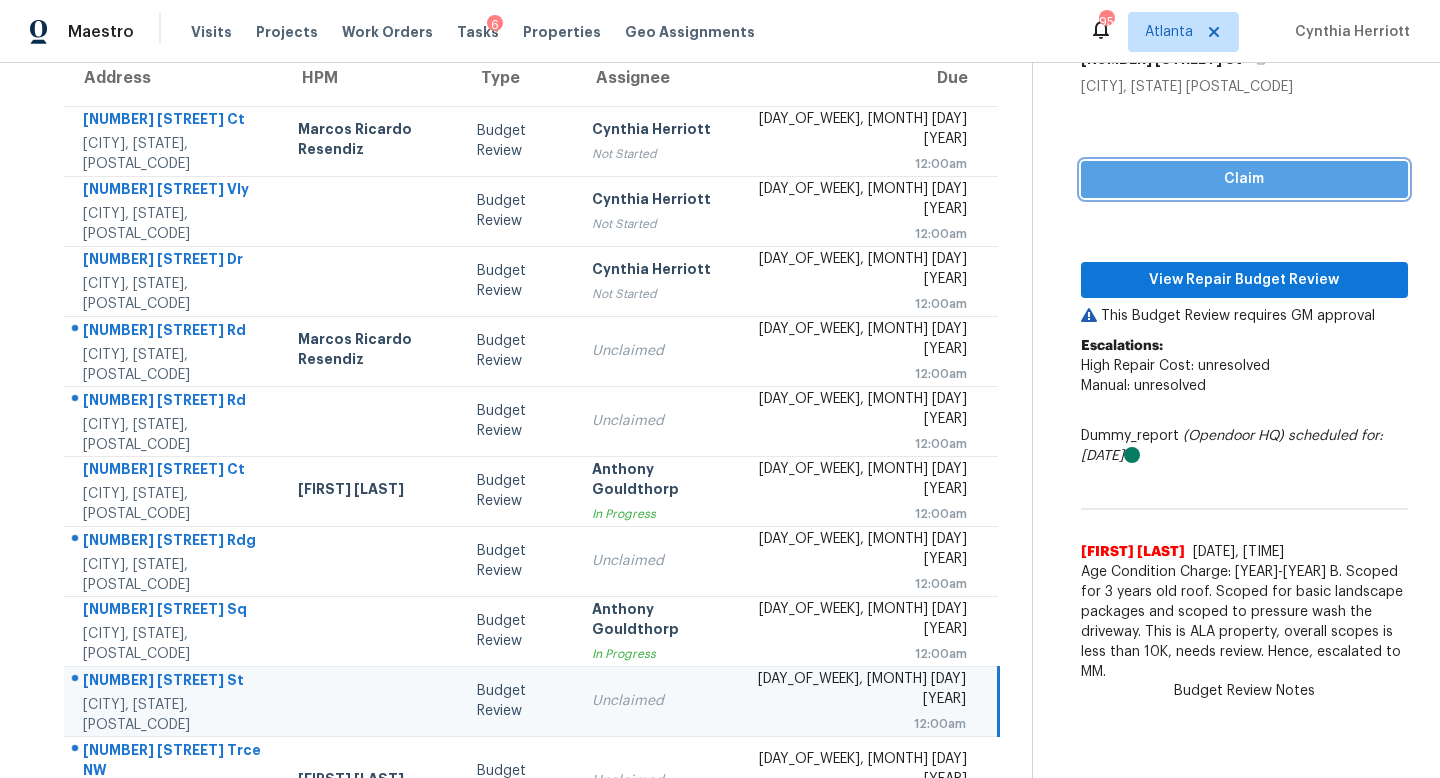 click on "Claim" at bounding box center (1244, 179) 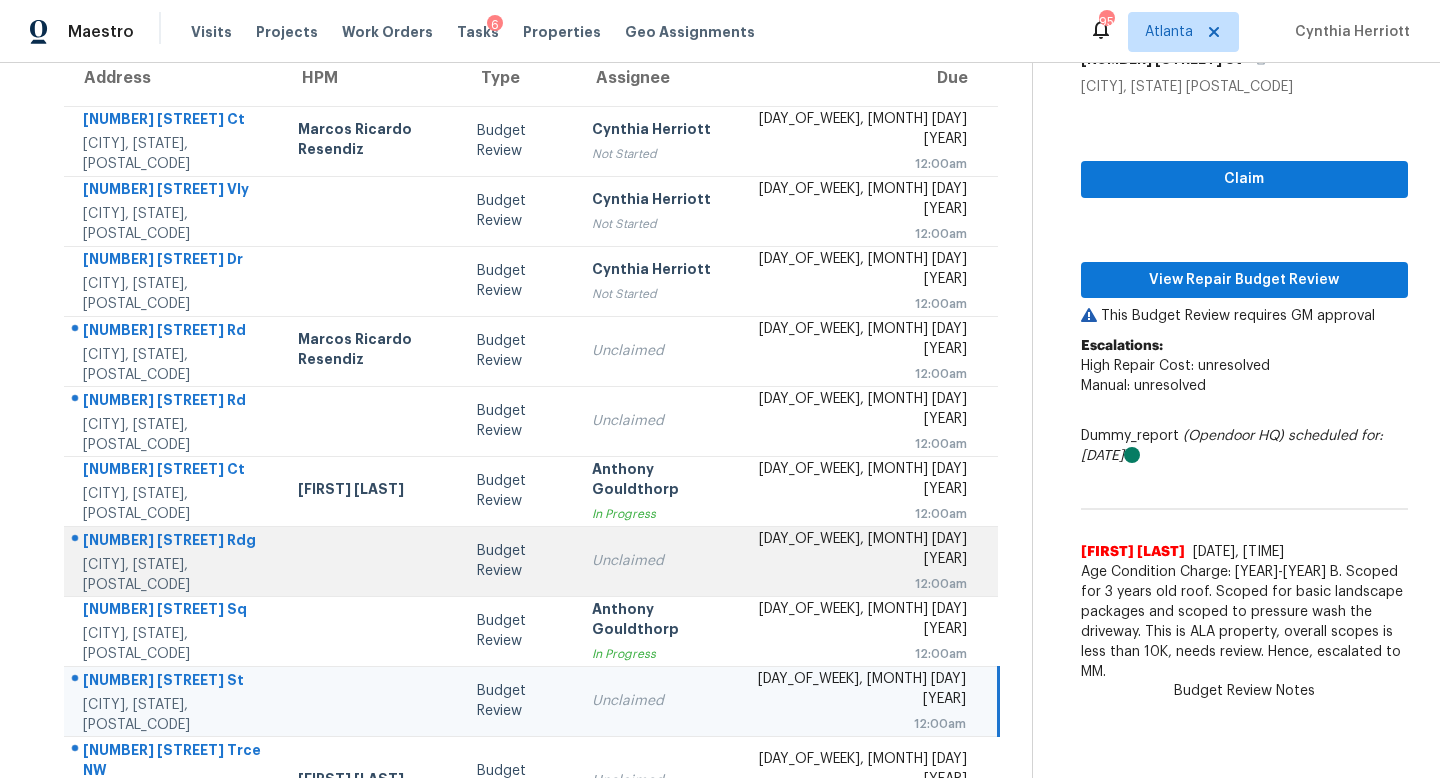 scroll, scrollTop: 263, scrollLeft: 0, axis: vertical 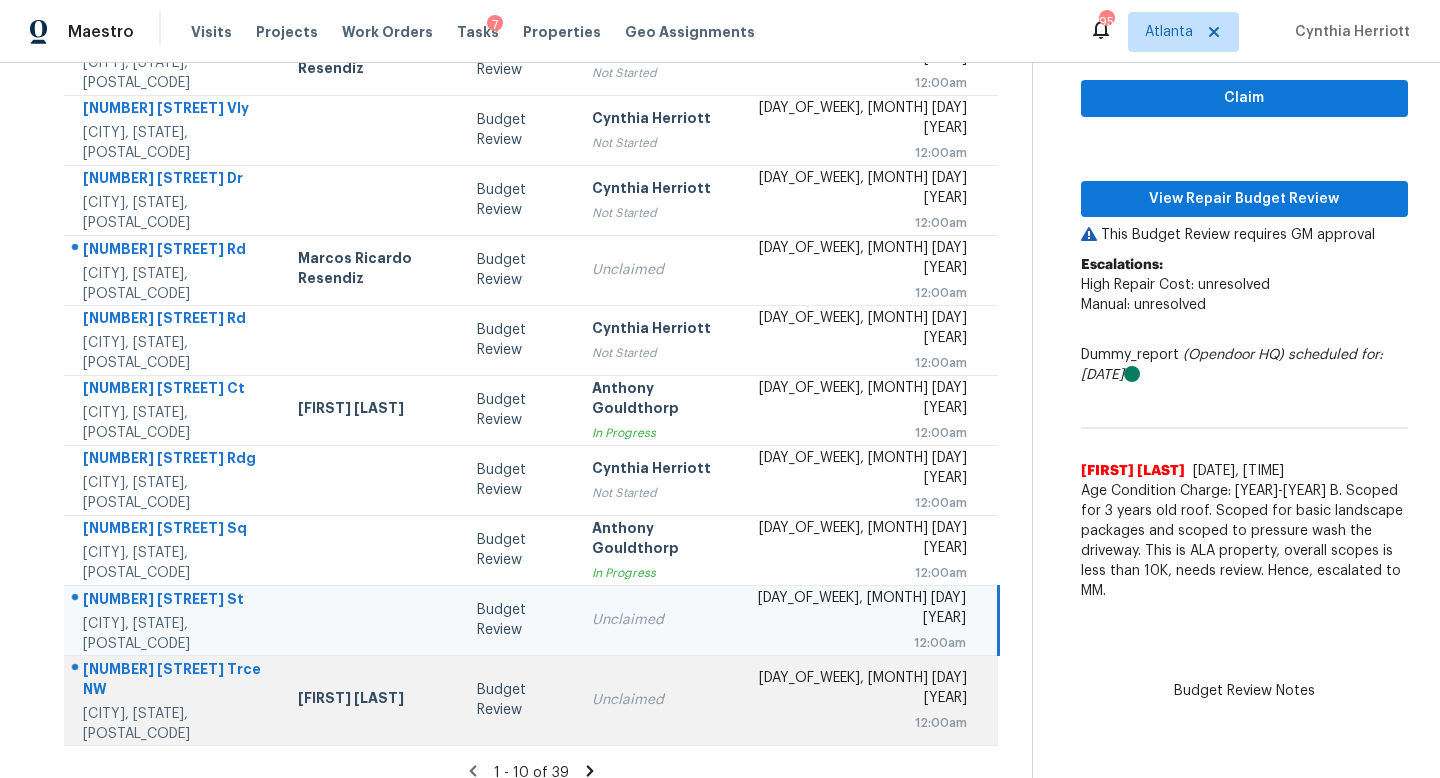 click on "Unclaimed" at bounding box center [658, 700] 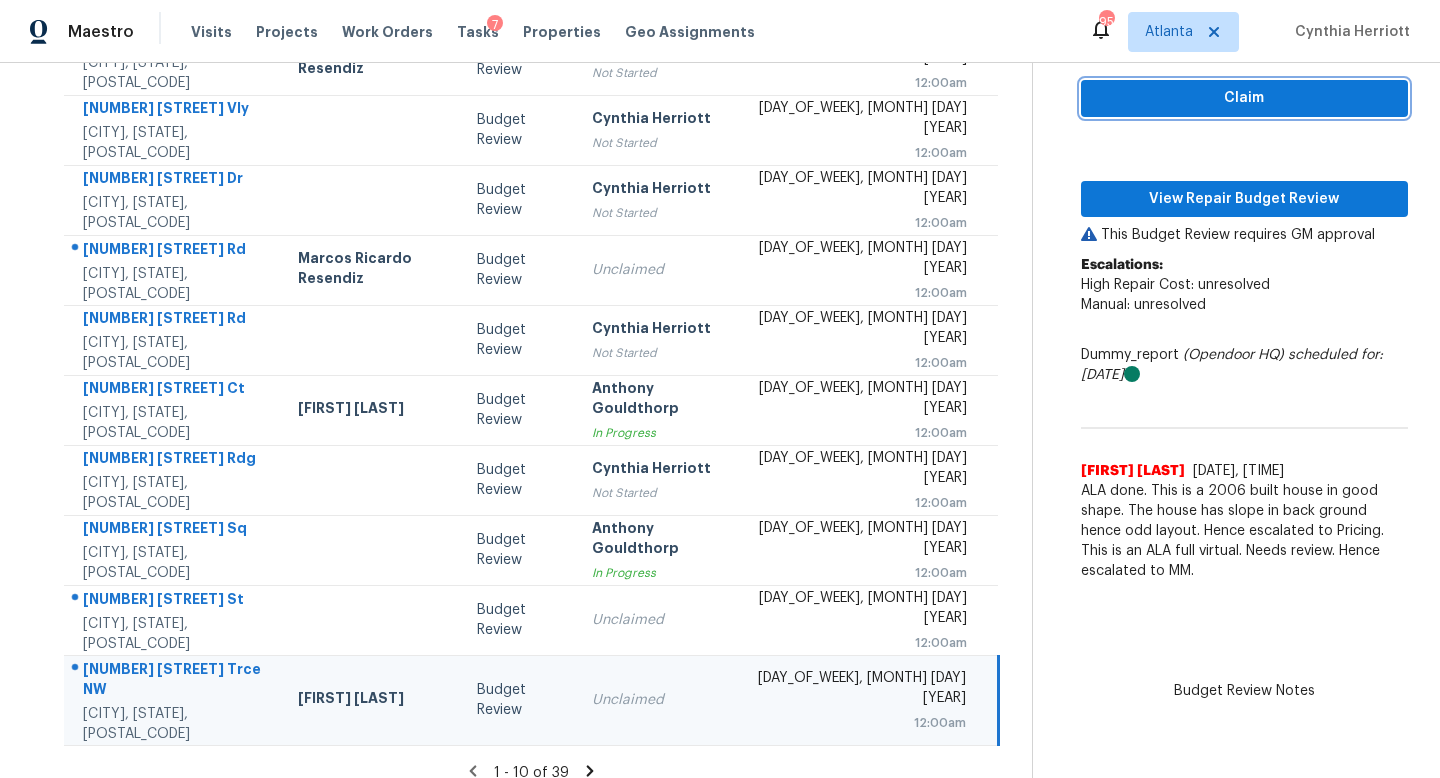 click on "Claim" at bounding box center [1244, 98] 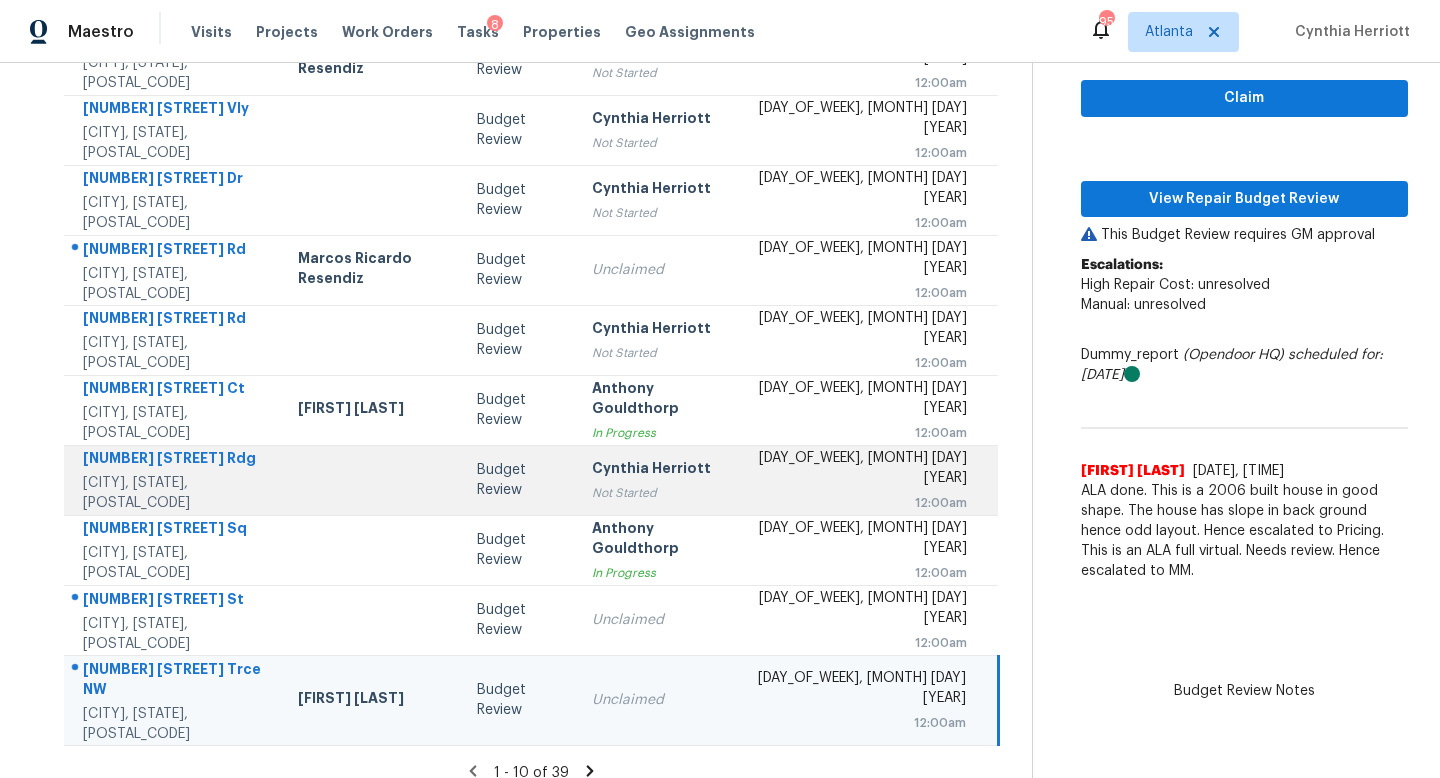 scroll, scrollTop: 0, scrollLeft: 0, axis: both 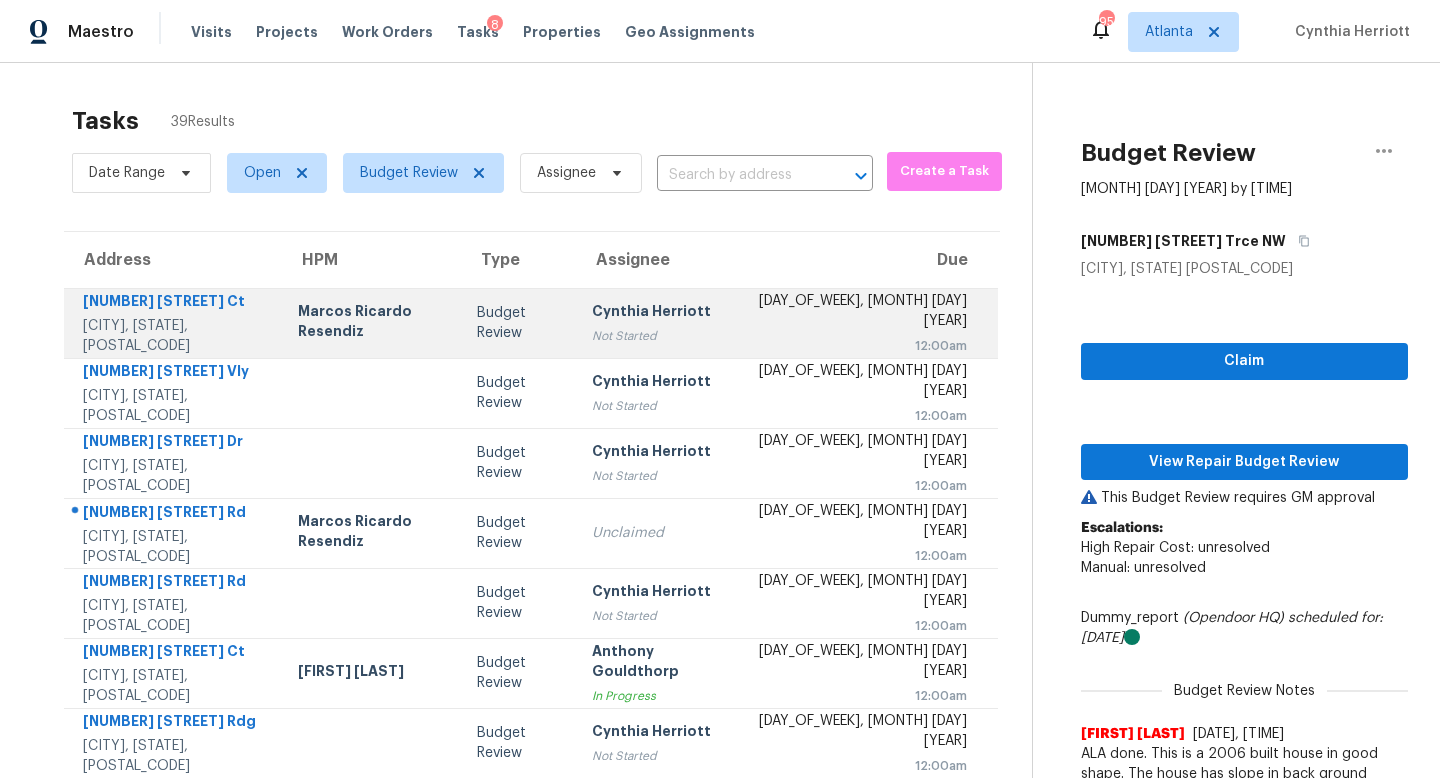 click on "Cynthia Herriott Not Started" at bounding box center [658, 323] 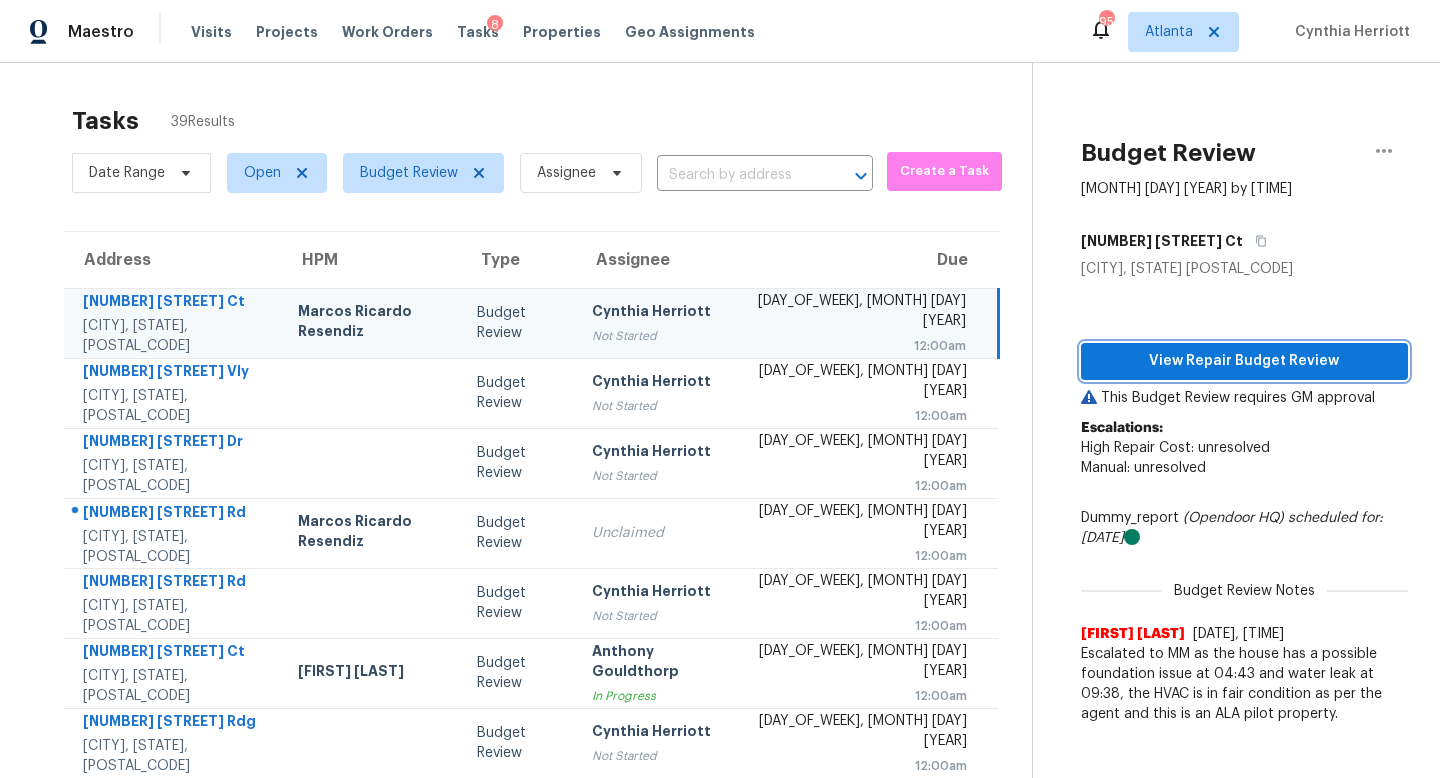 click on "View Repair Budget Review" at bounding box center [1244, 361] 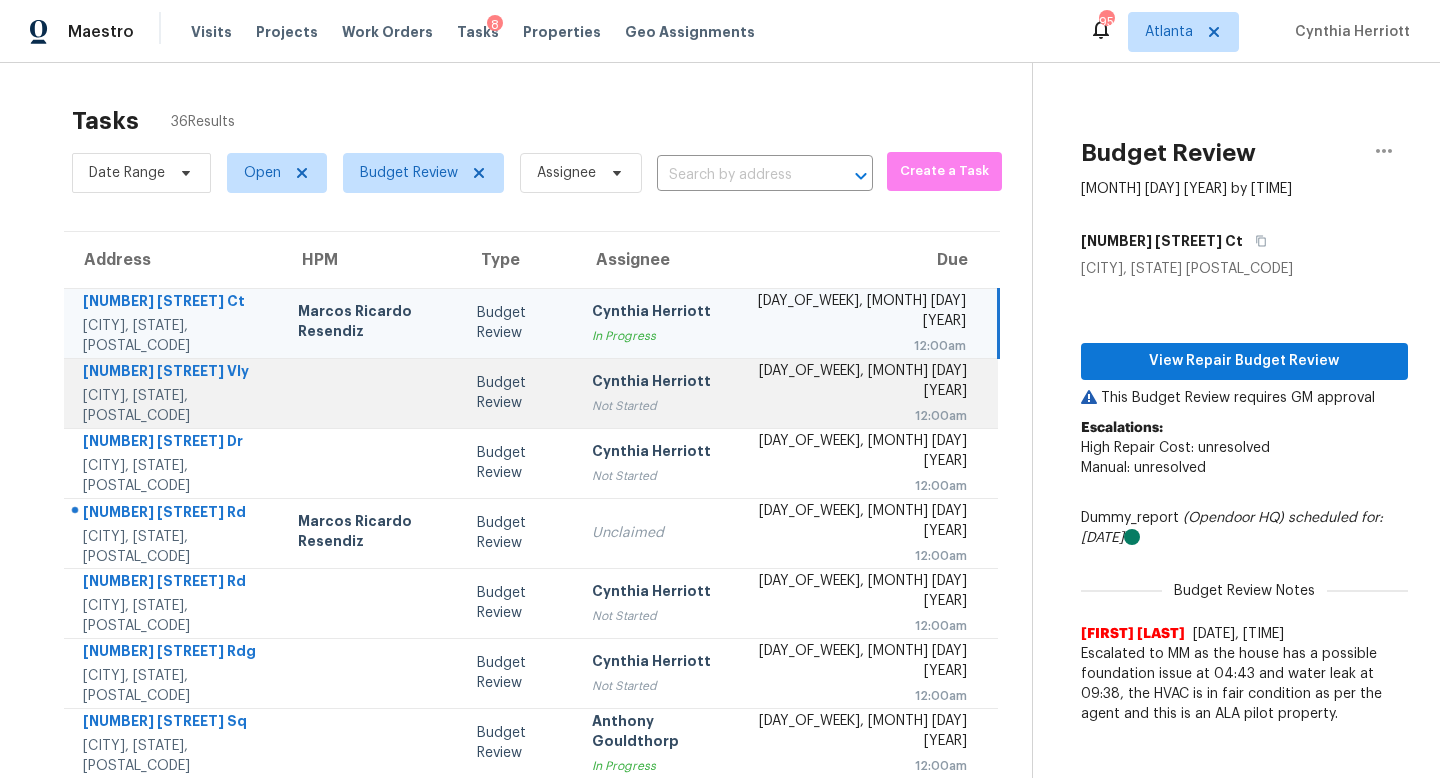 click on "Budget Review" at bounding box center [518, 393] 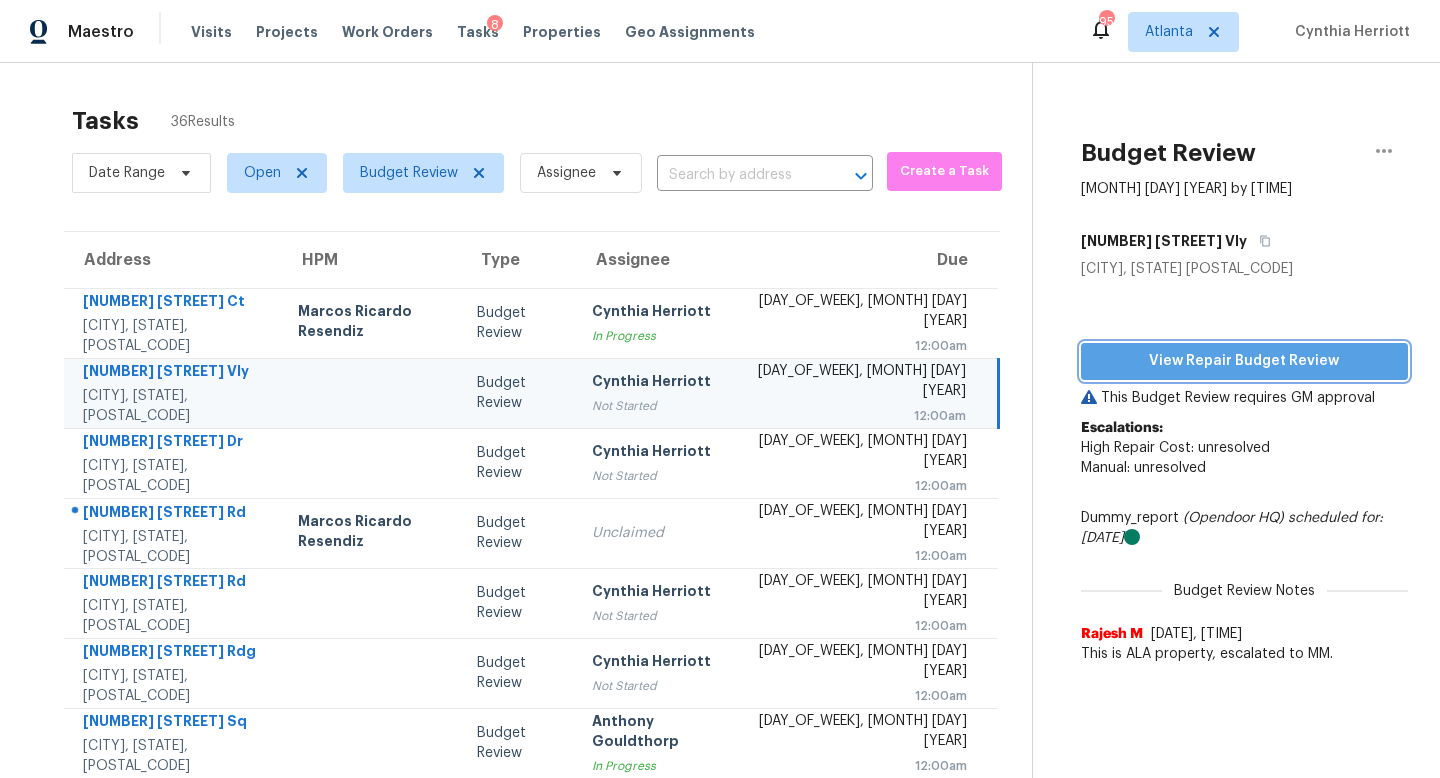 click on "View Repair Budget Review" at bounding box center [1244, 361] 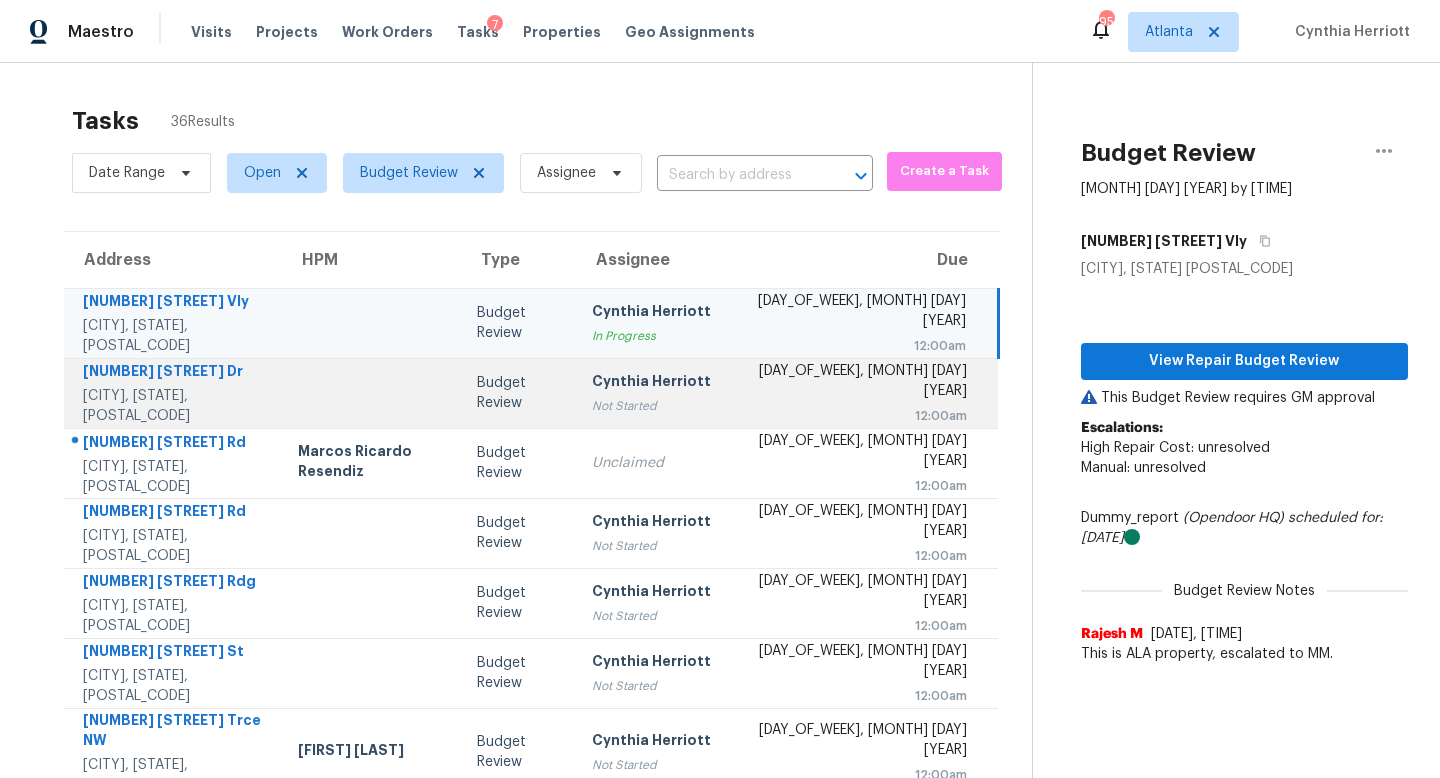 click on "Budget Review" at bounding box center (518, 393) 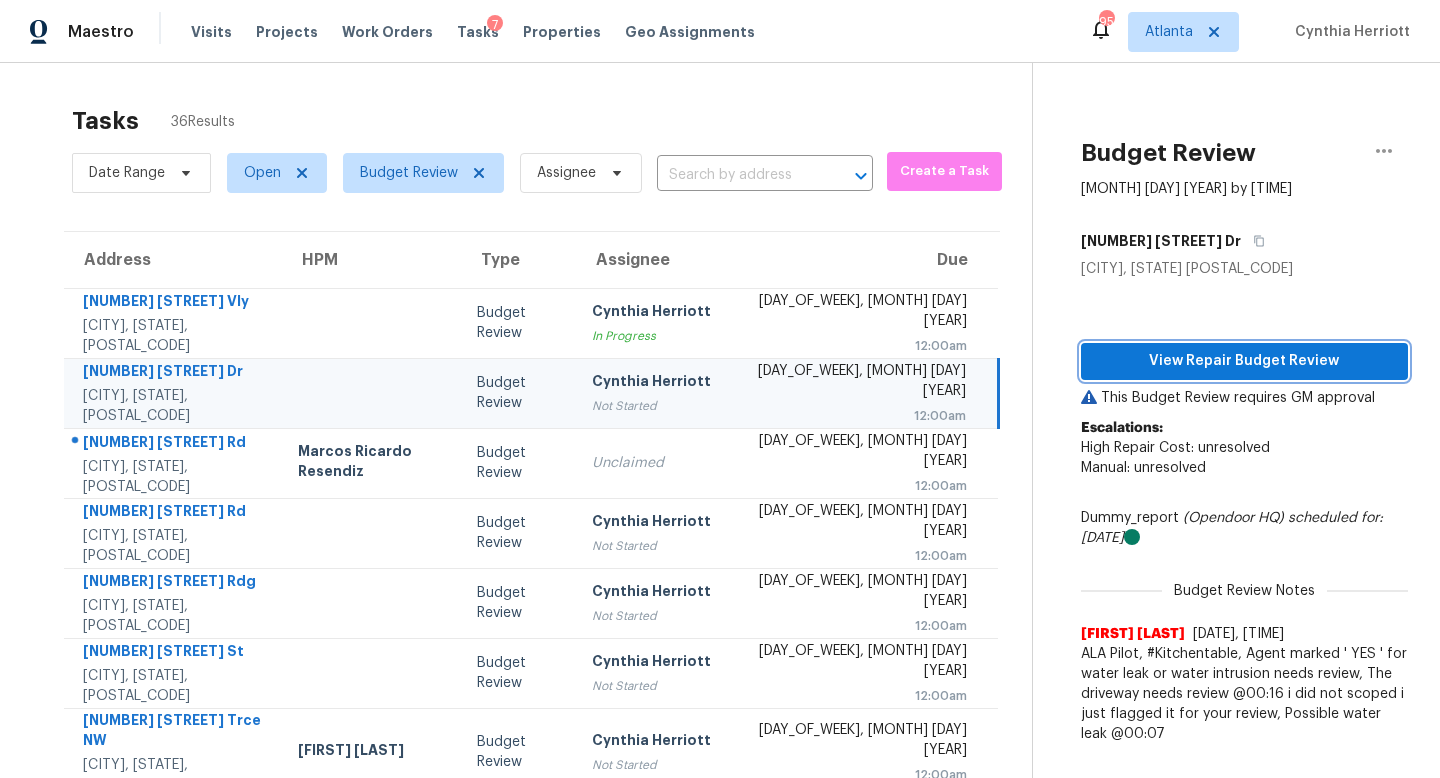 click on "View Repair Budget Review" at bounding box center [1244, 361] 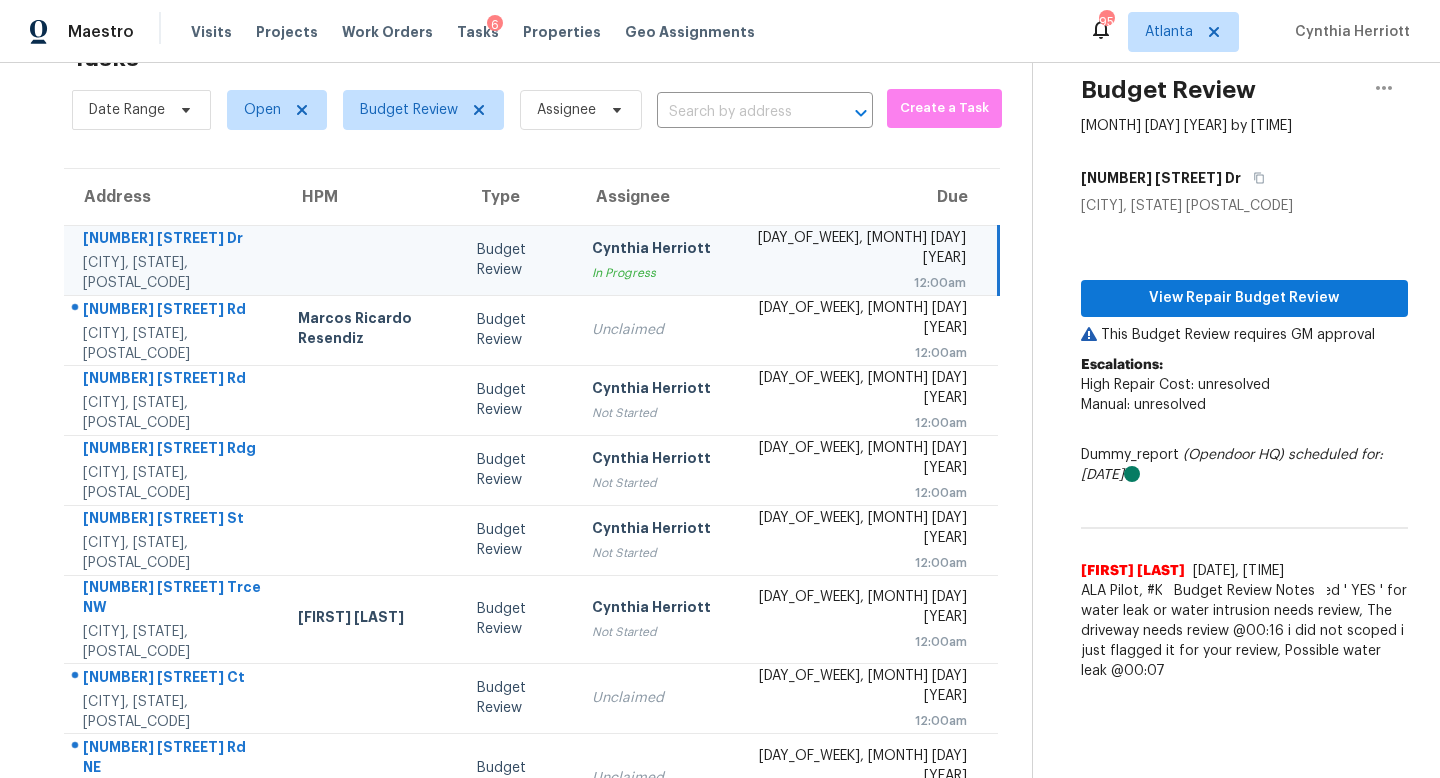 scroll, scrollTop: 263, scrollLeft: 0, axis: vertical 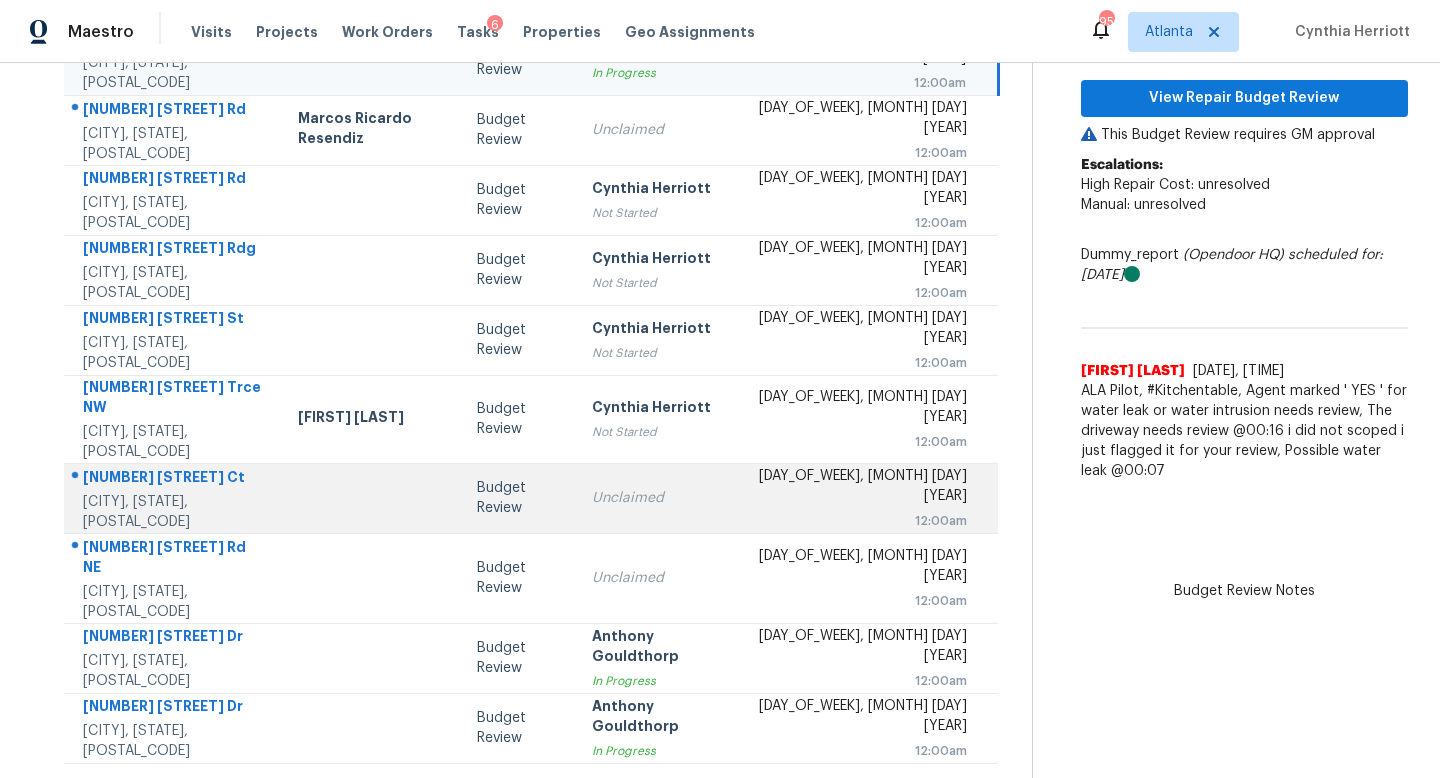 click on "Unclaimed" at bounding box center (658, 498) 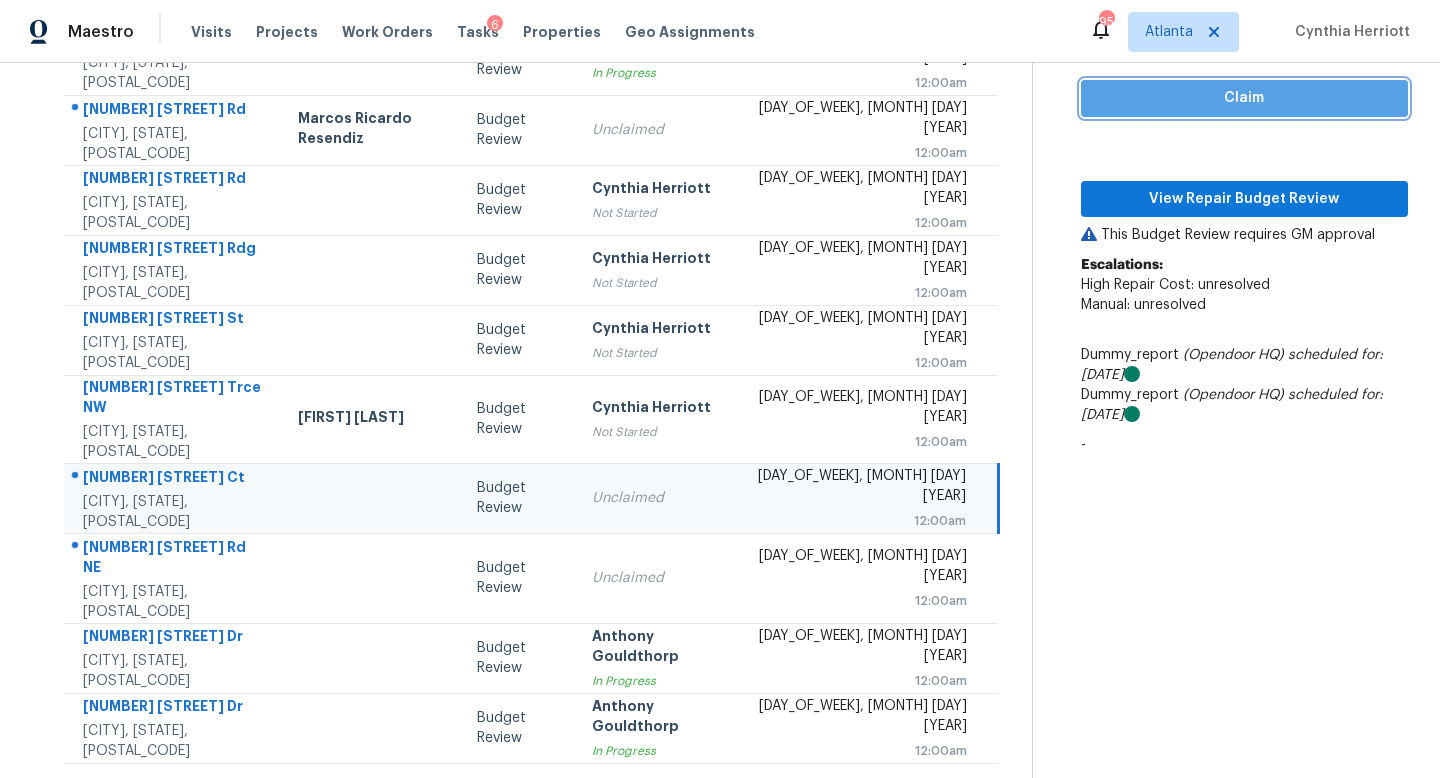 click on "Claim" at bounding box center (1244, 98) 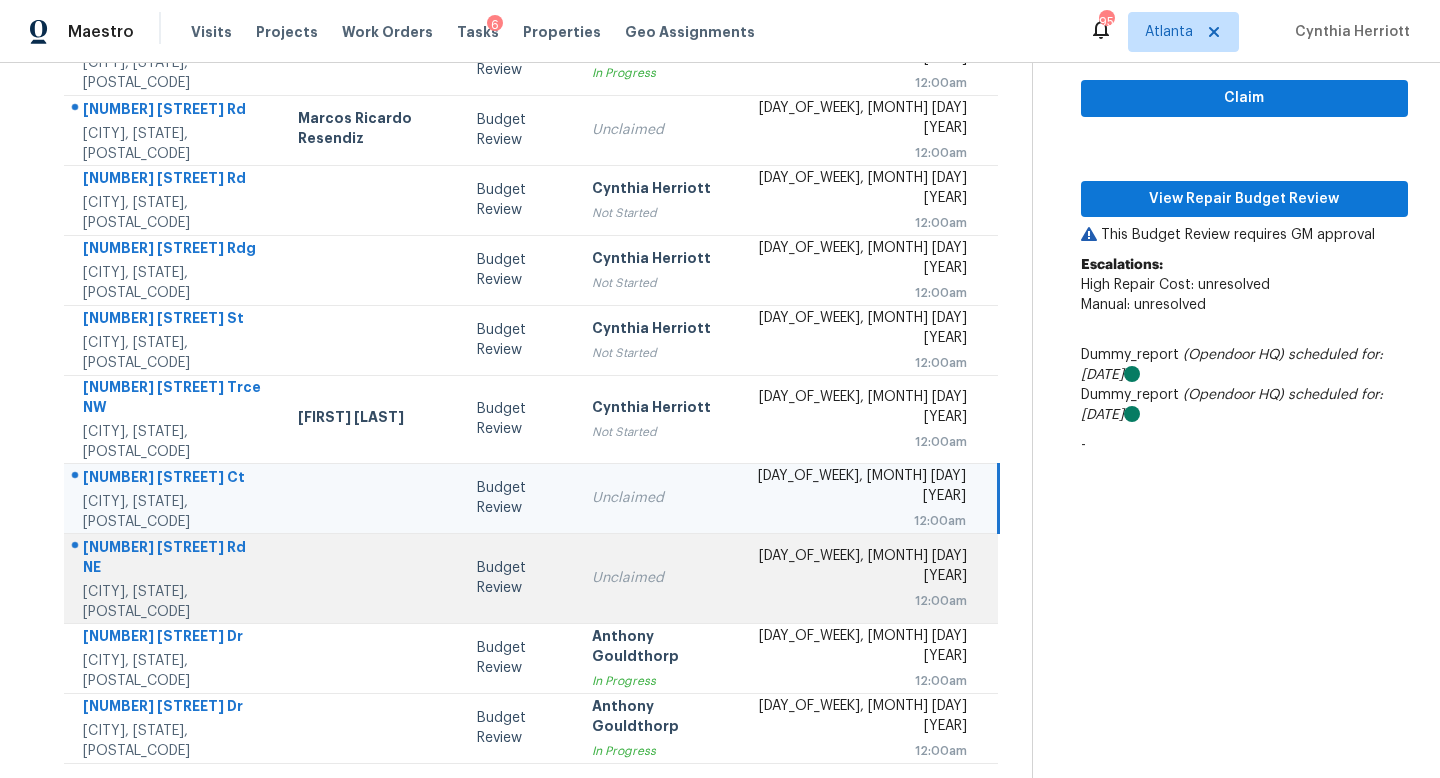 click on "Unclaimed" at bounding box center [658, 578] 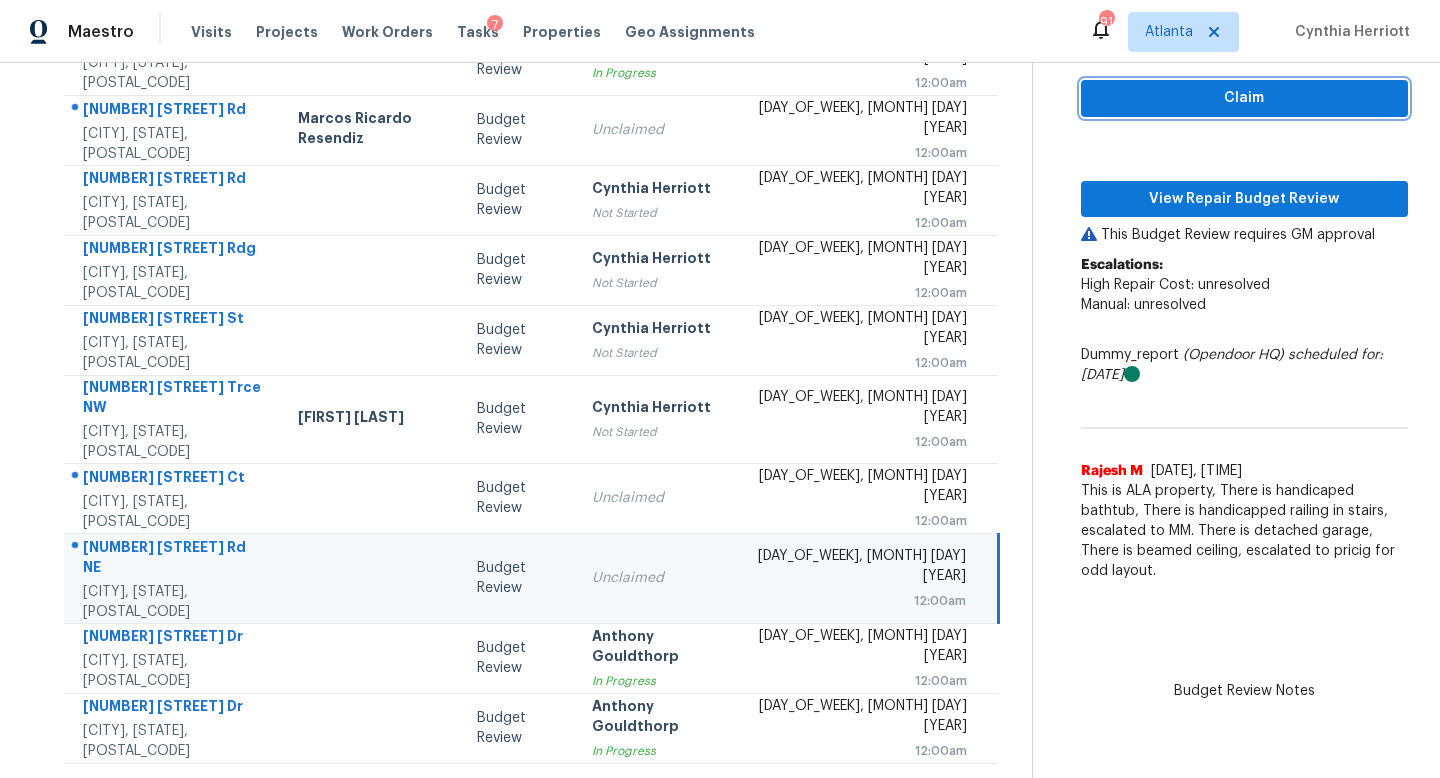 click on "Claim" at bounding box center [1244, 98] 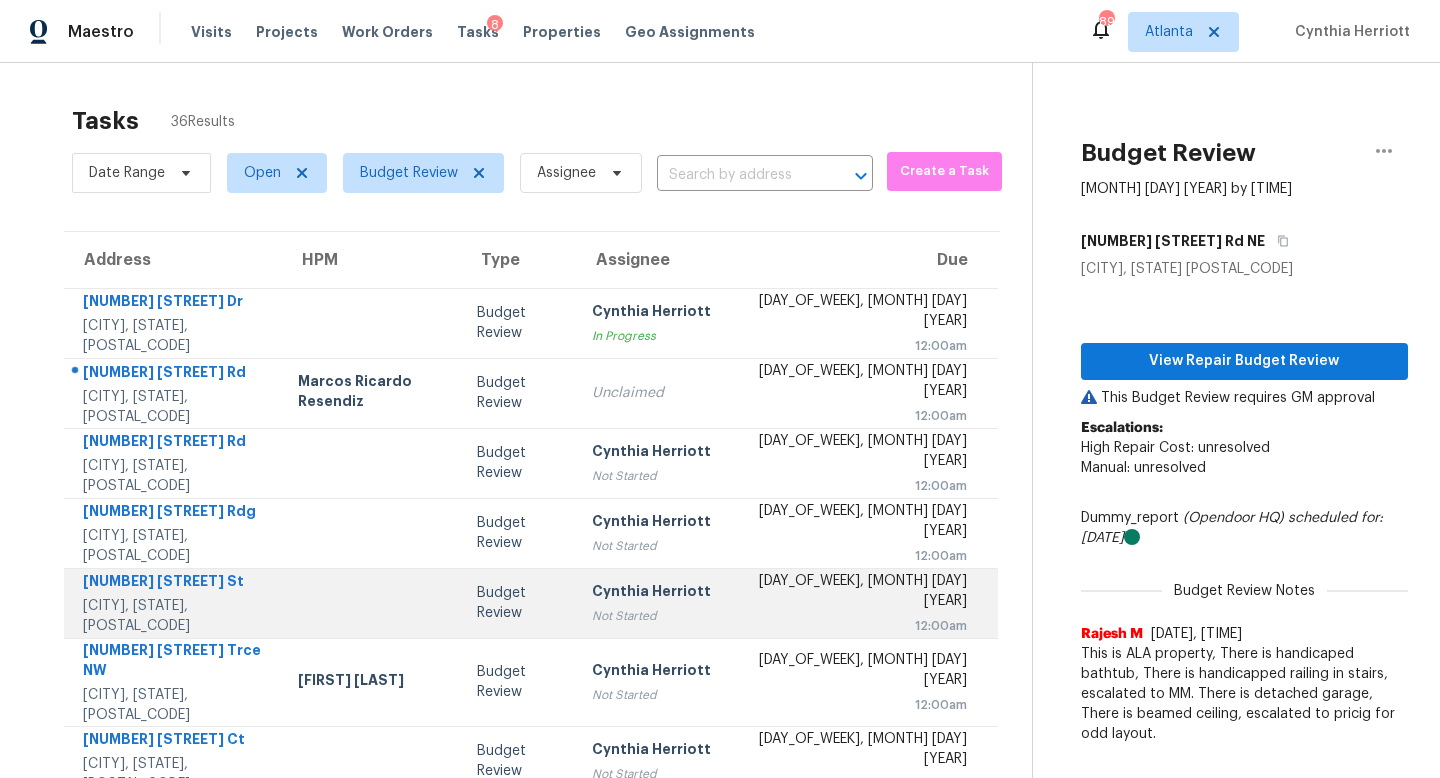 scroll, scrollTop: 25, scrollLeft: 0, axis: vertical 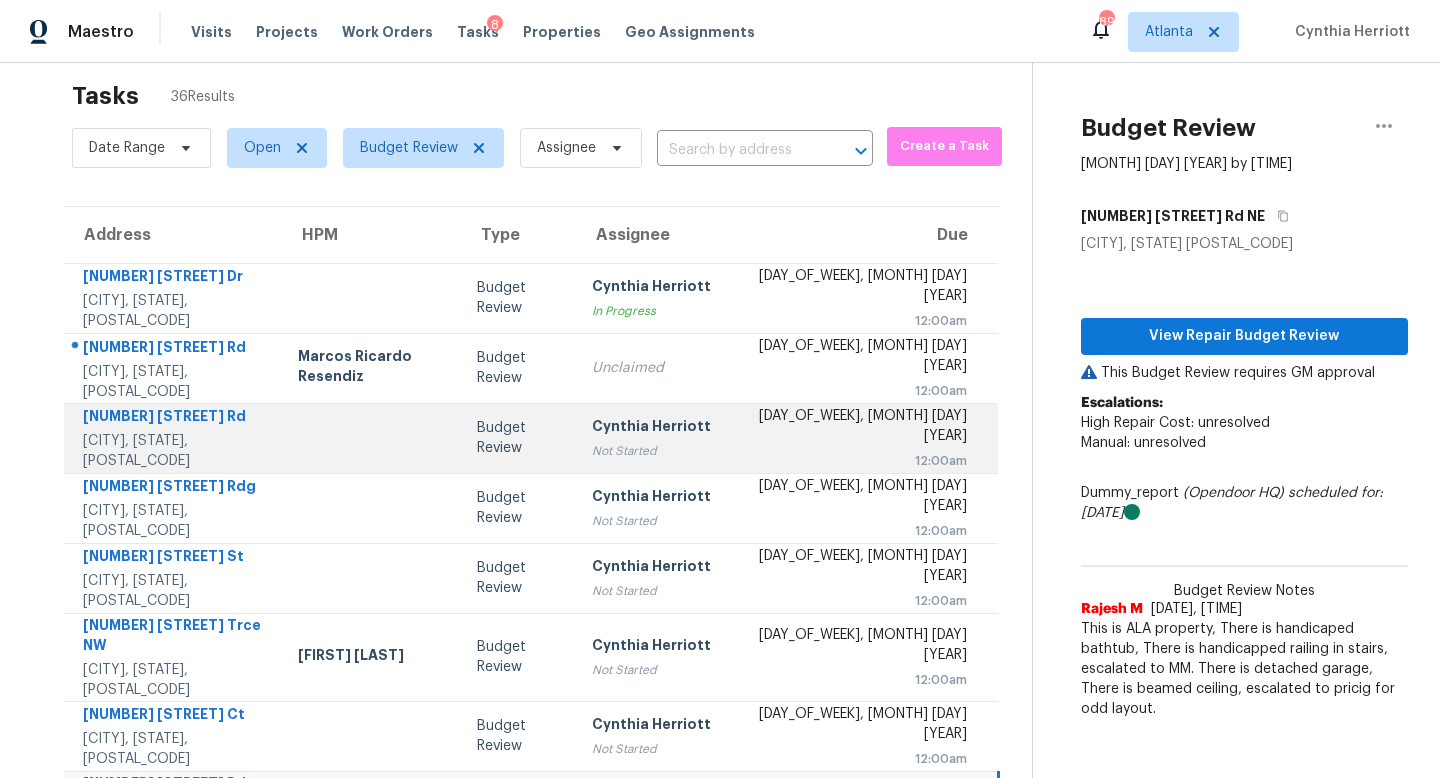 click on "Not Started" at bounding box center [658, 451] 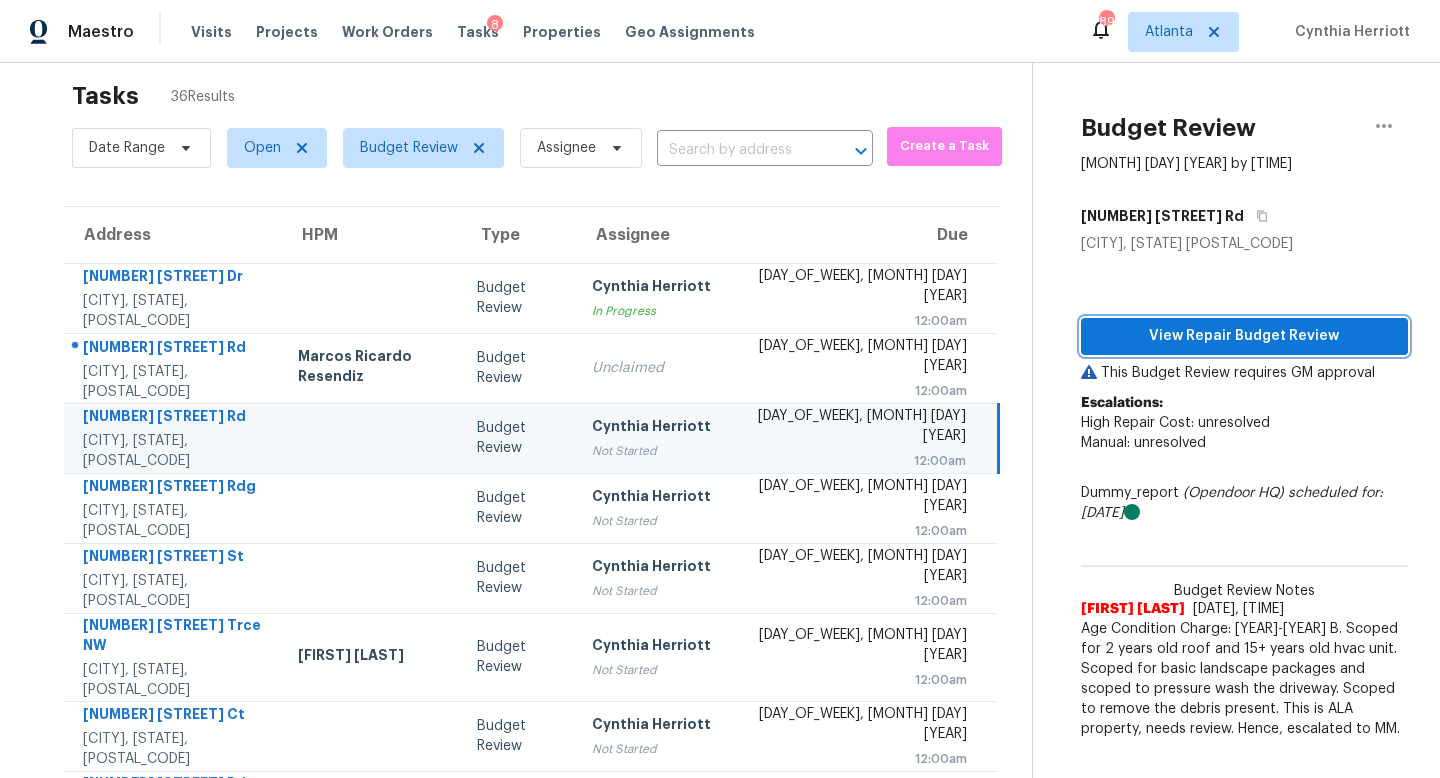 click on "View Repair Budget Review" at bounding box center (1244, 336) 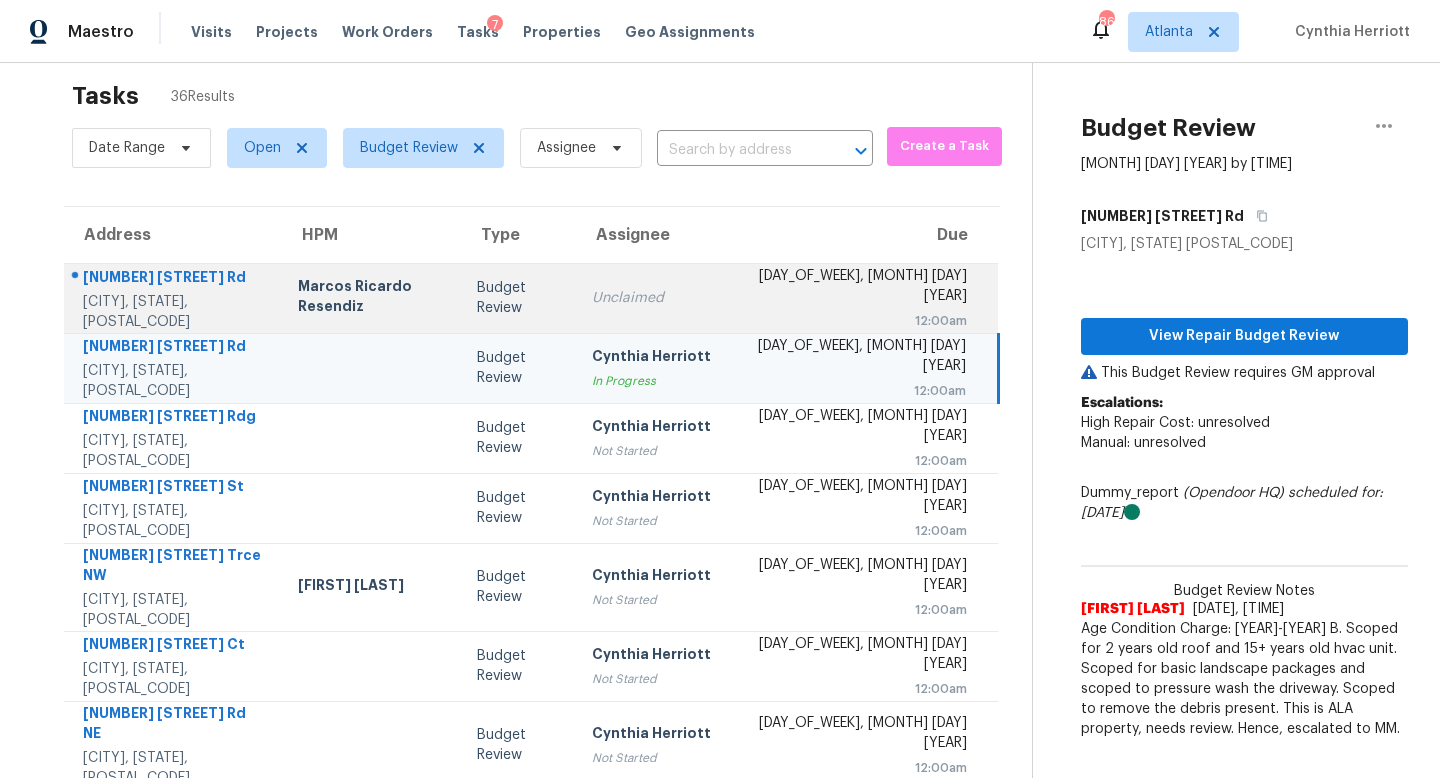 click on "Unclaimed" at bounding box center (658, 298) 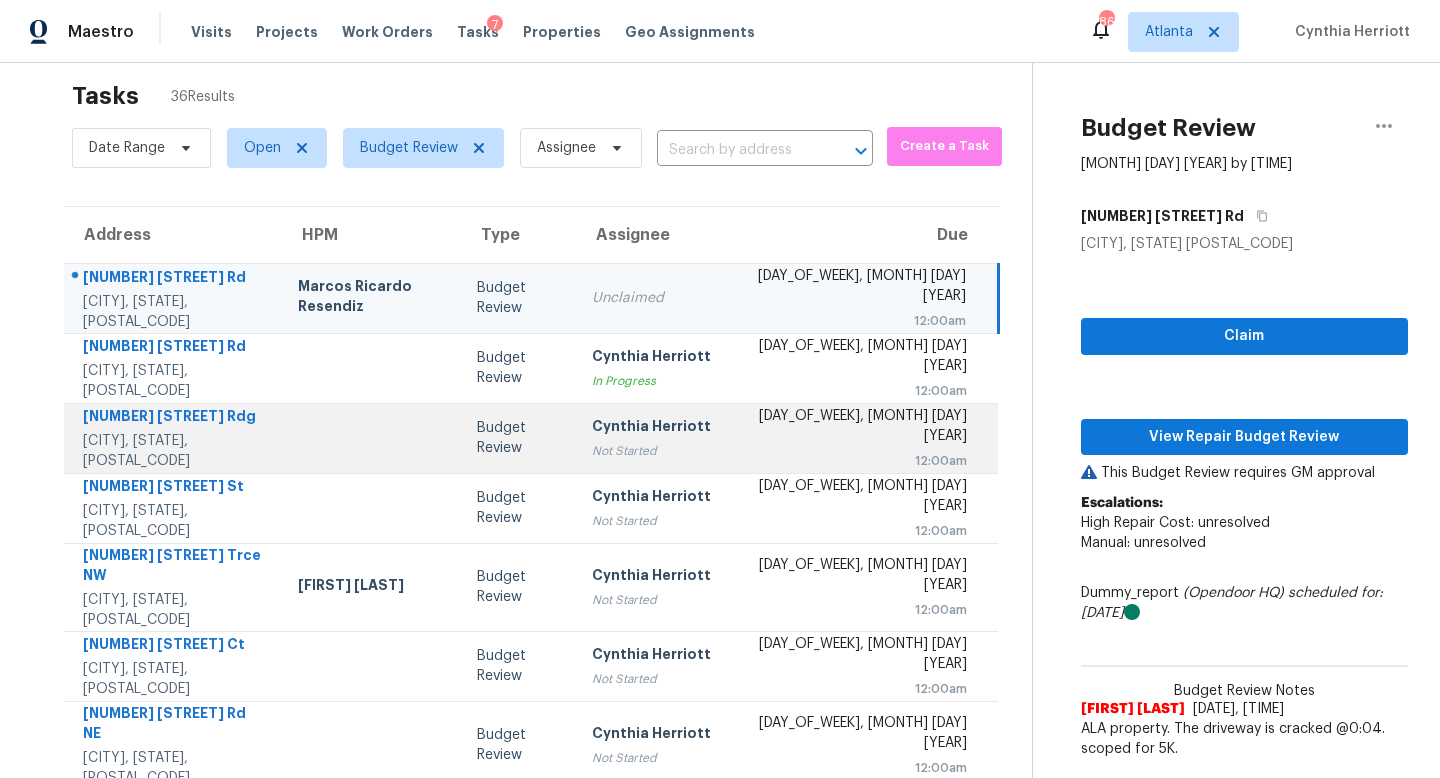 click on "Cynthia Herriott" at bounding box center (658, 428) 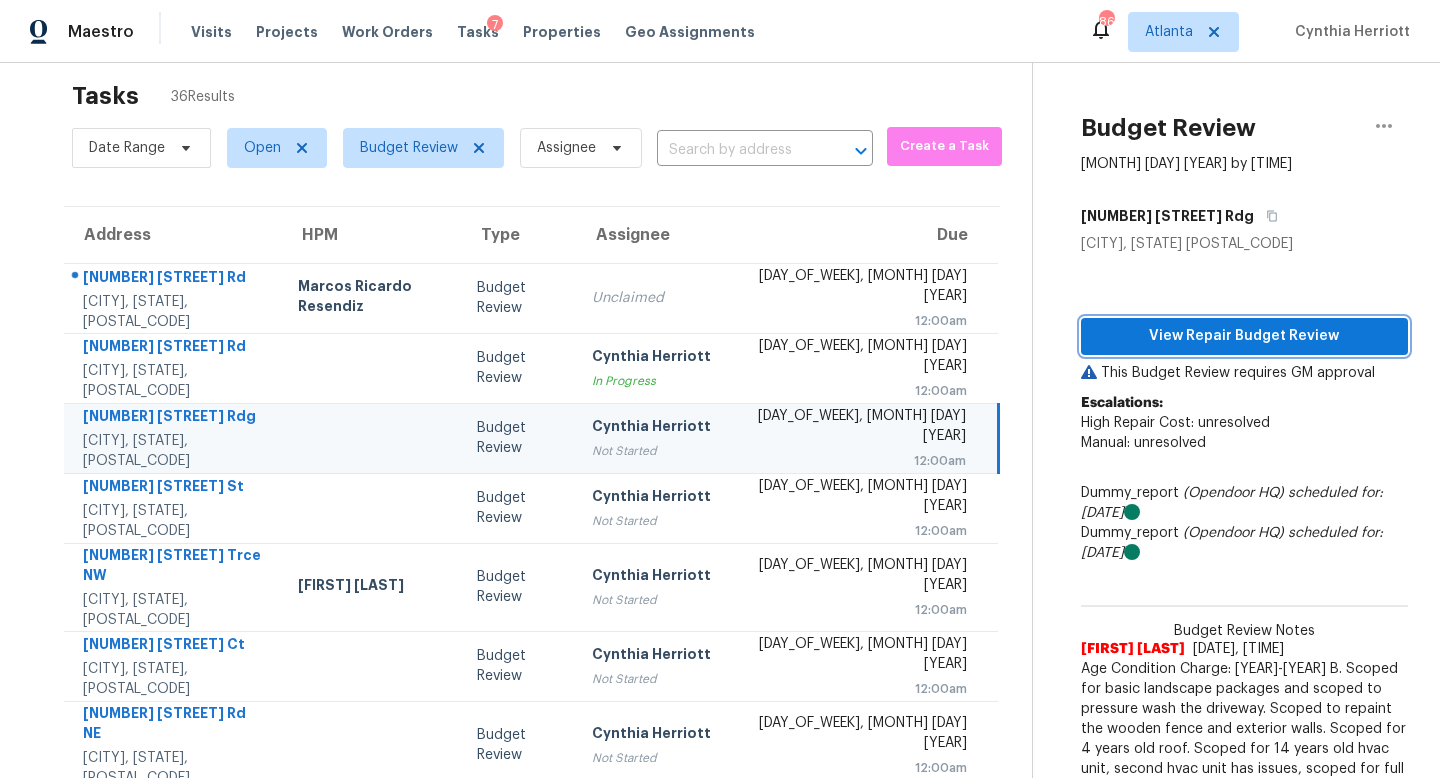 click on "View Repair Budget Review" at bounding box center [1244, 336] 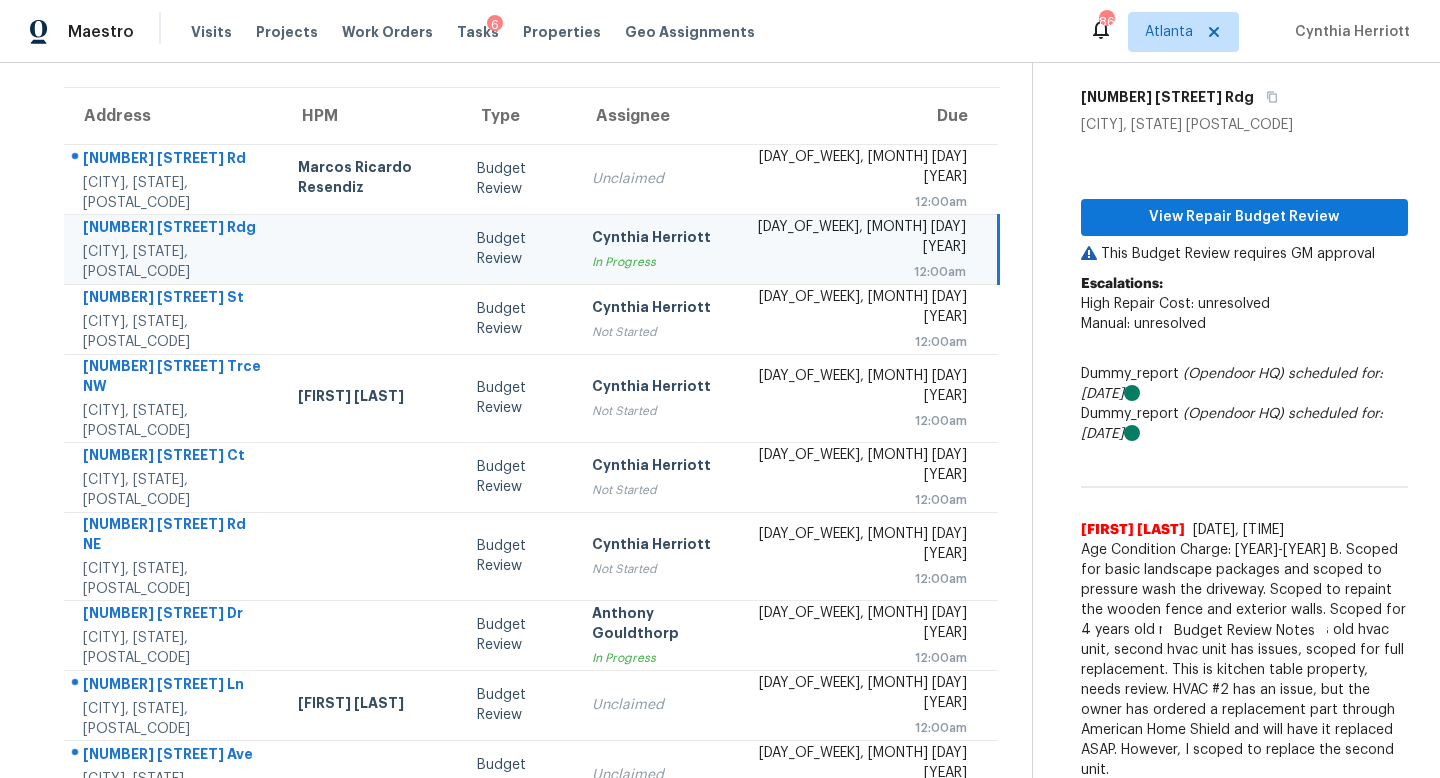 scroll, scrollTop: 133, scrollLeft: 0, axis: vertical 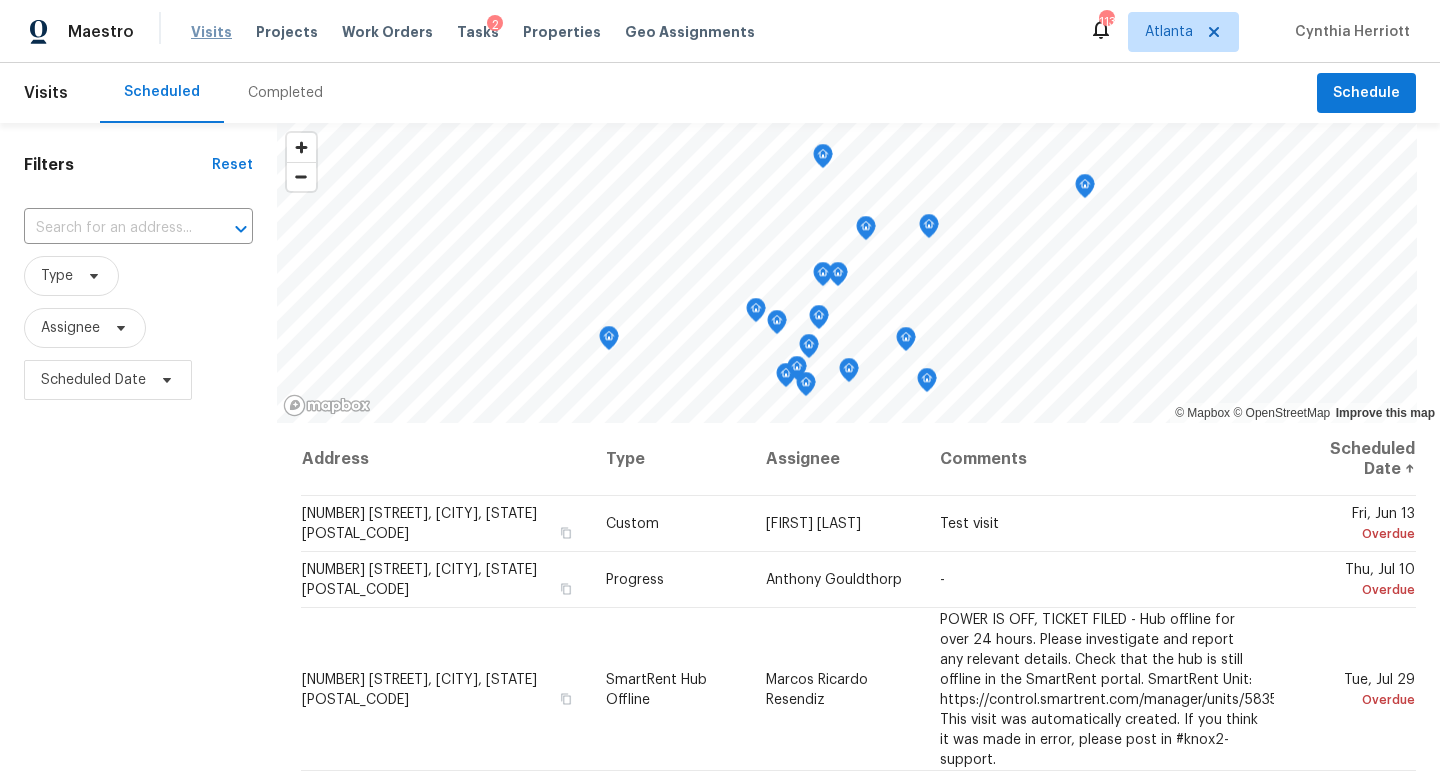 click on "Visits" at bounding box center (211, 32) 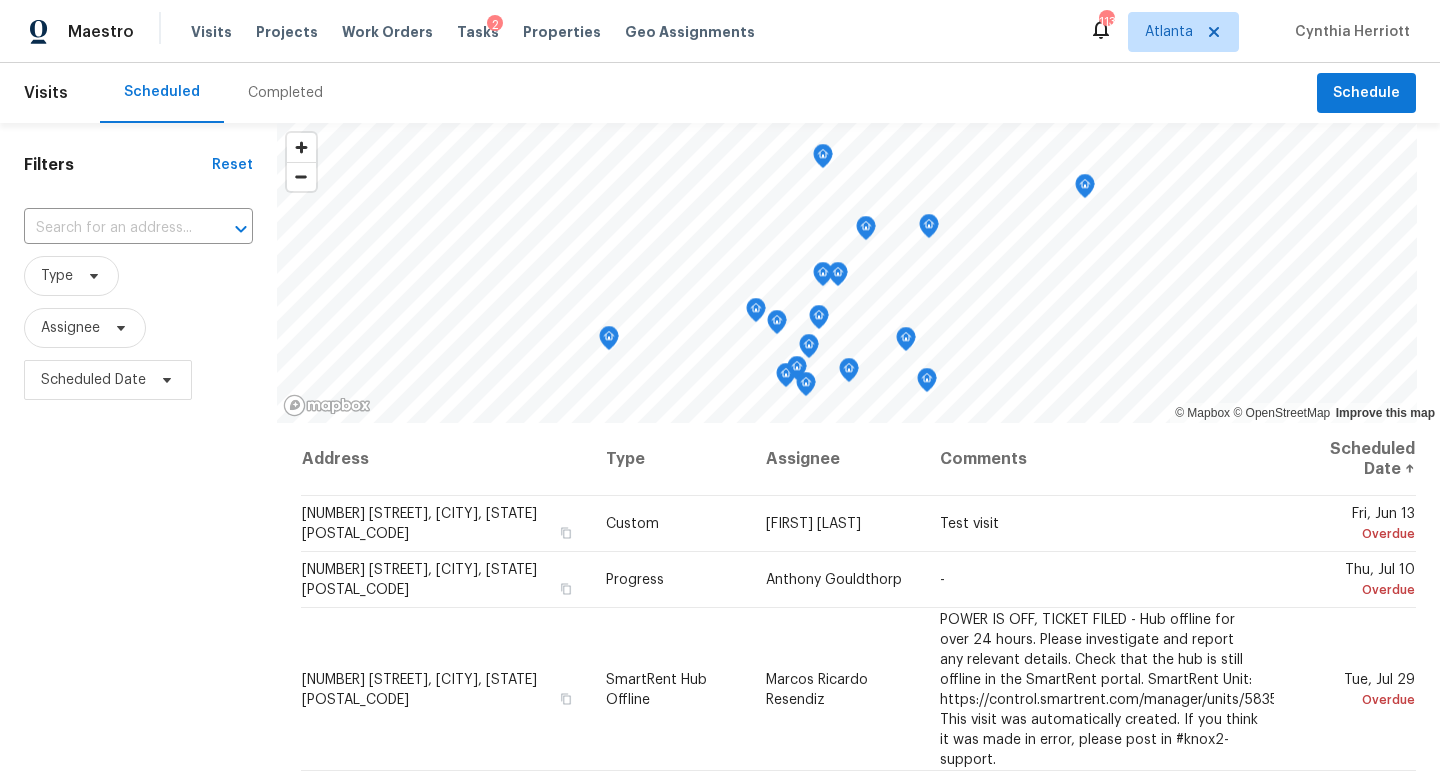click on "Completed" at bounding box center (285, 93) 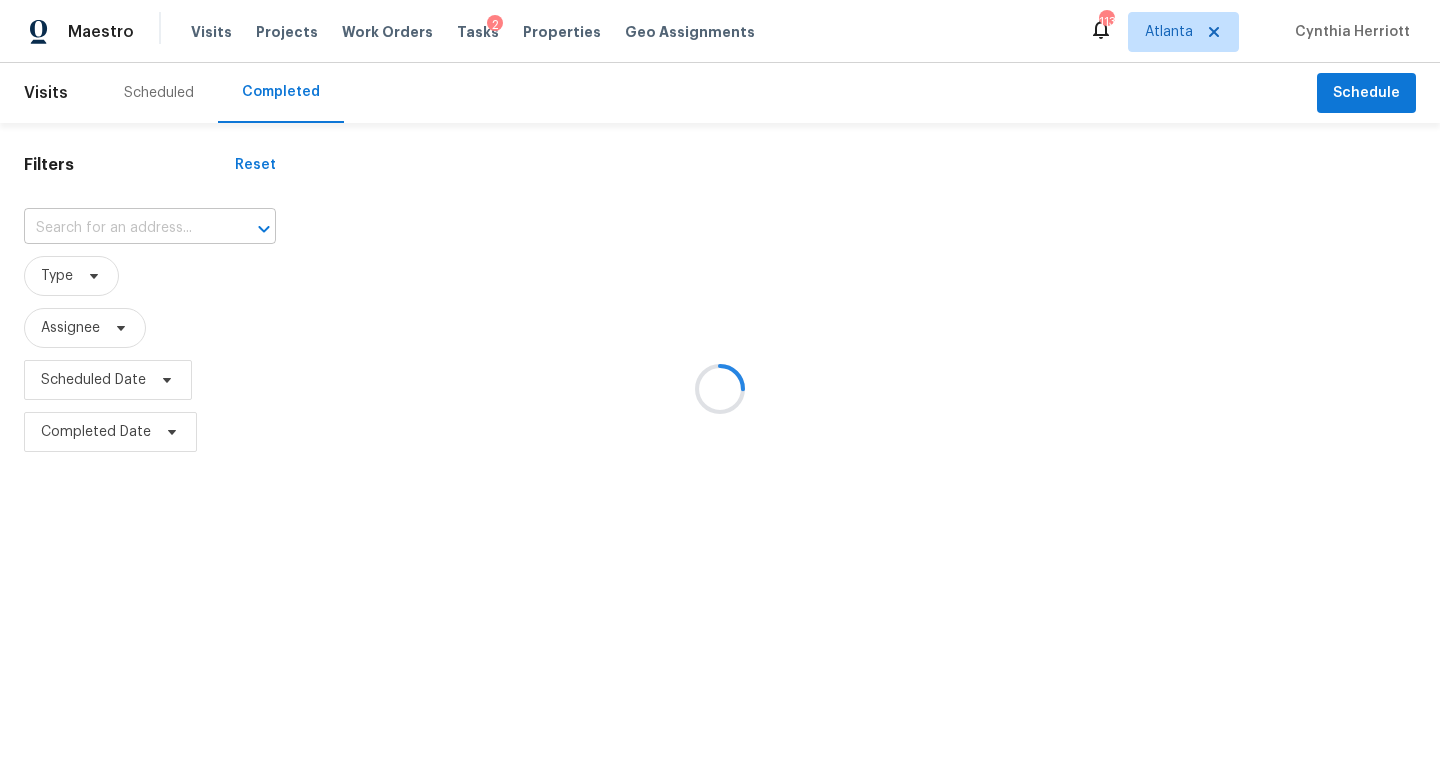 click at bounding box center (250, 229) 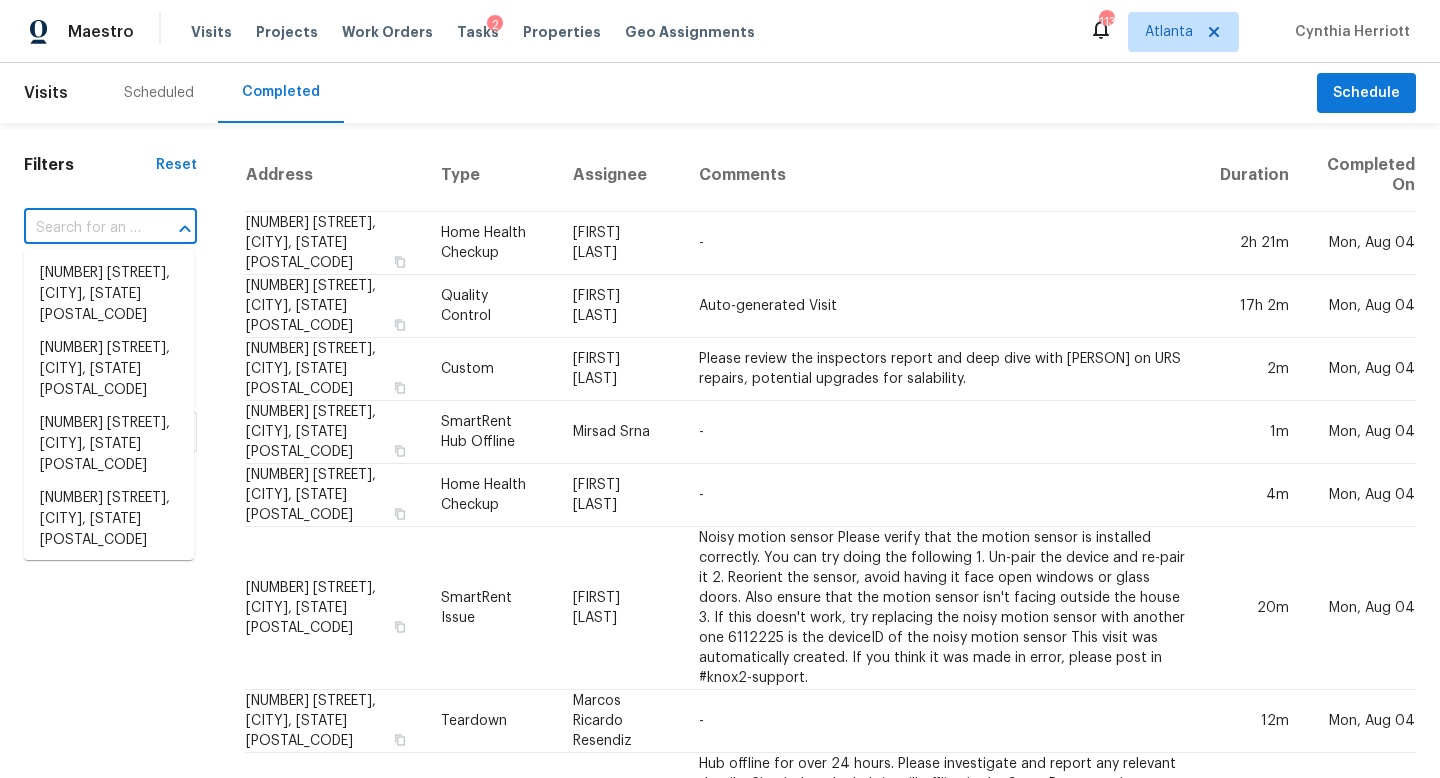 click at bounding box center (82, 228) 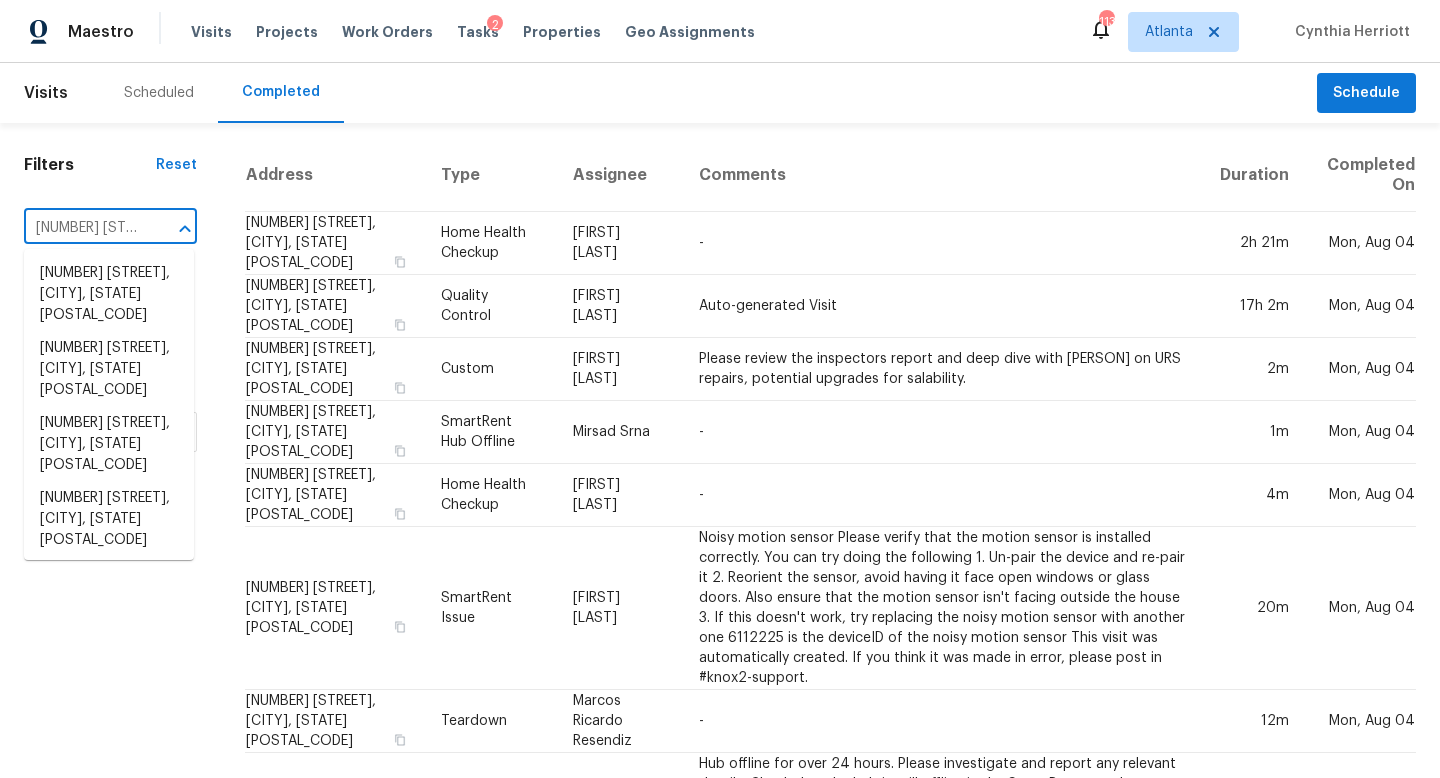 scroll, scrollTop: 0, scrollLeft: 115, axis: horizontal 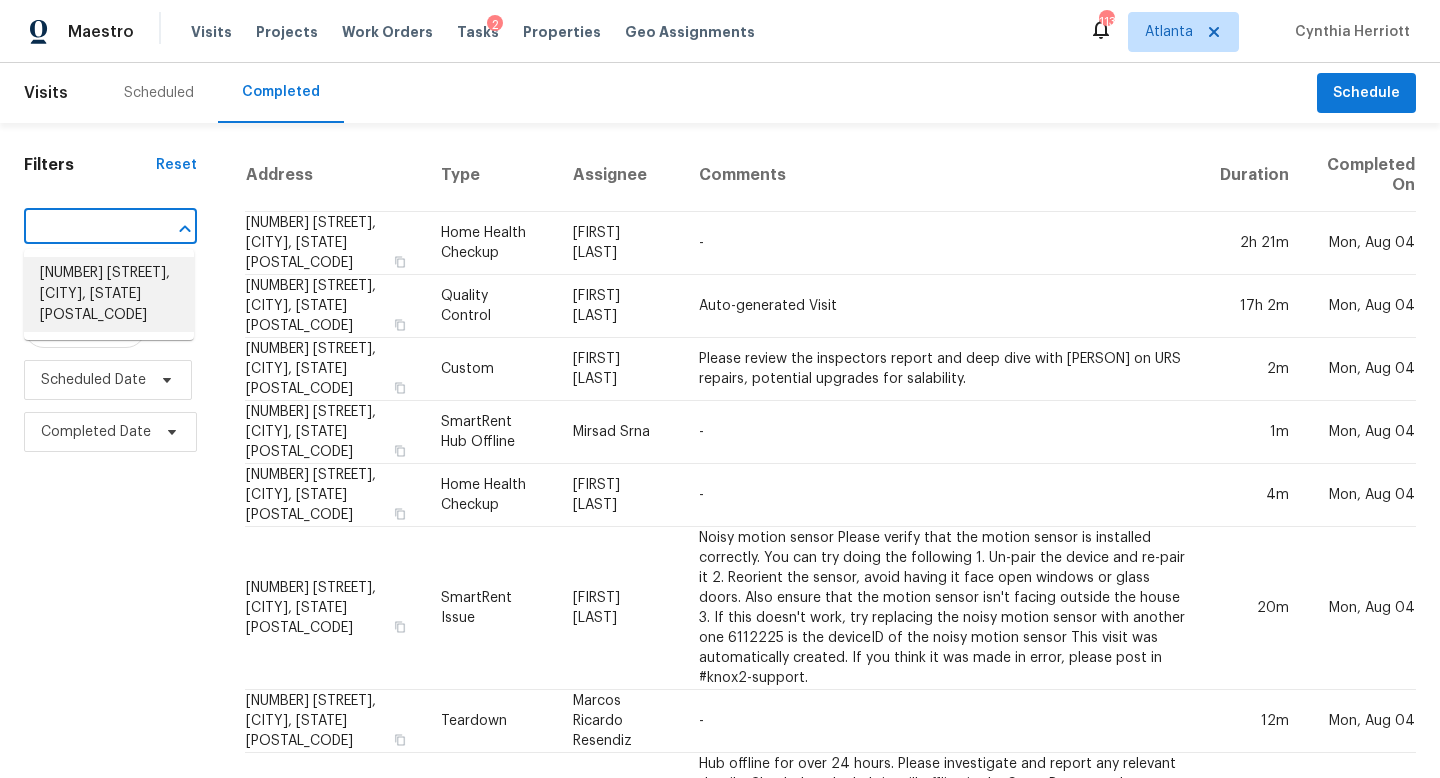 click on "[NUMBER] [STREET], [CITY], [STATE] [POSTAL_CODE]" at bounding box center [109, 294] 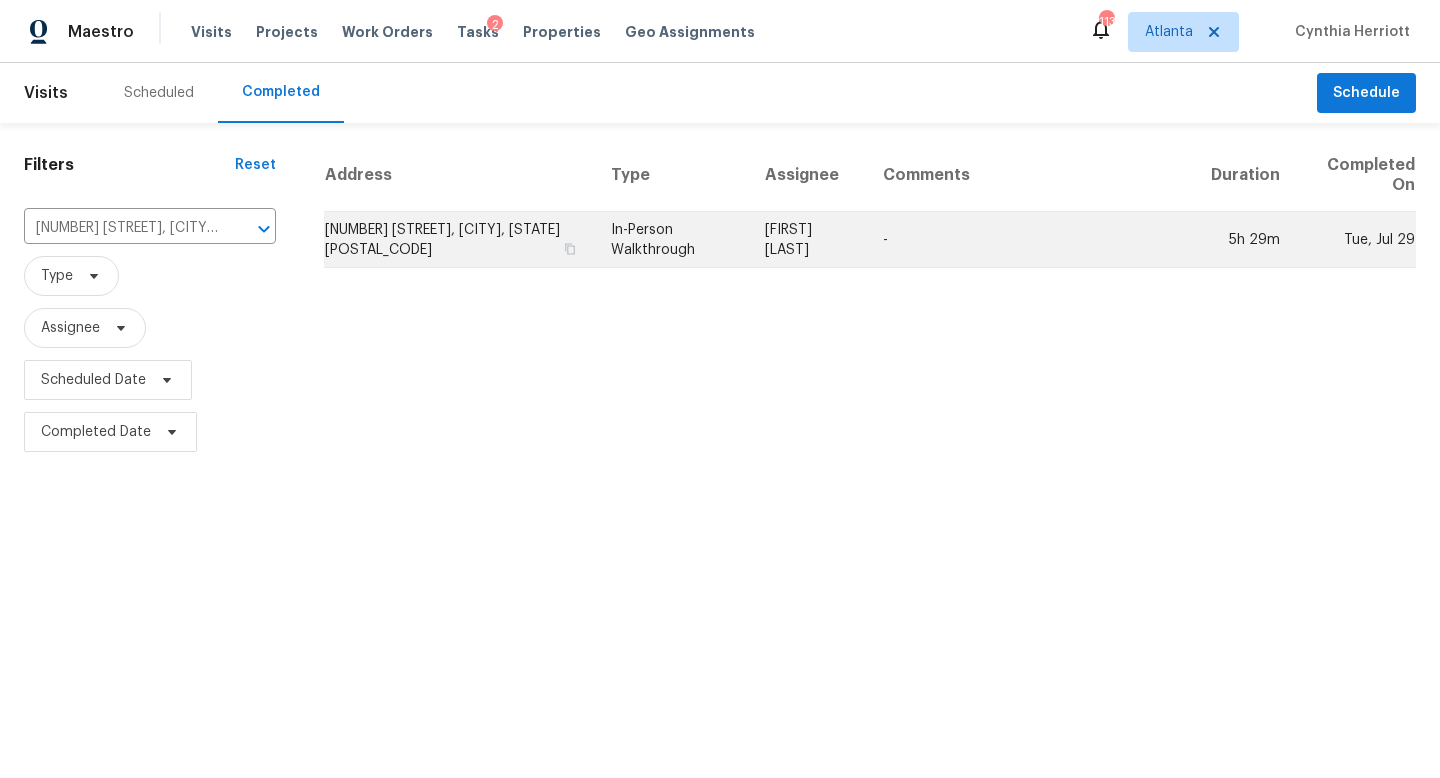 click on "In-Person Walkthrough" at bounding box center [672, 240] 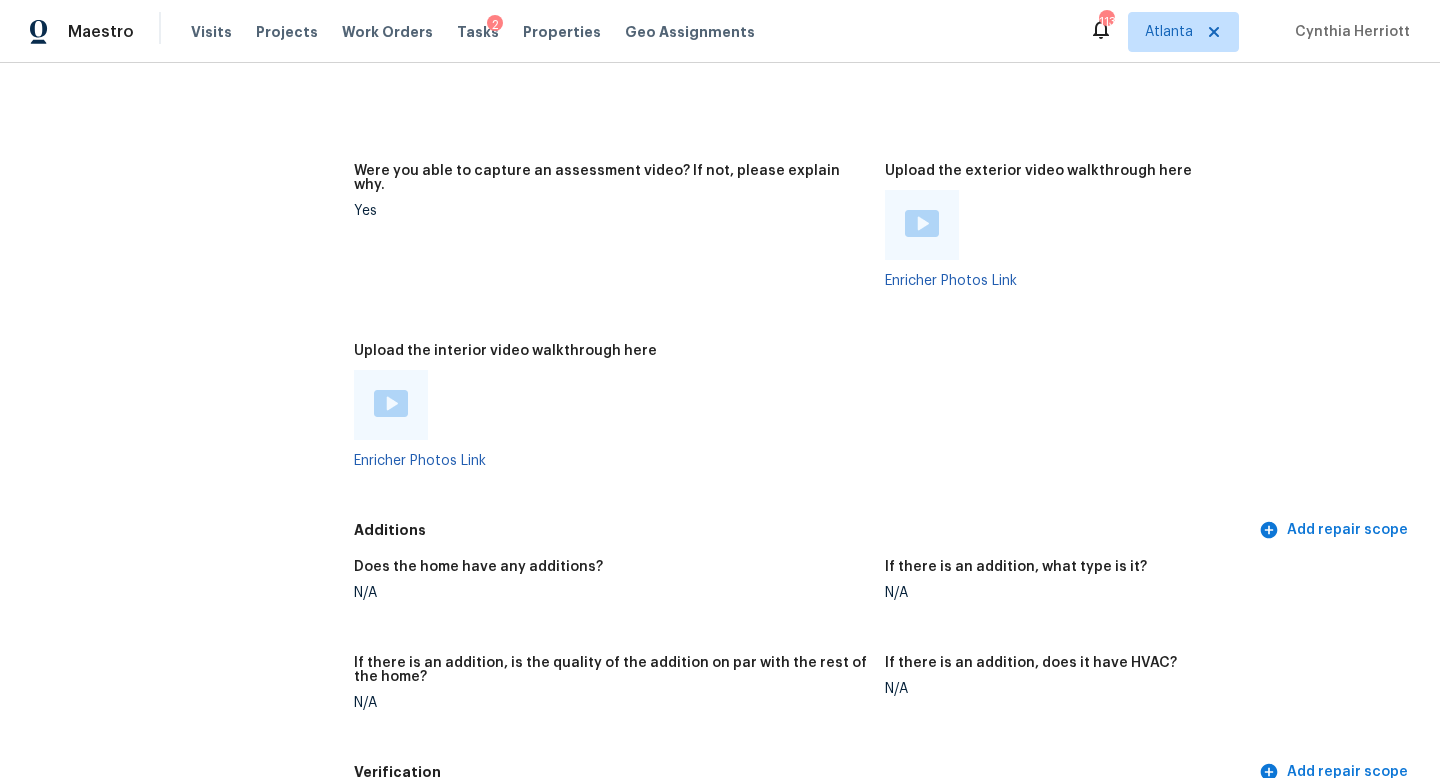 scroll, scrollTop: 4905, scrollLeft: 0, axis: vertical 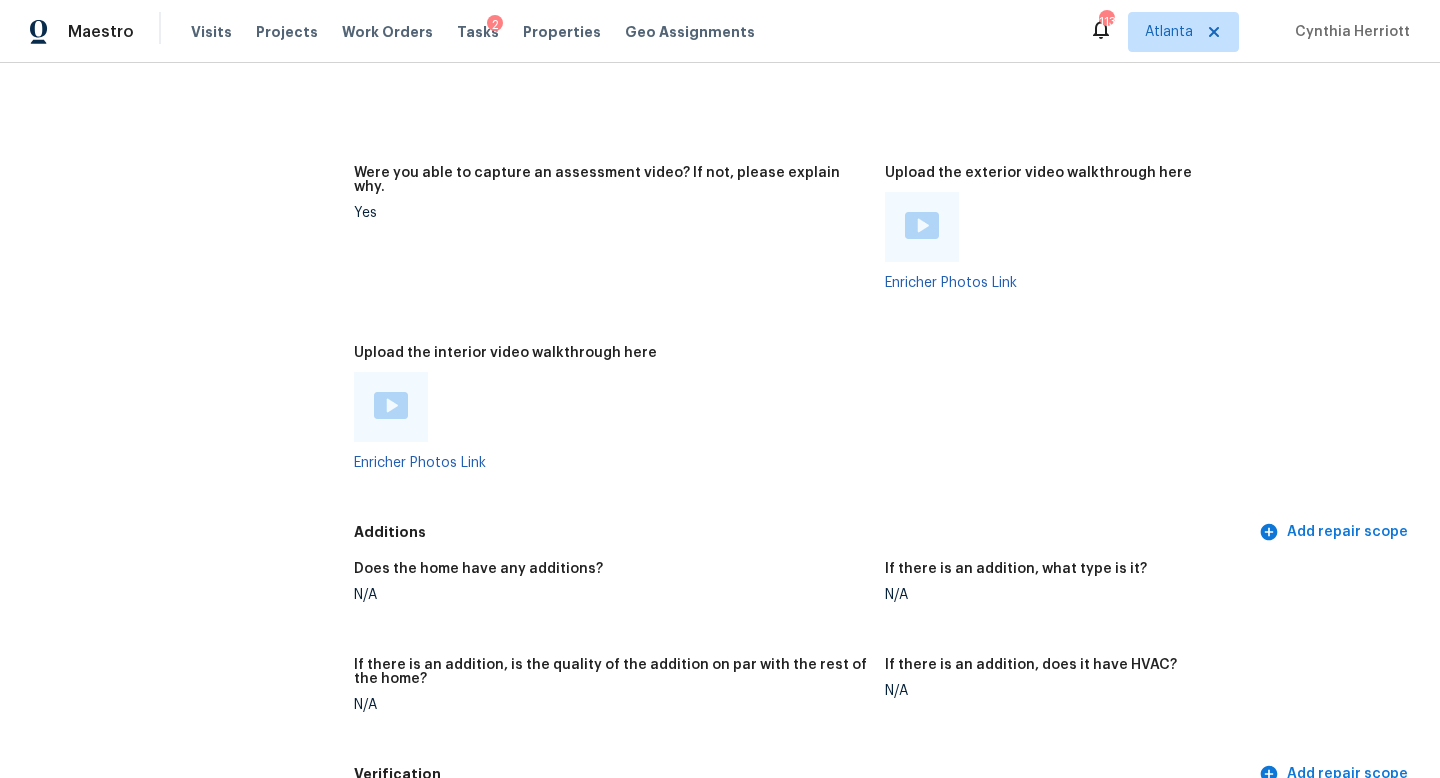 click at bounding box center [391, 405] 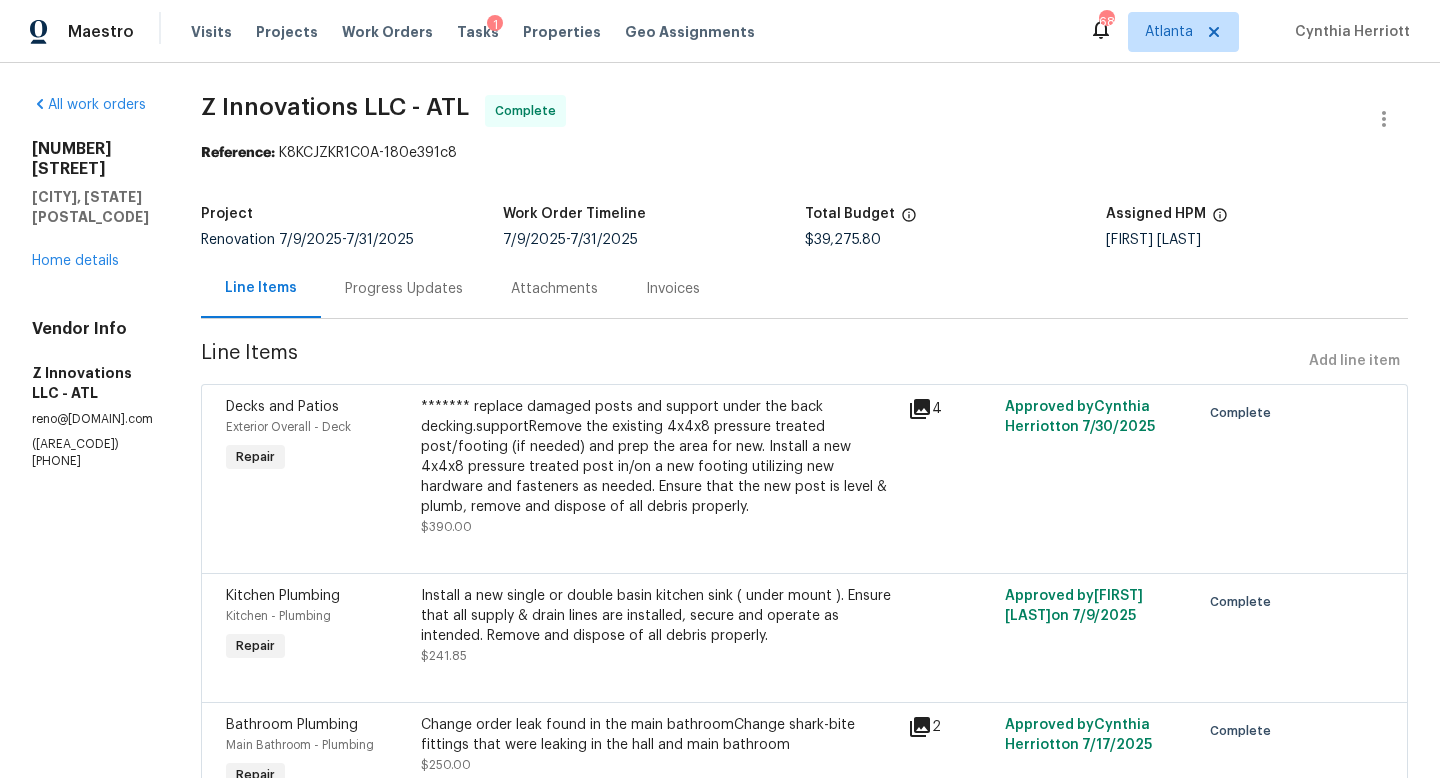 scroll, scrollTop: 0, scrollLeft: 0, axis: both 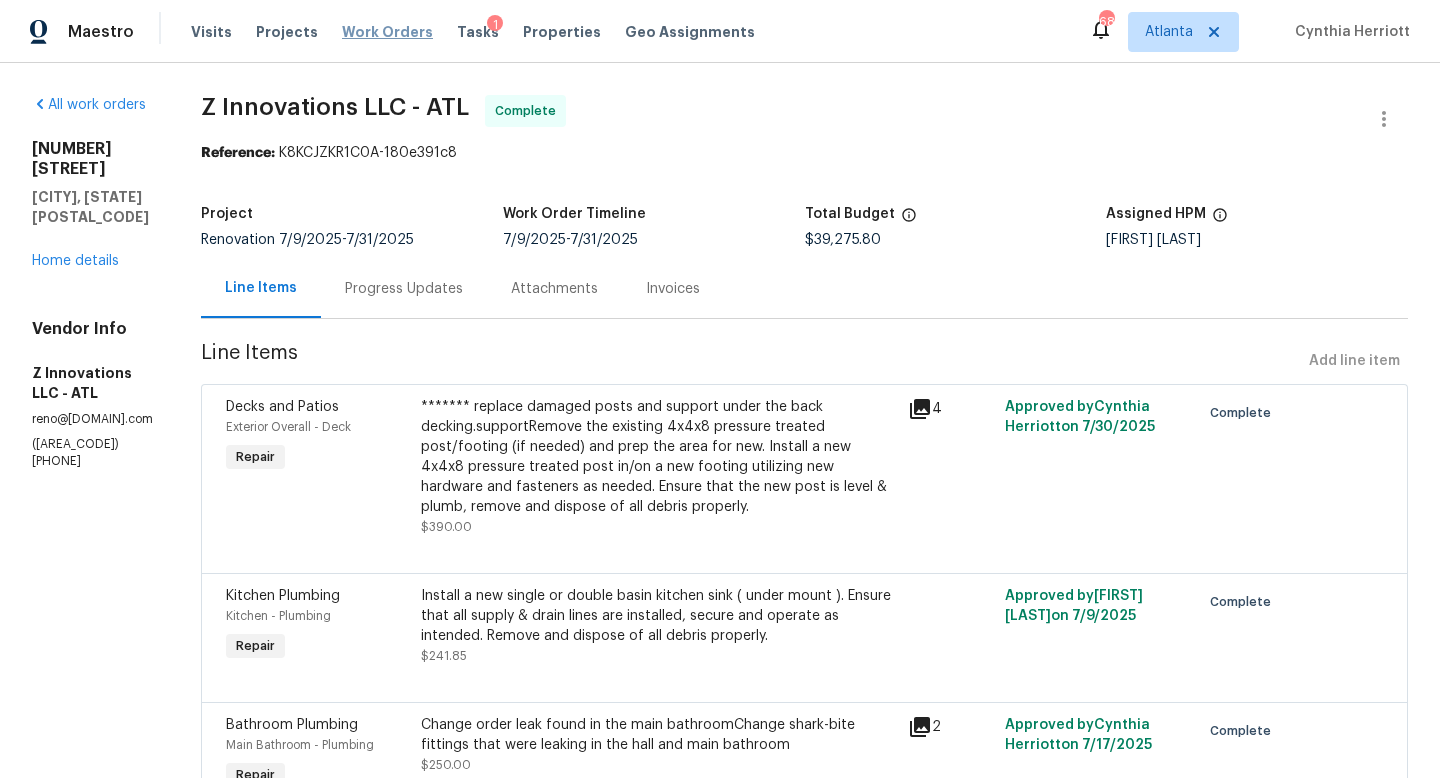 click on "Work Orders" at bounding box center (387, 32) 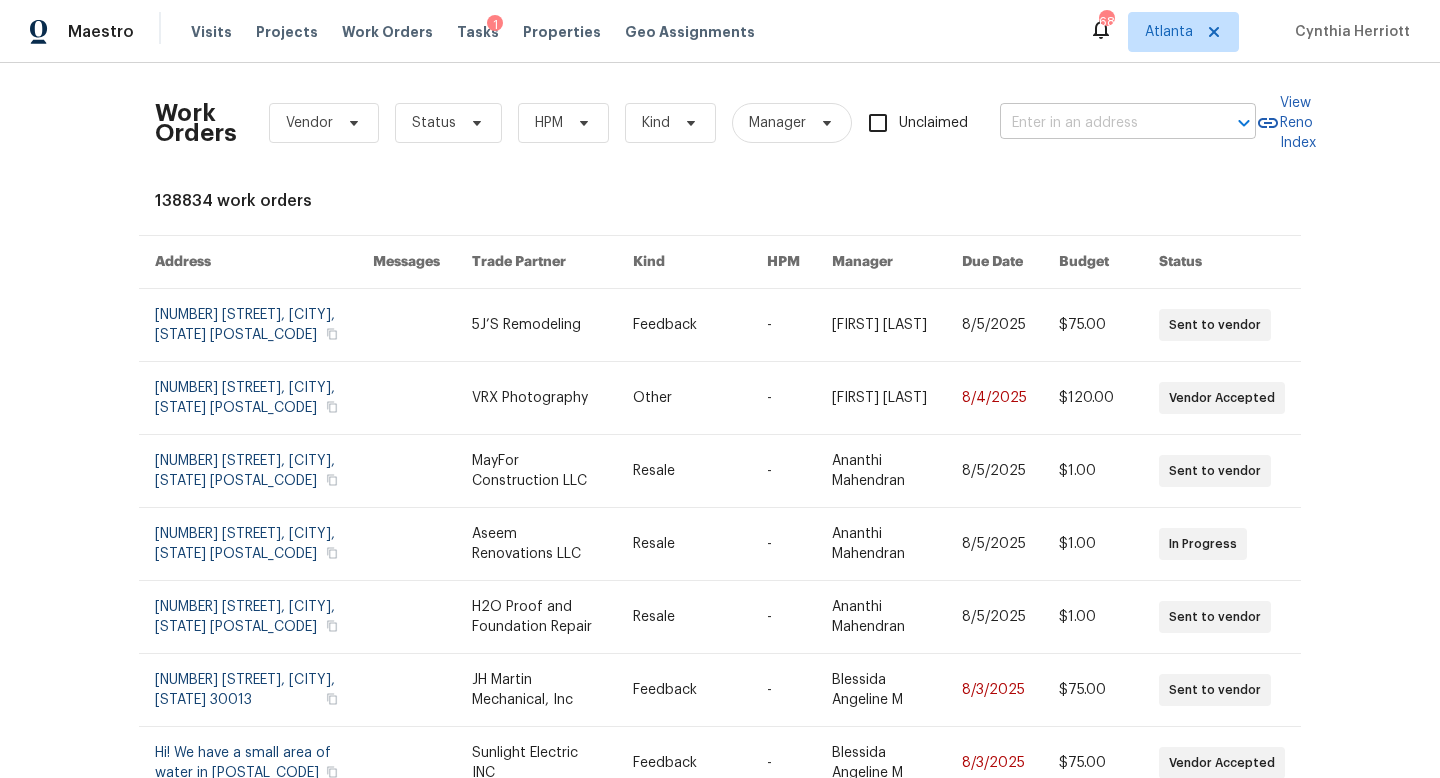 click at bounding box center [1100, 123] 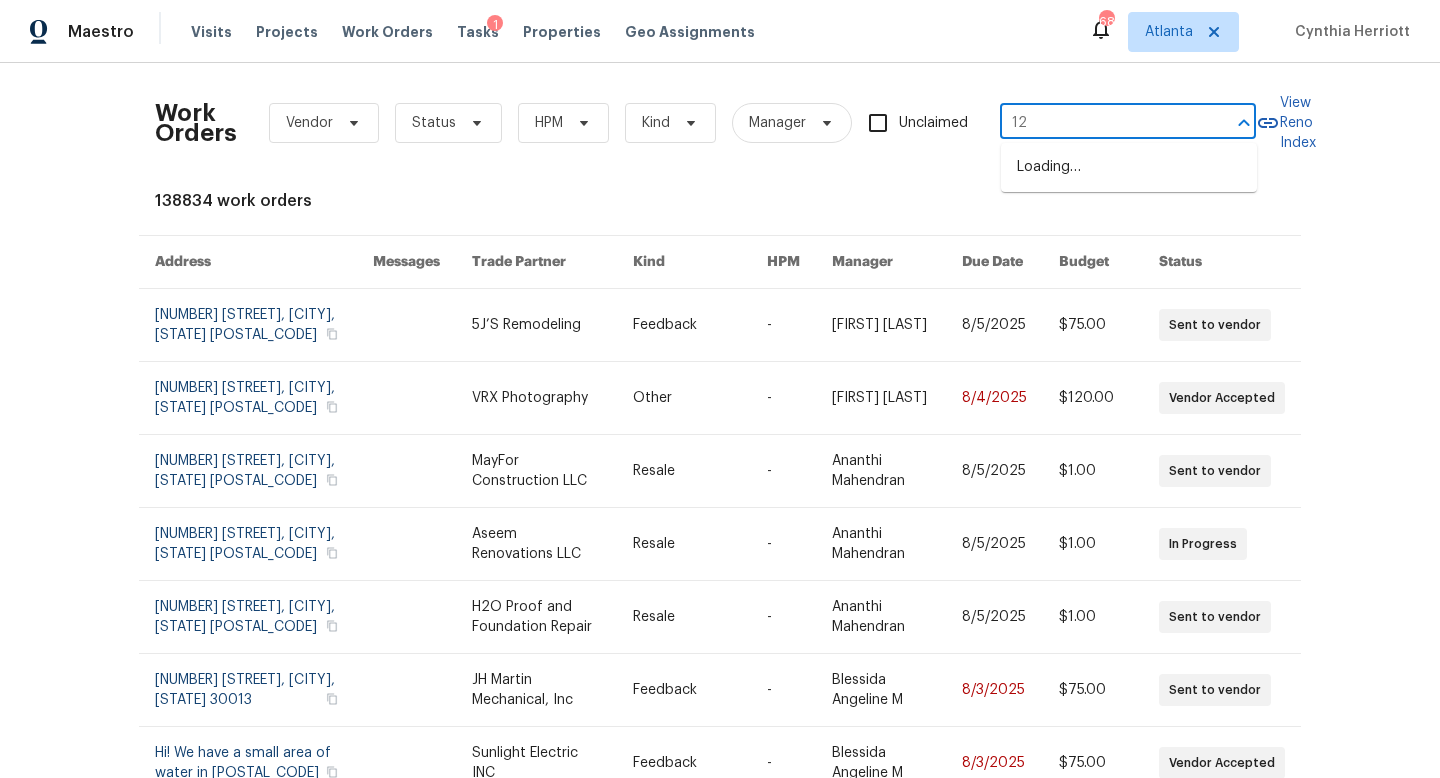 type on "1" 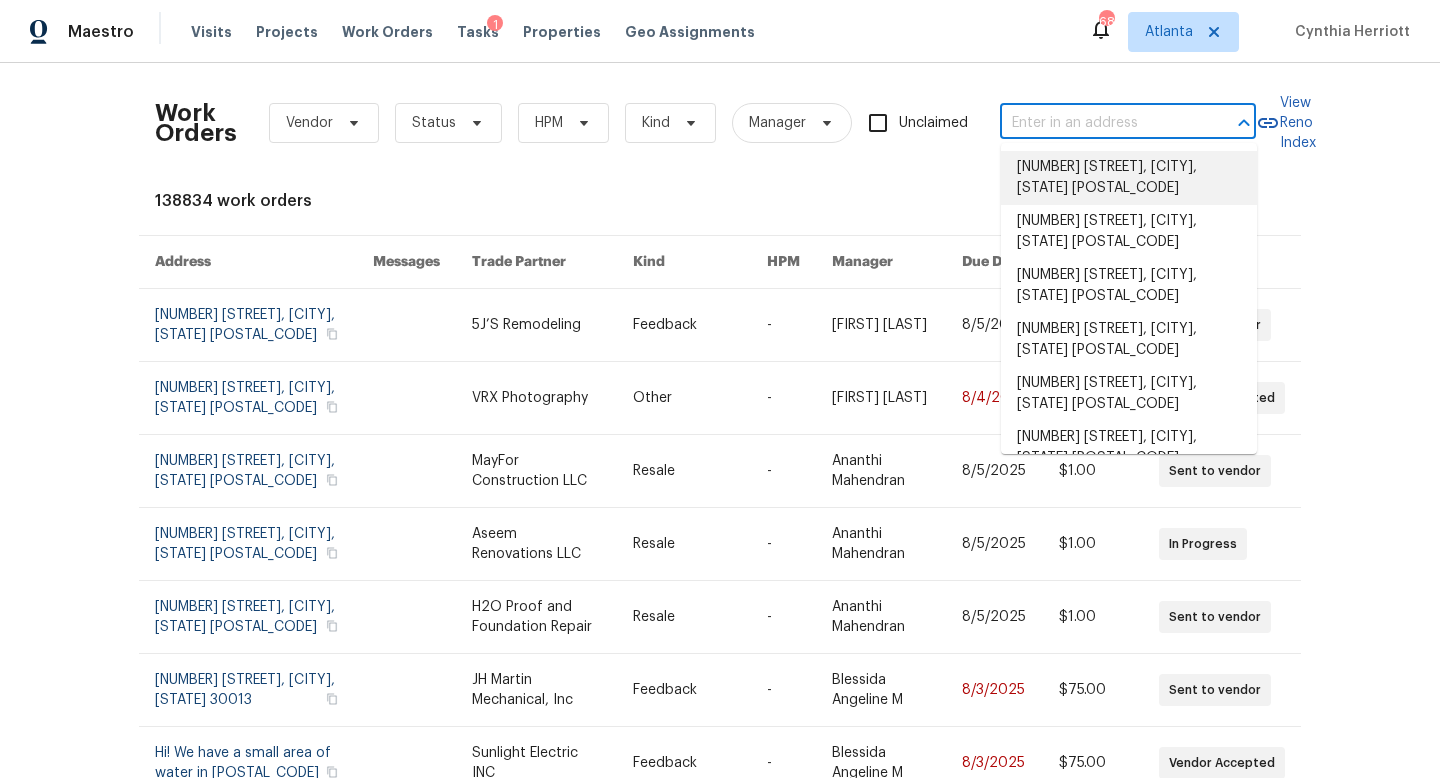 click at bounding box center (1100, 123) 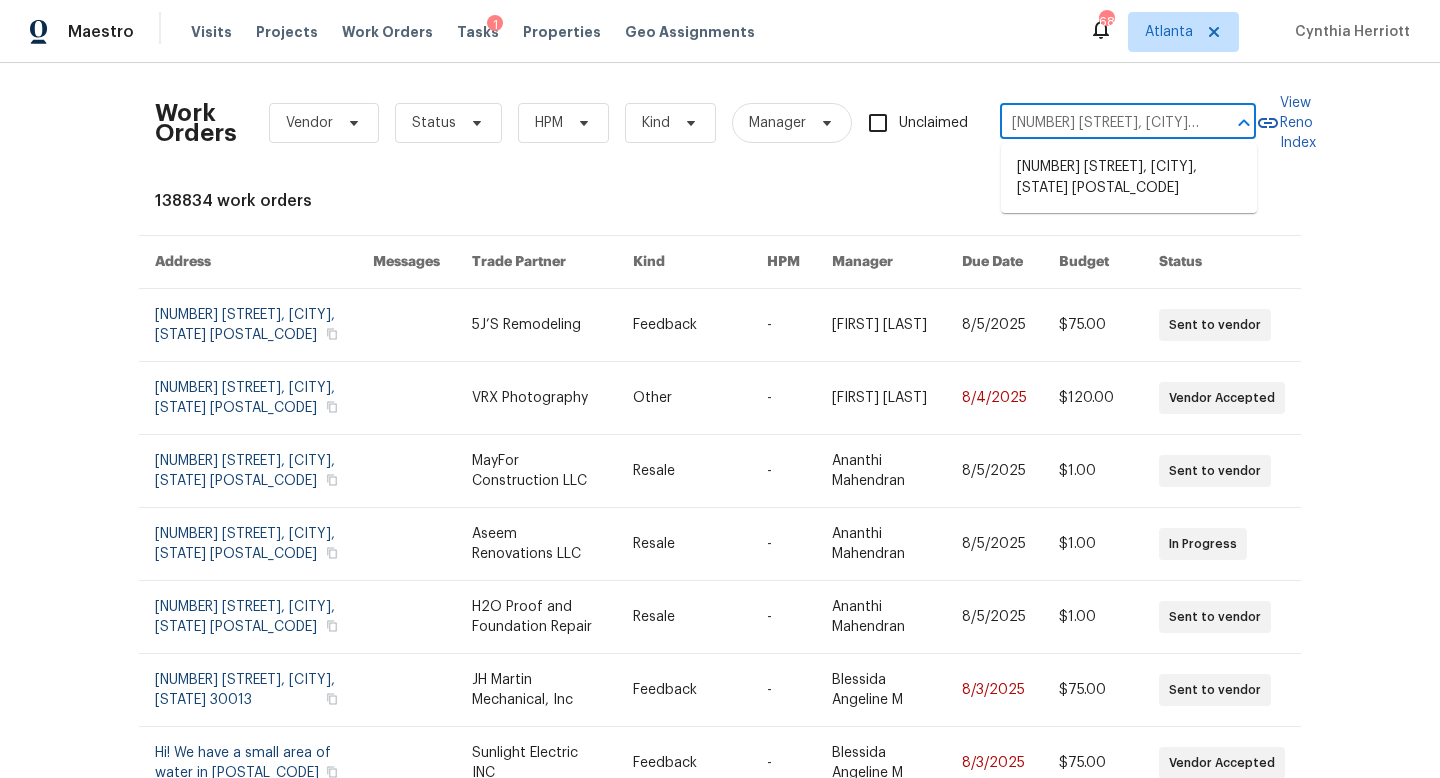 scroll, scrollTop: 0, scrollLeft: 92, axis: horizontal 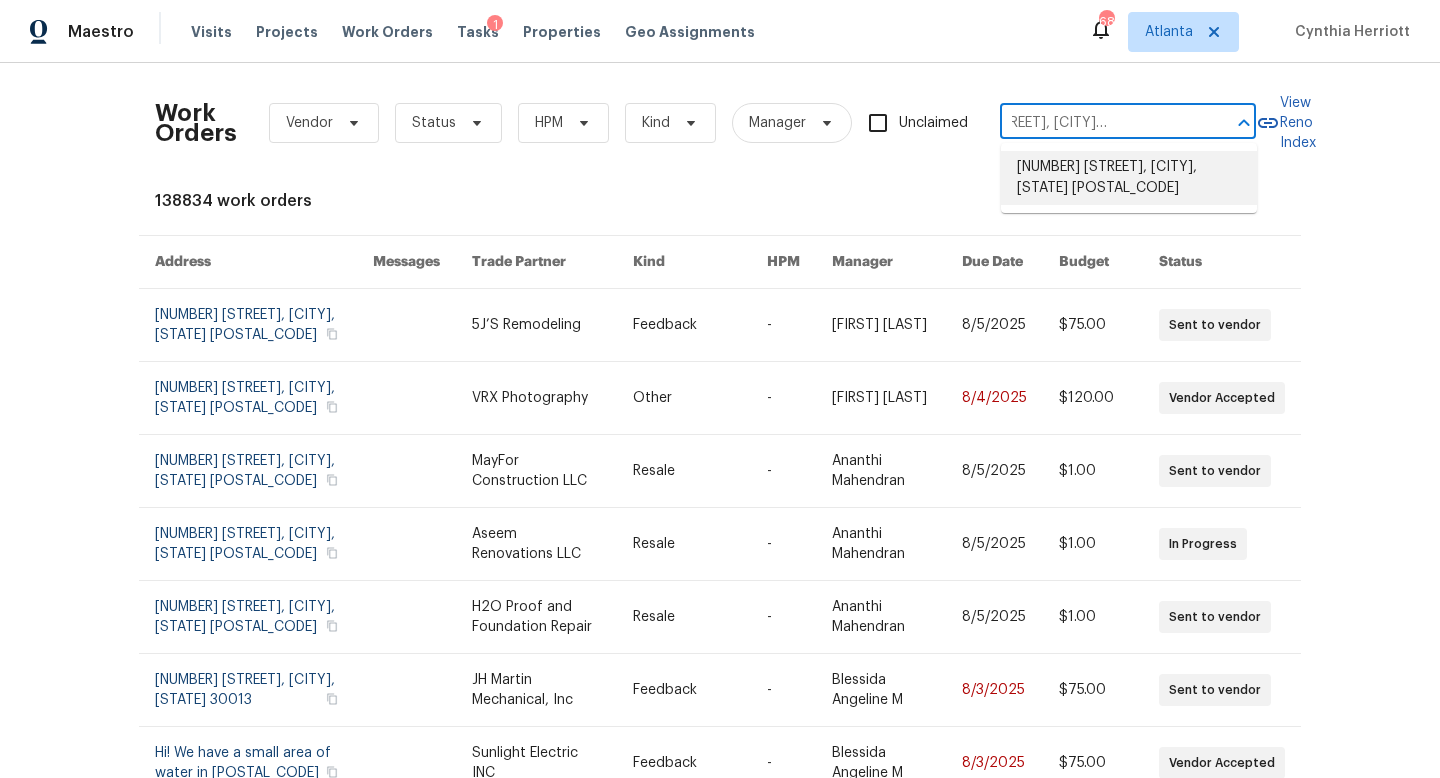 click on "125 Johnsons Walk, Stockbridge, GA 30281" at bounding box center (1129, 178) 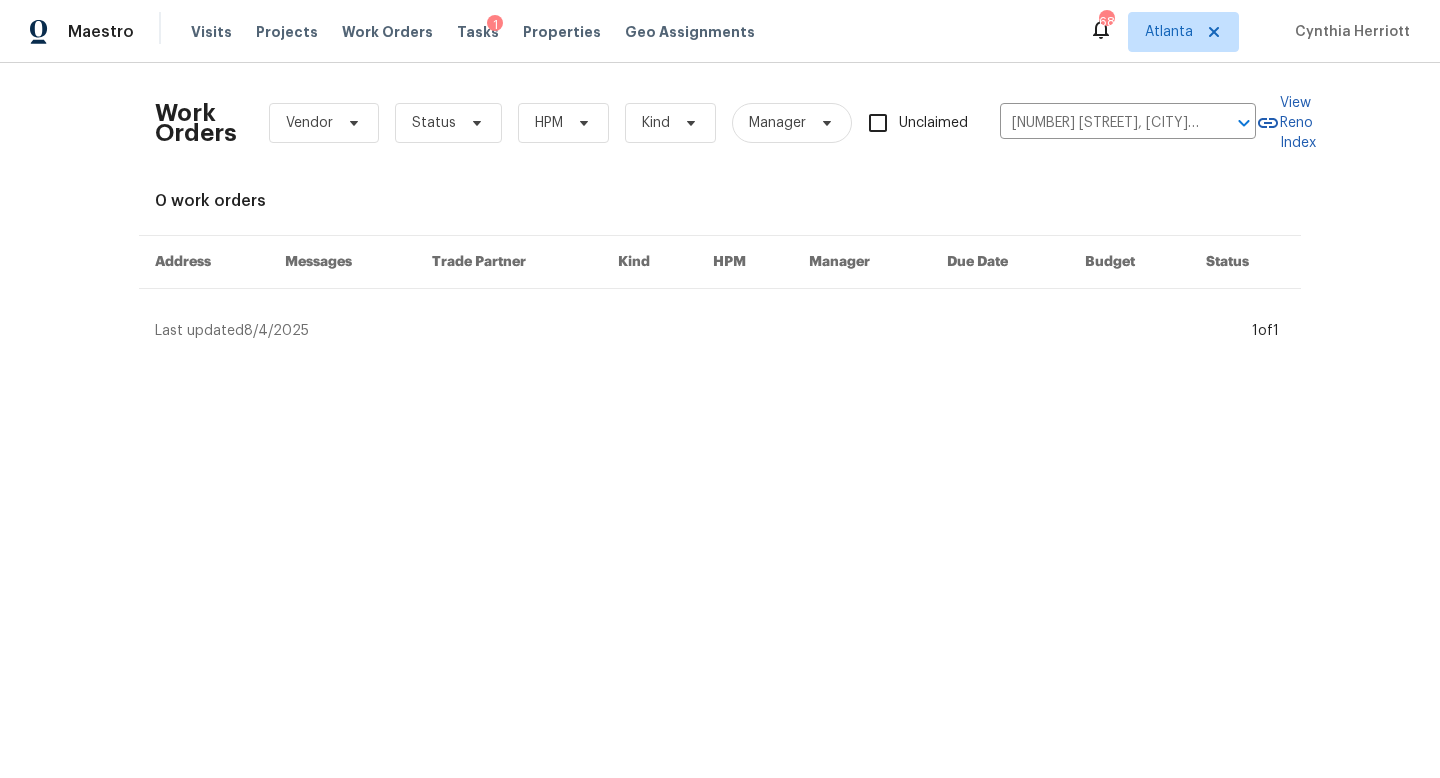 click on "Visits Projects Work Orders Tasks 1 Properties Geo Assignments" at bounding box center [485, 32] 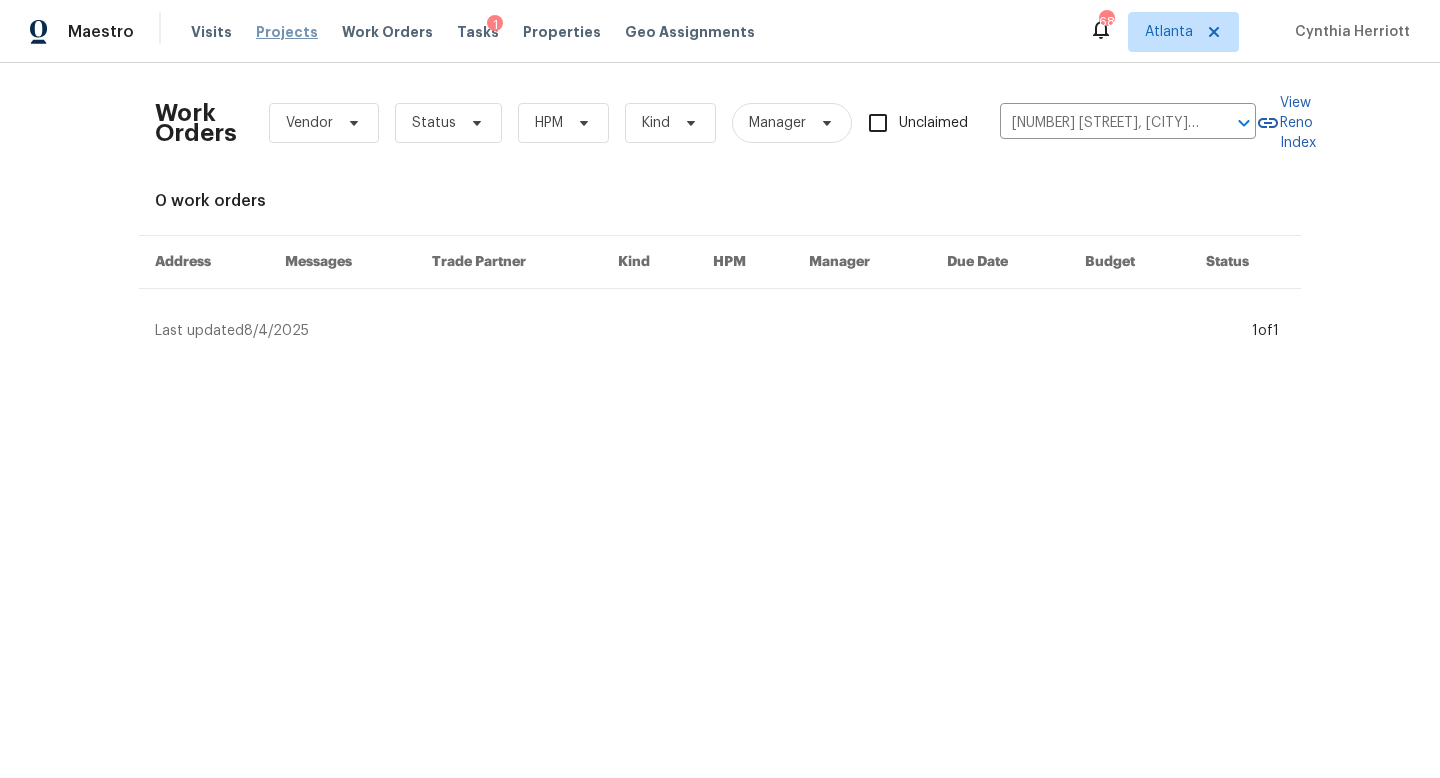 click on "Projects" at bounding box center (287, 32) 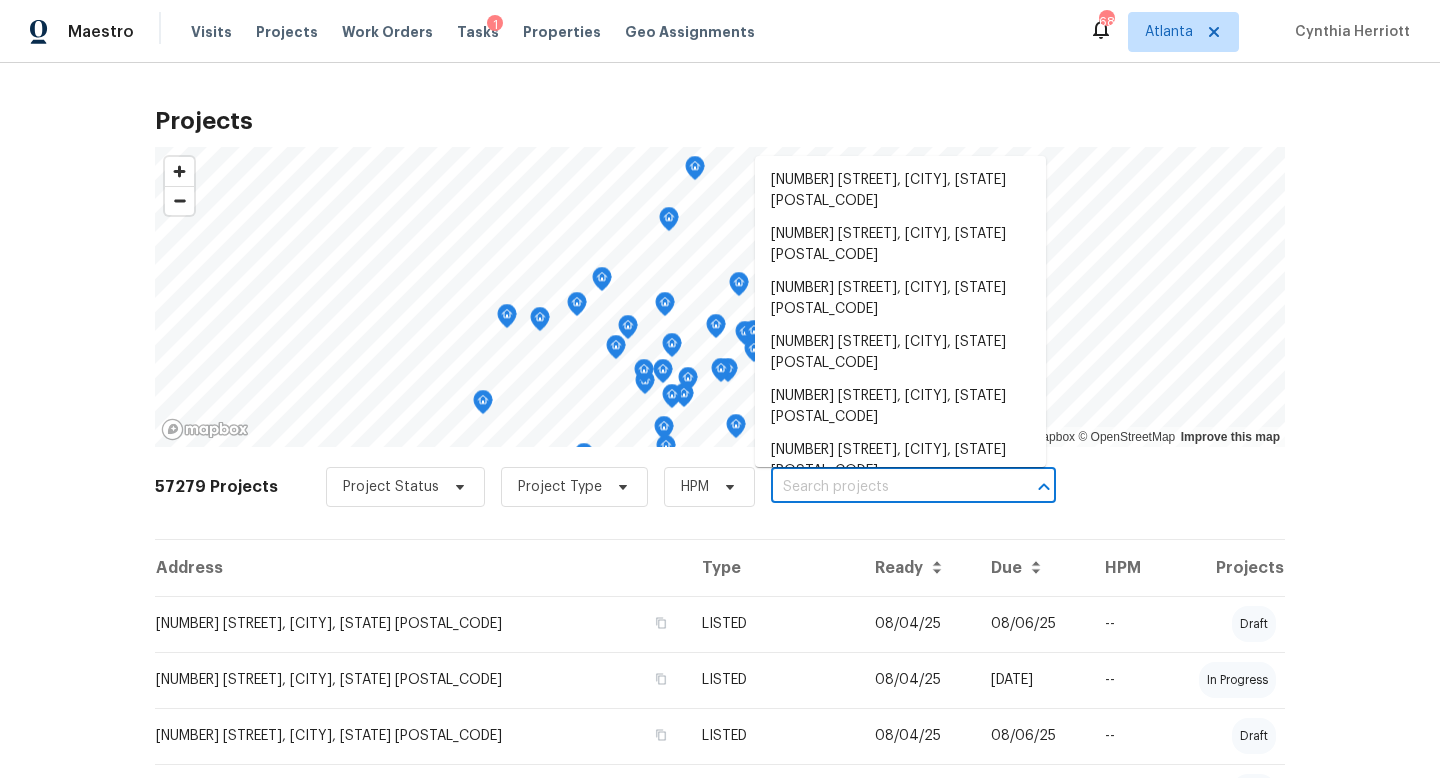 click at bounding box center (885, 487) 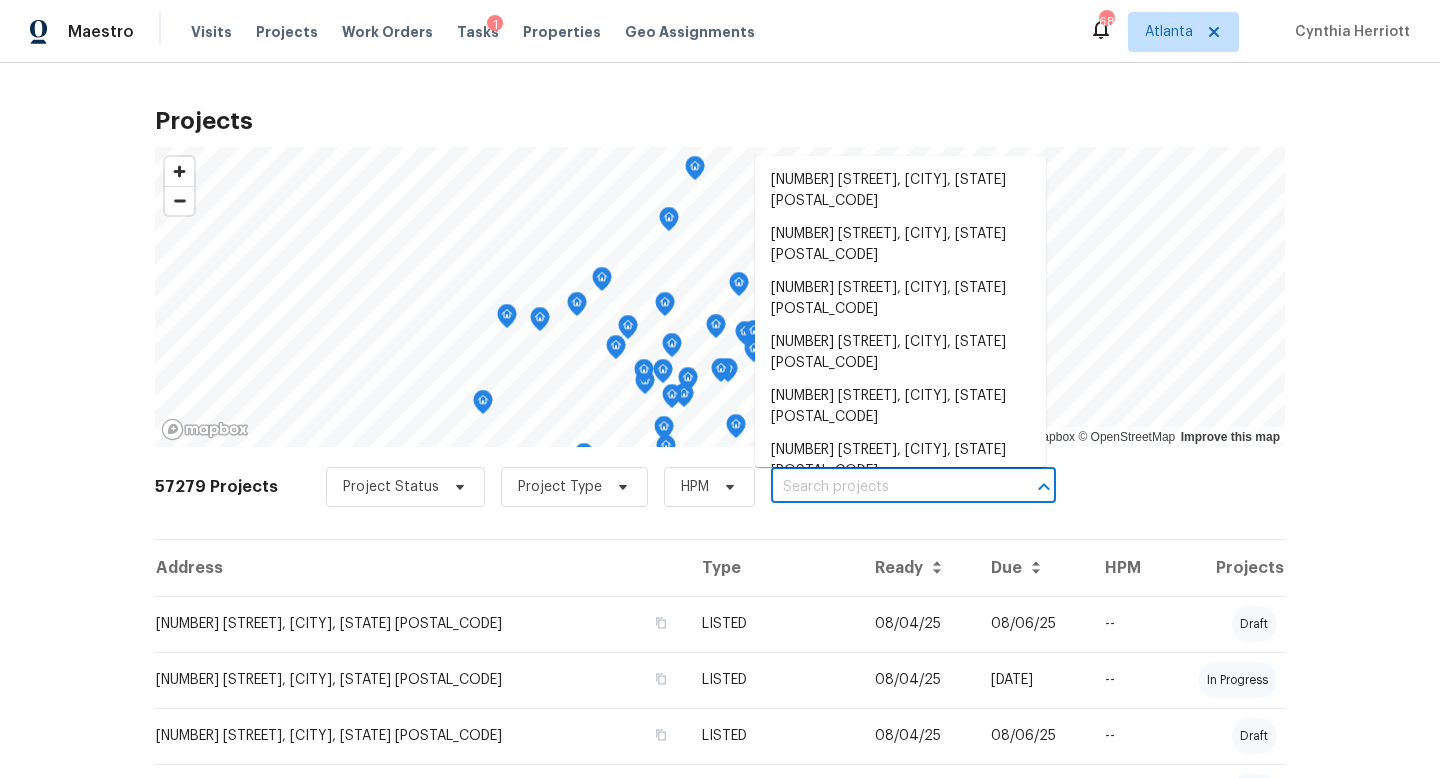 click at bounding box center (885, 487) 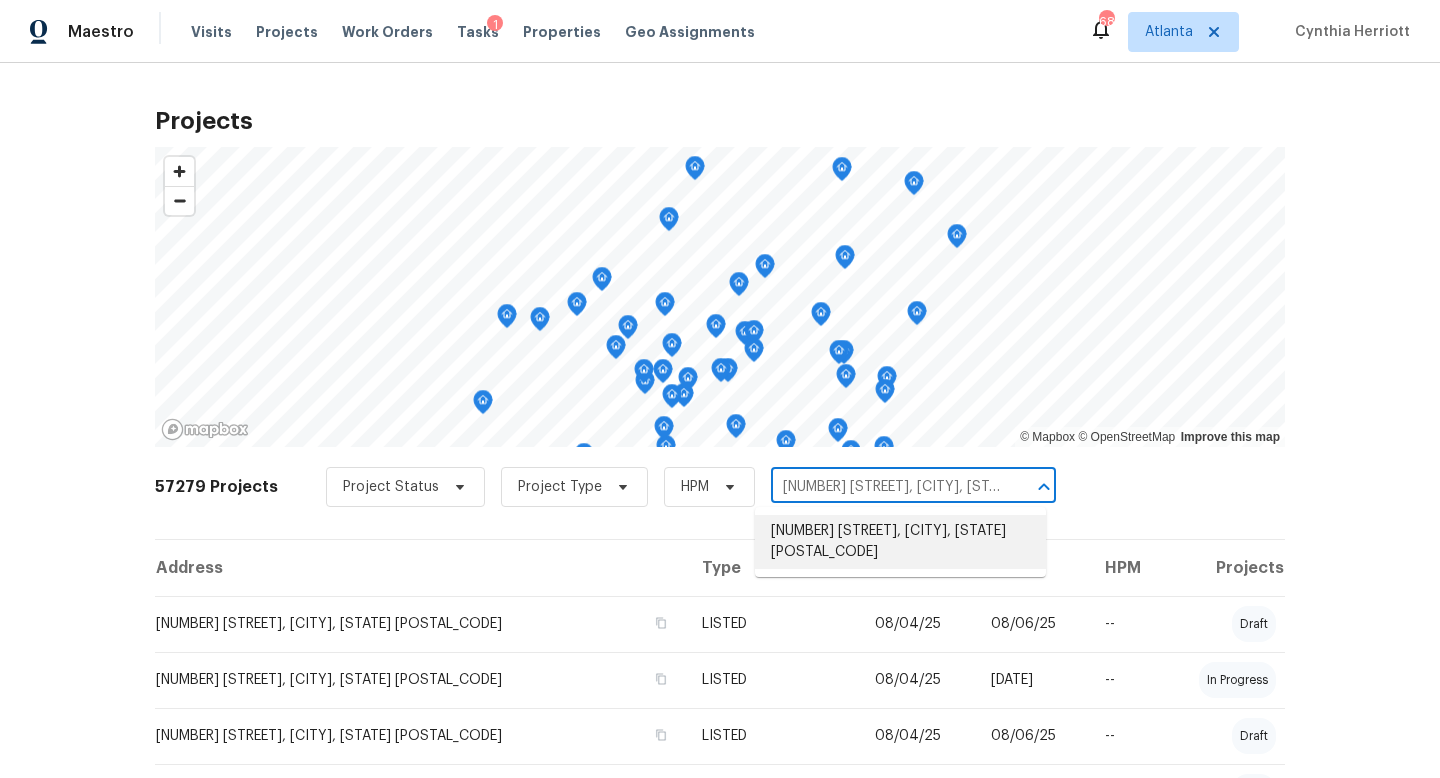 scroll, scrollTop: 0, scrollLeft: 57, axis: horizontal 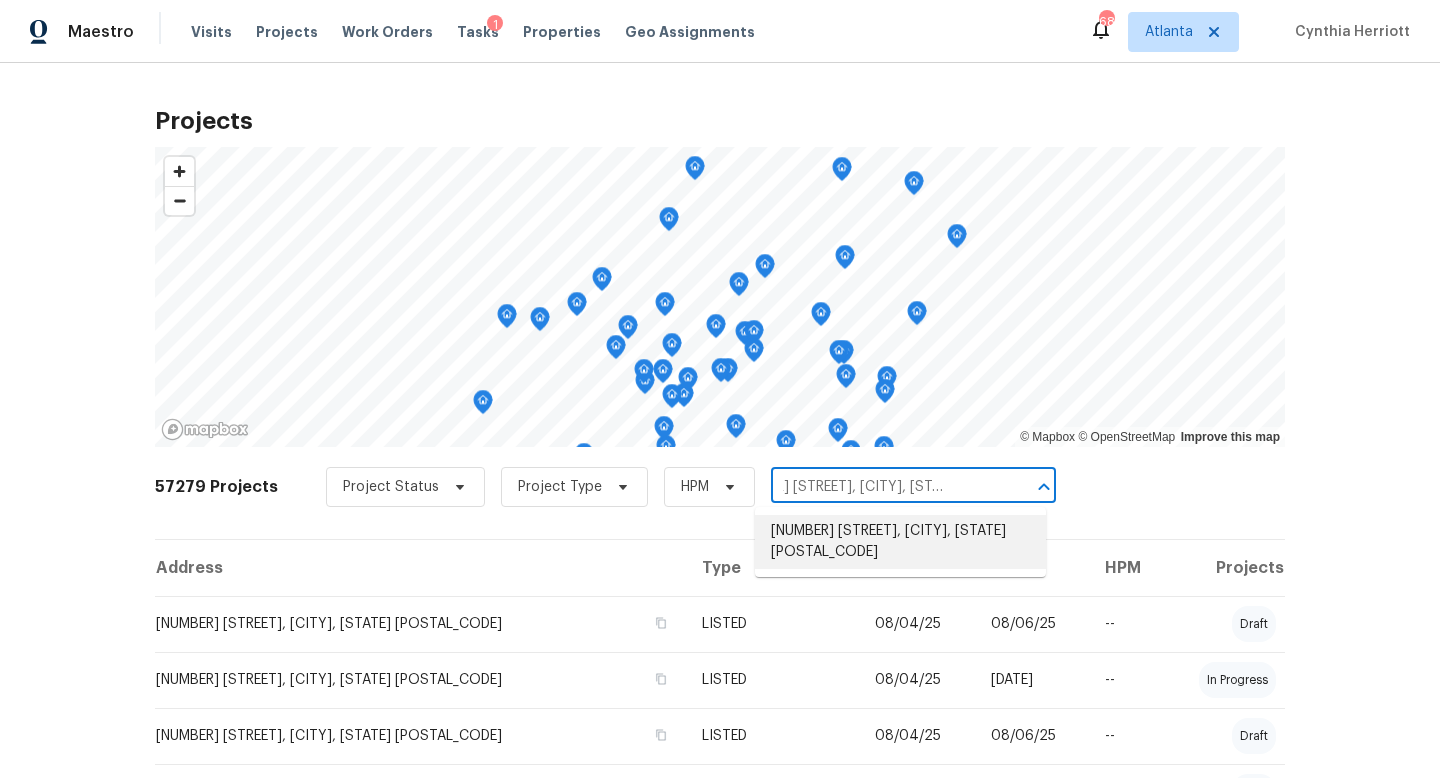 click on "125 Johnsons Walk, Stockbridge, GA 30281" at bounding box center [900, 542] 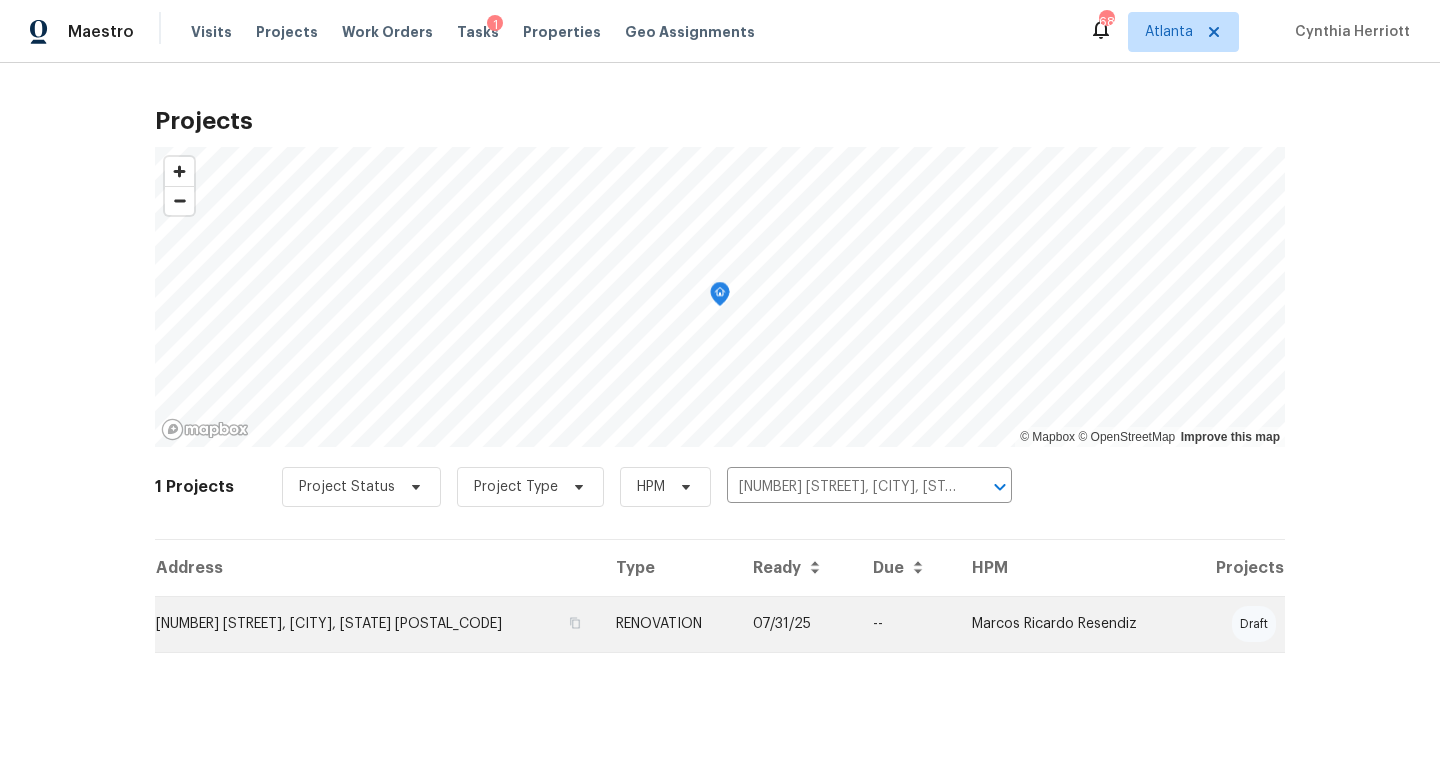 click on "125 Johnsons Walk, Stockbridge, GA 30281" at bounding box center [377, 624] 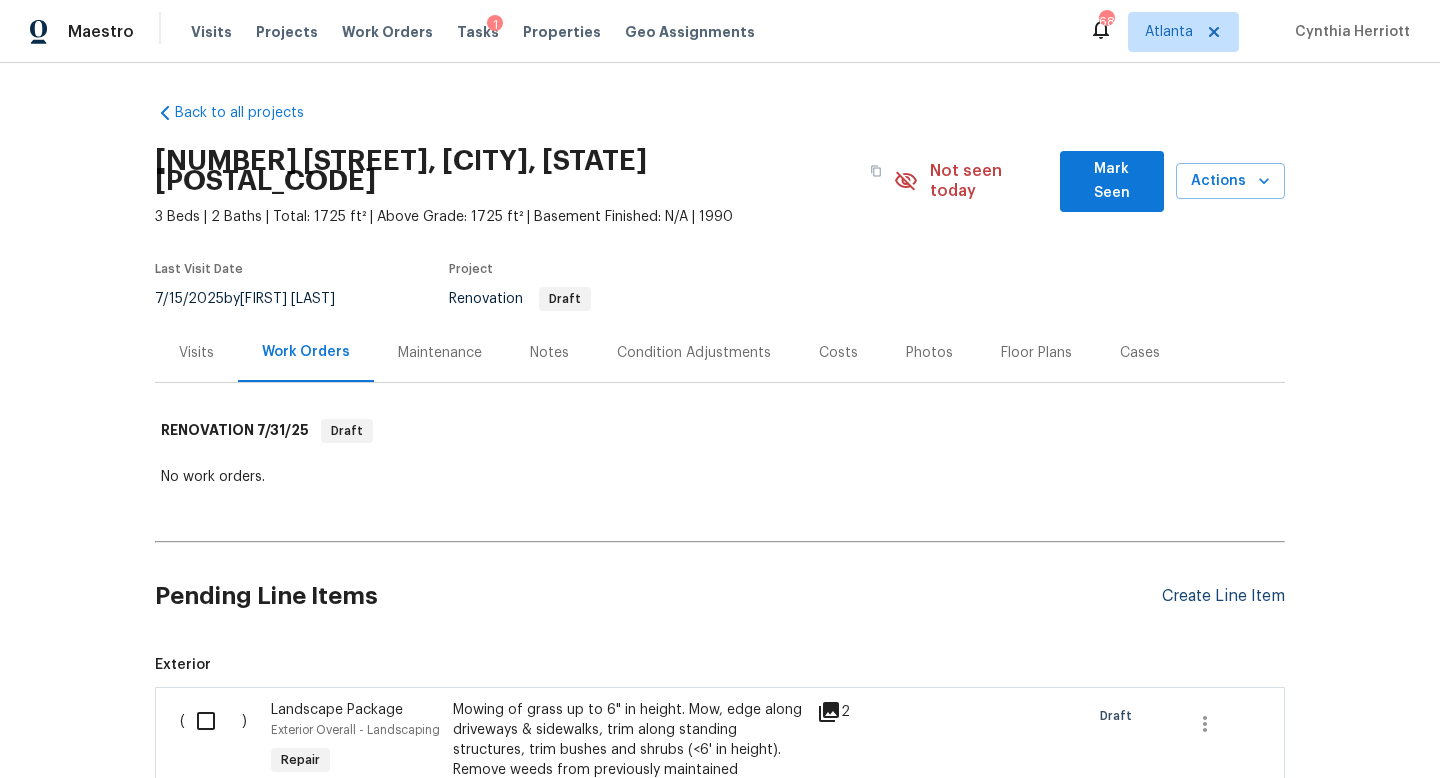 click on "Create Line Item" at bounding box center (1223, 596) 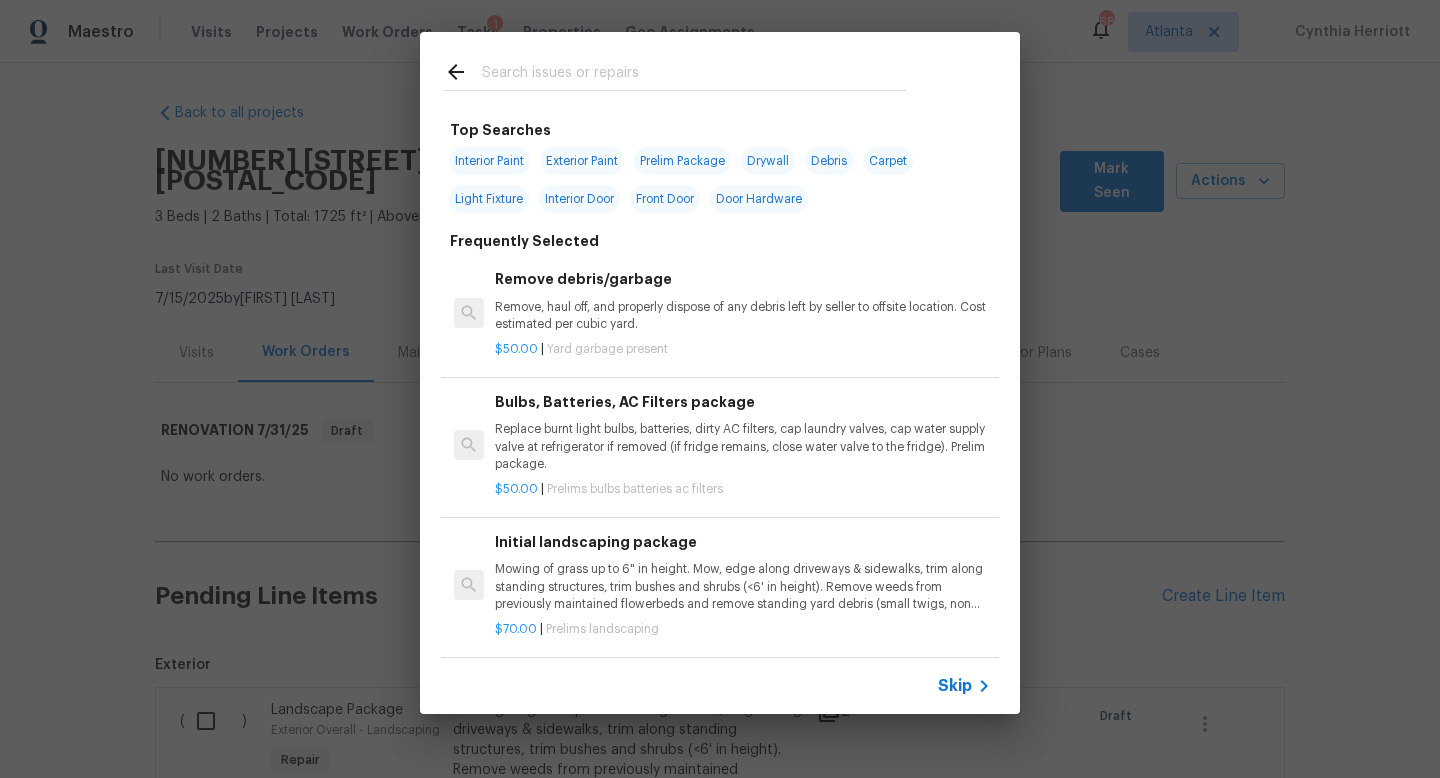click at bounding box center (694, 75) 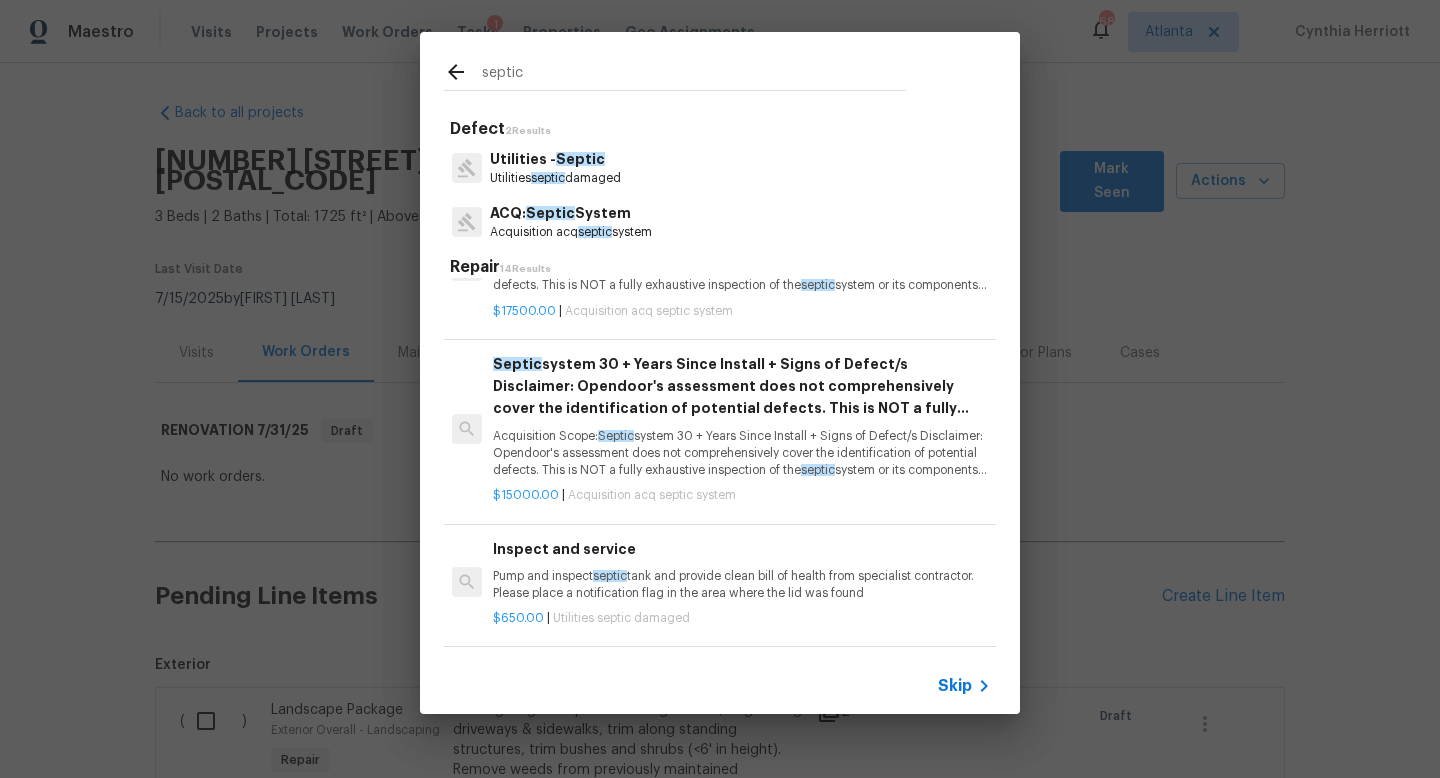 scroll, scrollTop: 1360, scrollLeft: 2, axis: both 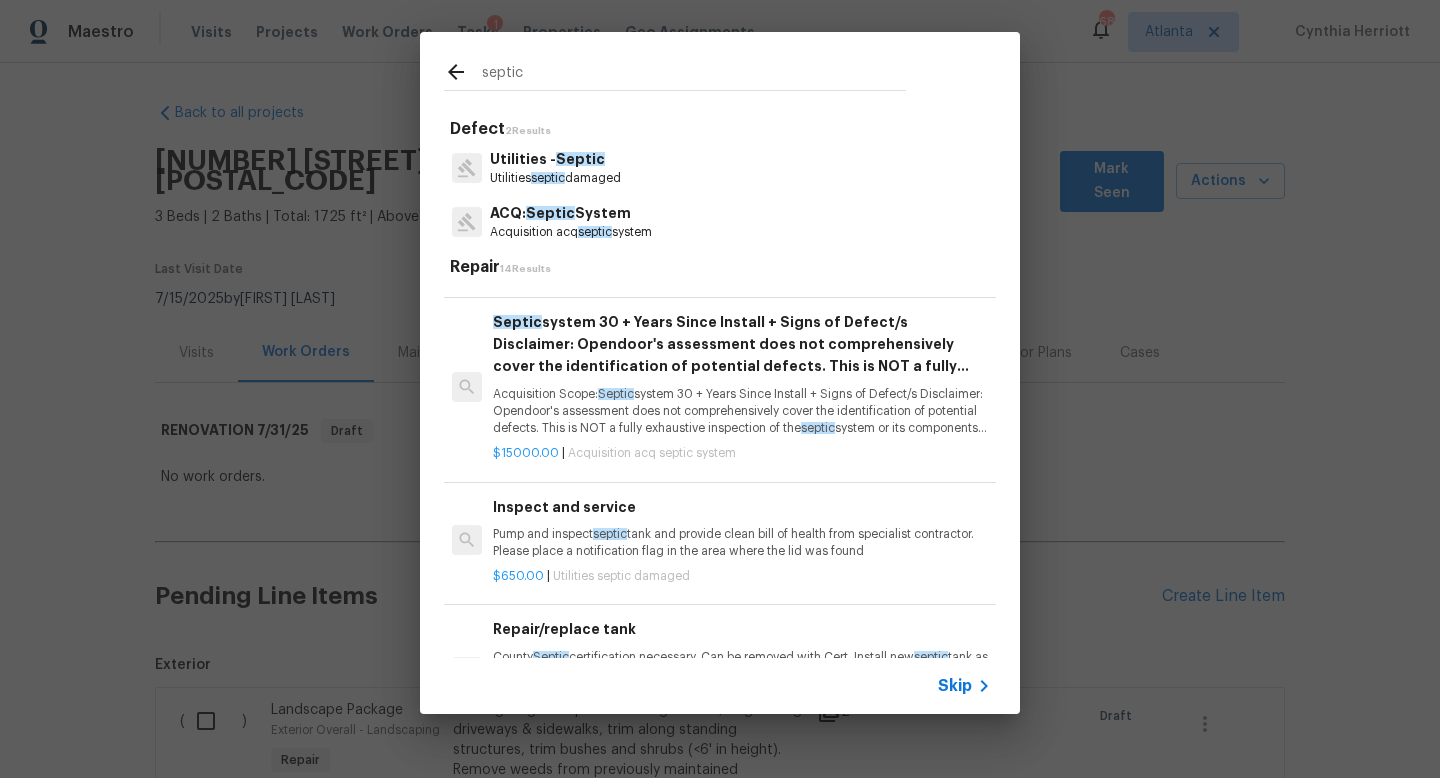 type on "septic" 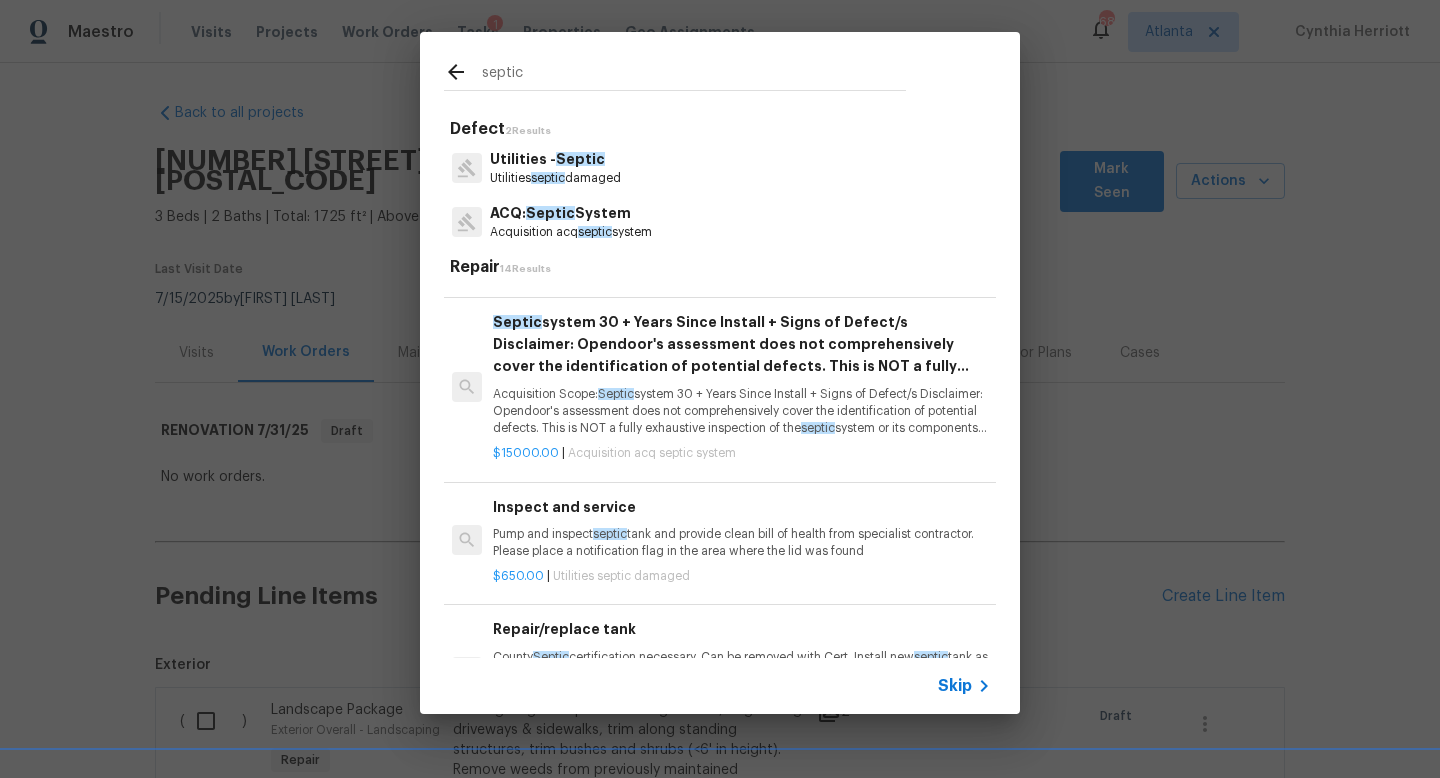 click on "Pump and inspect  septic  tank and provide clean bill of health from specialist contractor. Please place a notification flag in the area where the lid was found" at bounding box center [741, 543] 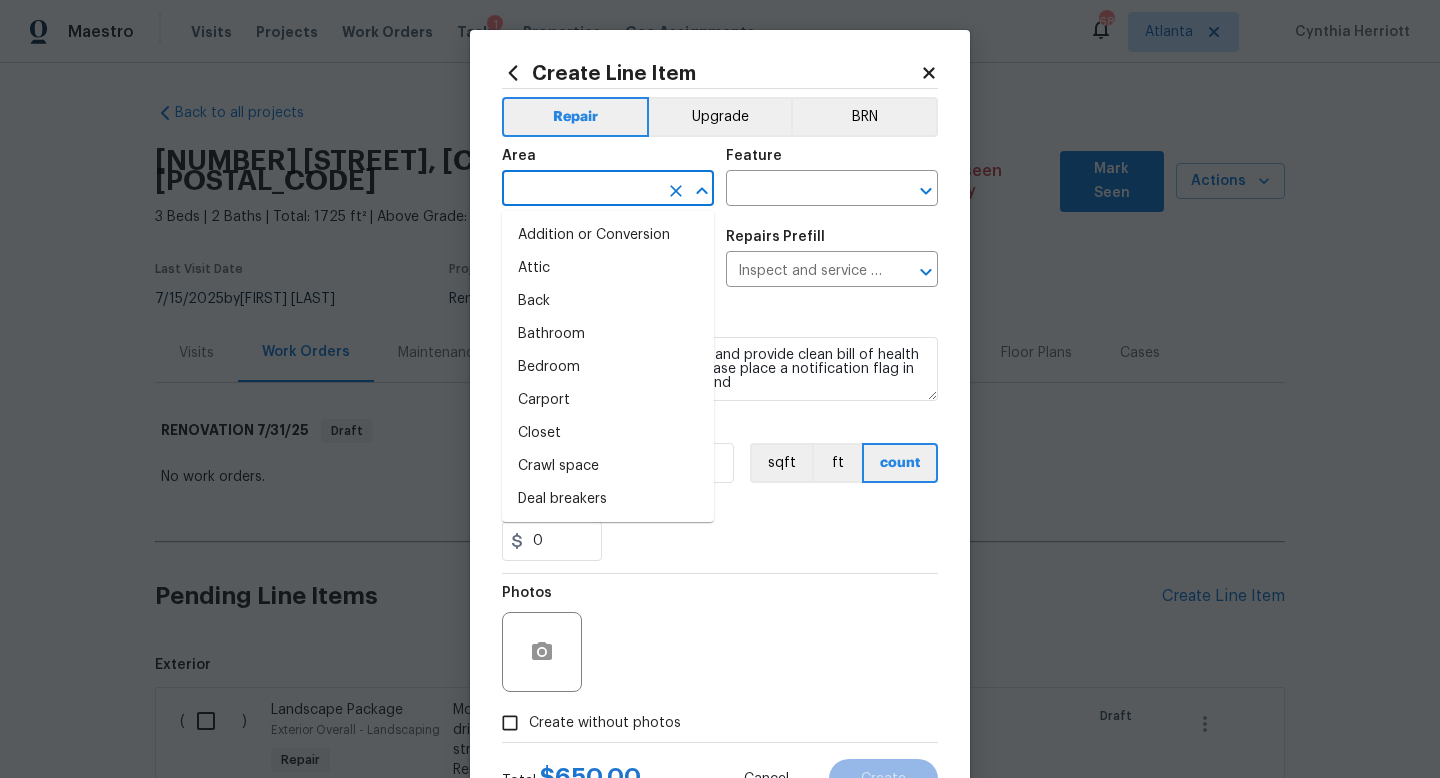 click at bounding box center [580, 190] 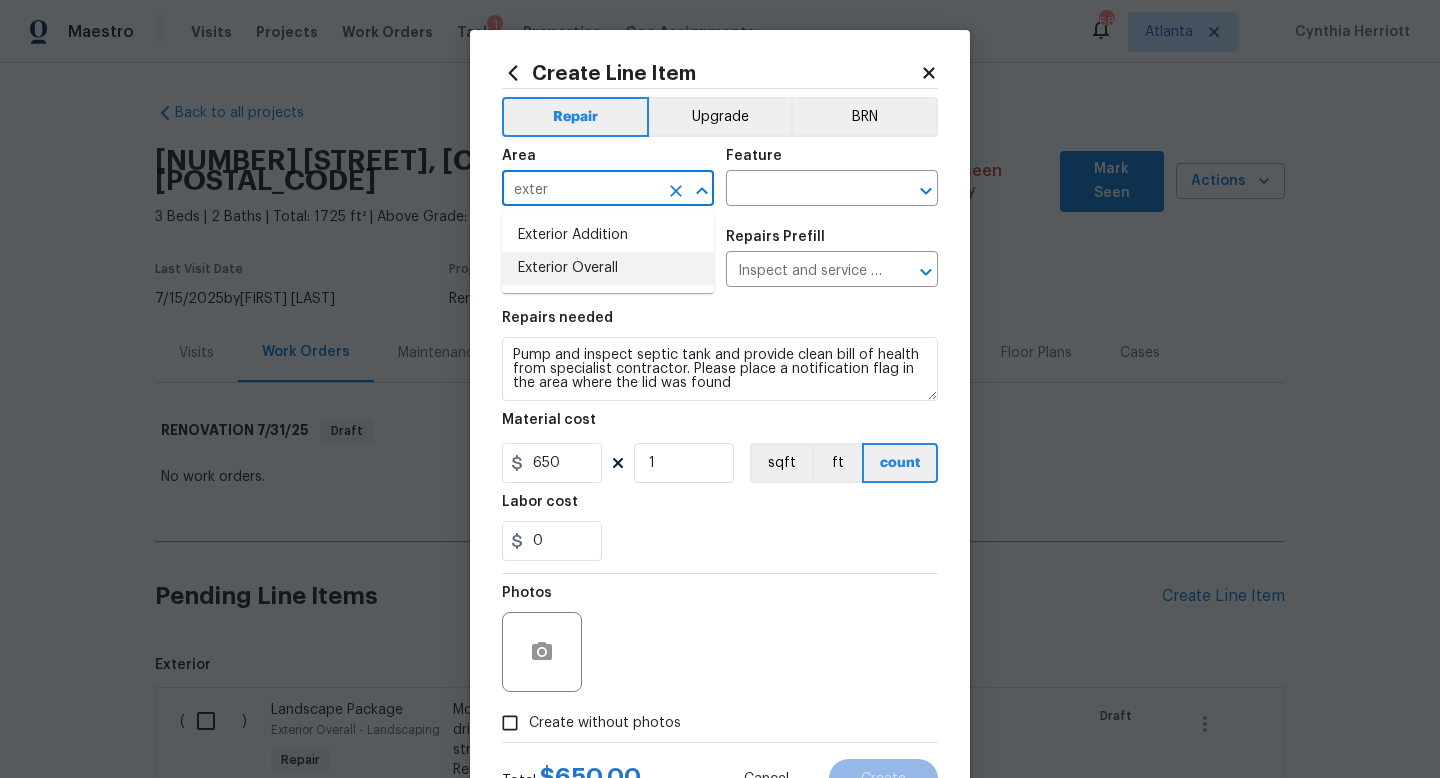 click on "Exterior Overall" at bounding box center [608, 268] 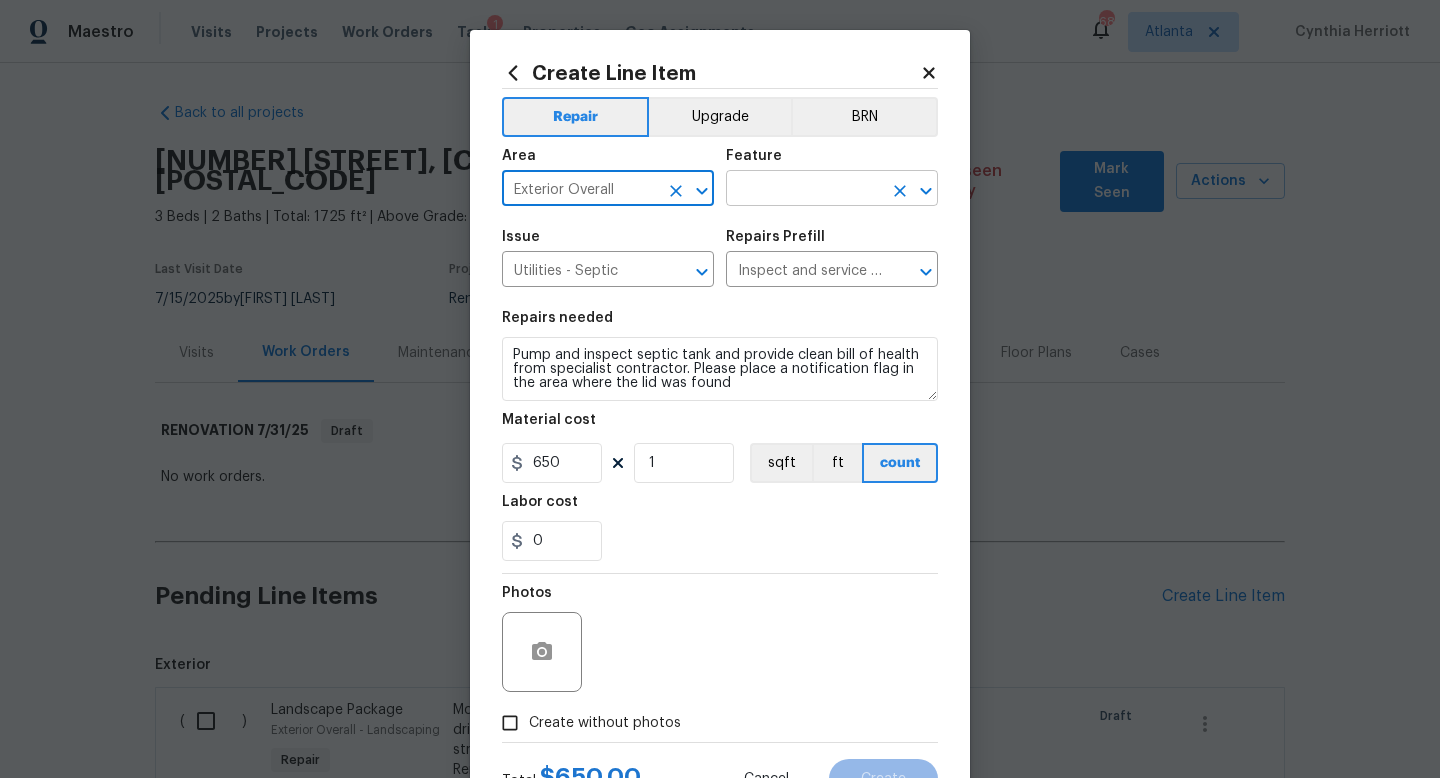 type on "Exterior Overall" 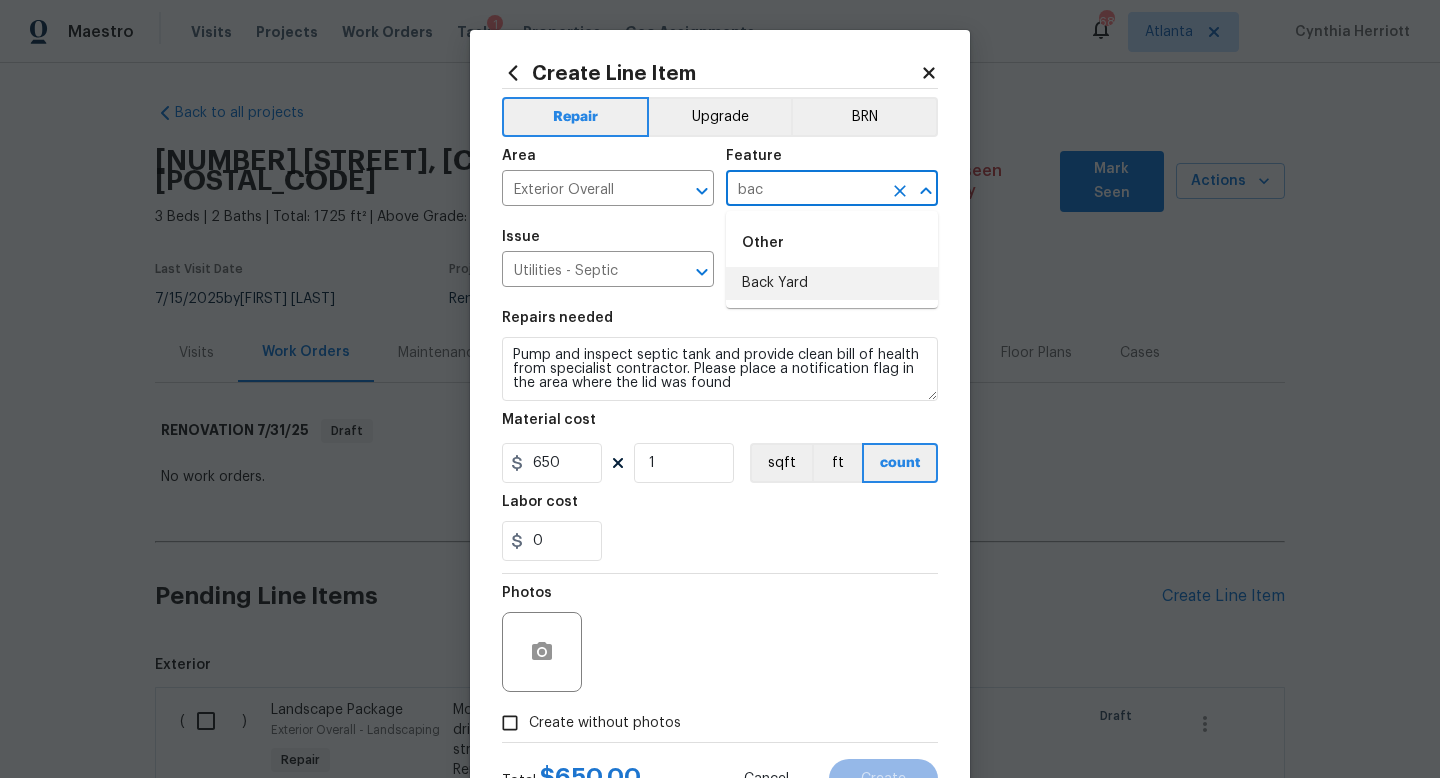 click on "Back Yard" at bounding box center [832, 283] 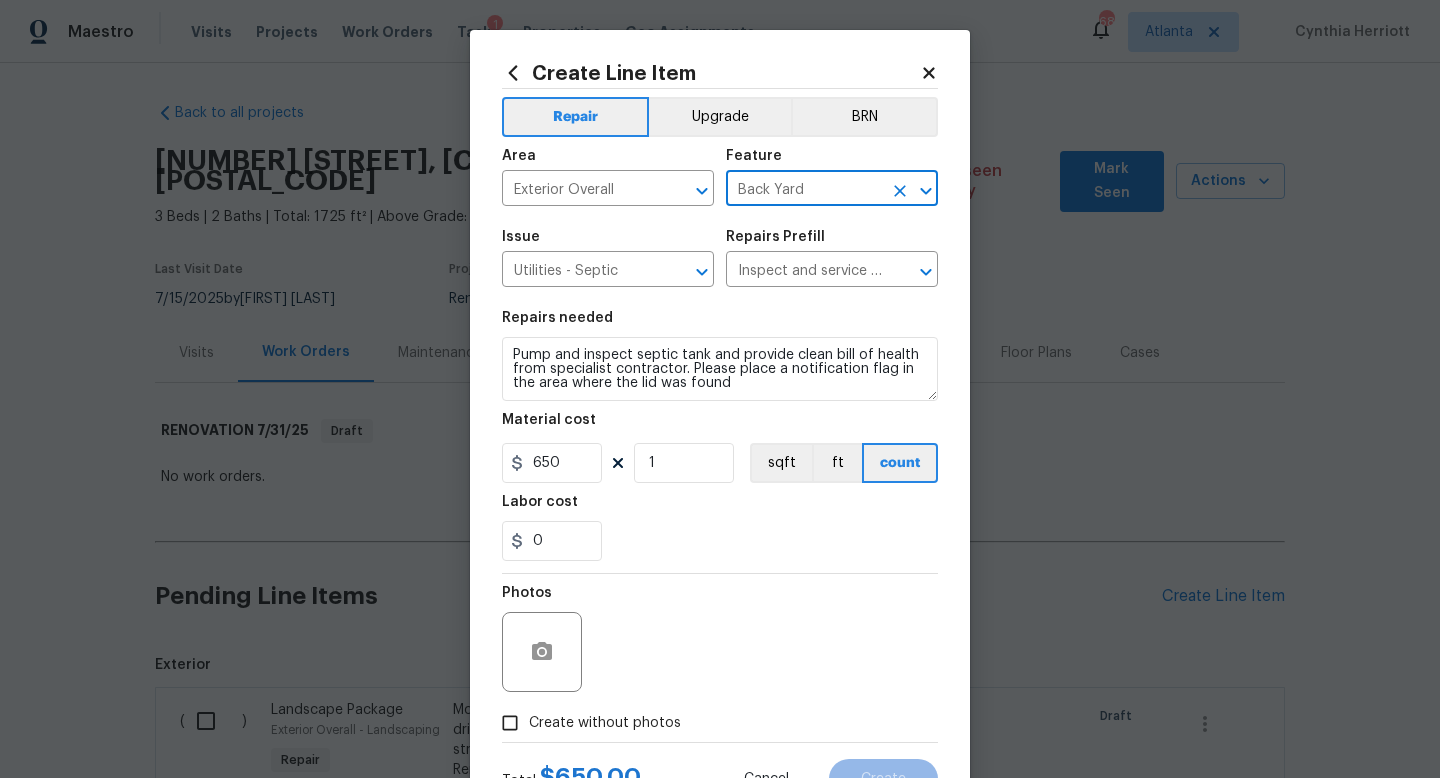 scroll, scrollTop: 84, scrollLeft: 0, axis: vertical 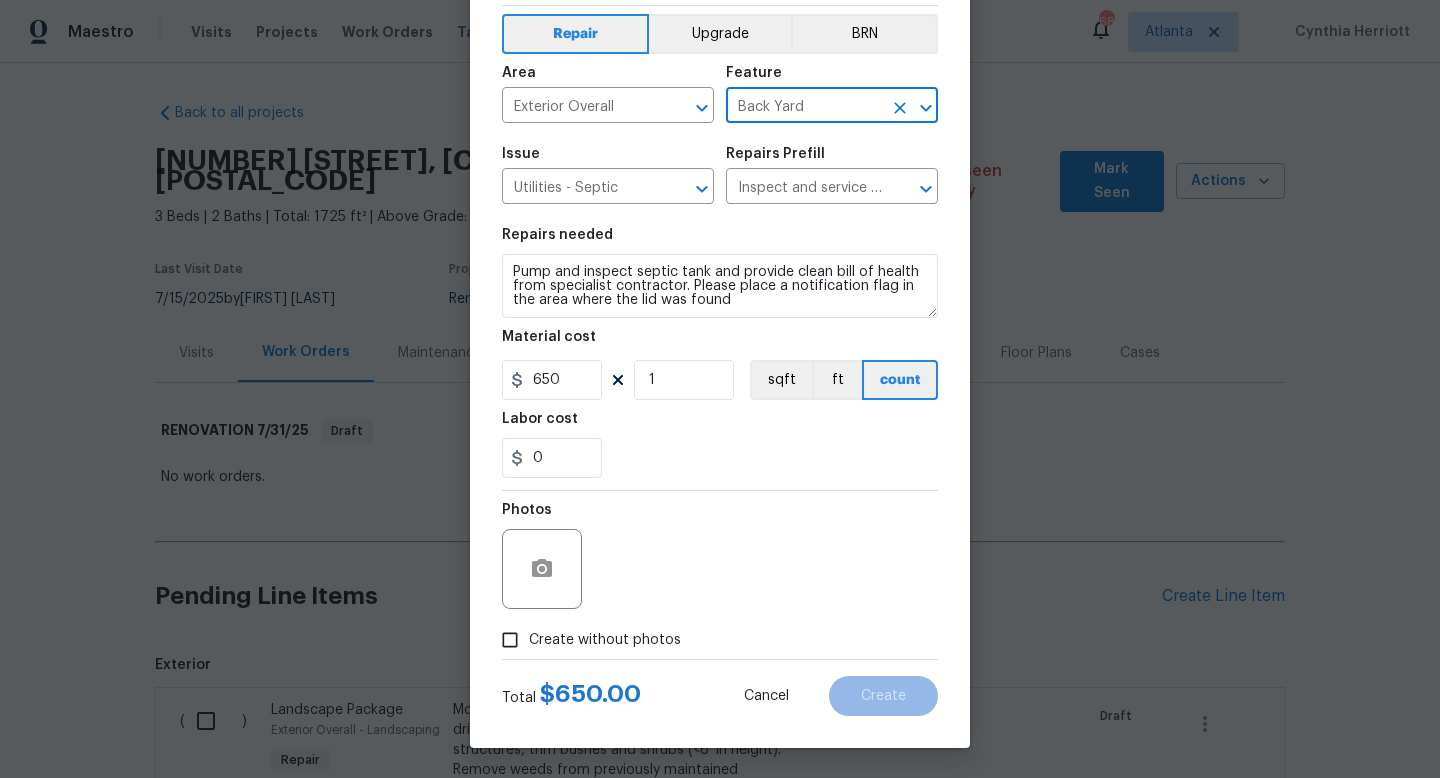 type on "Back Yard" 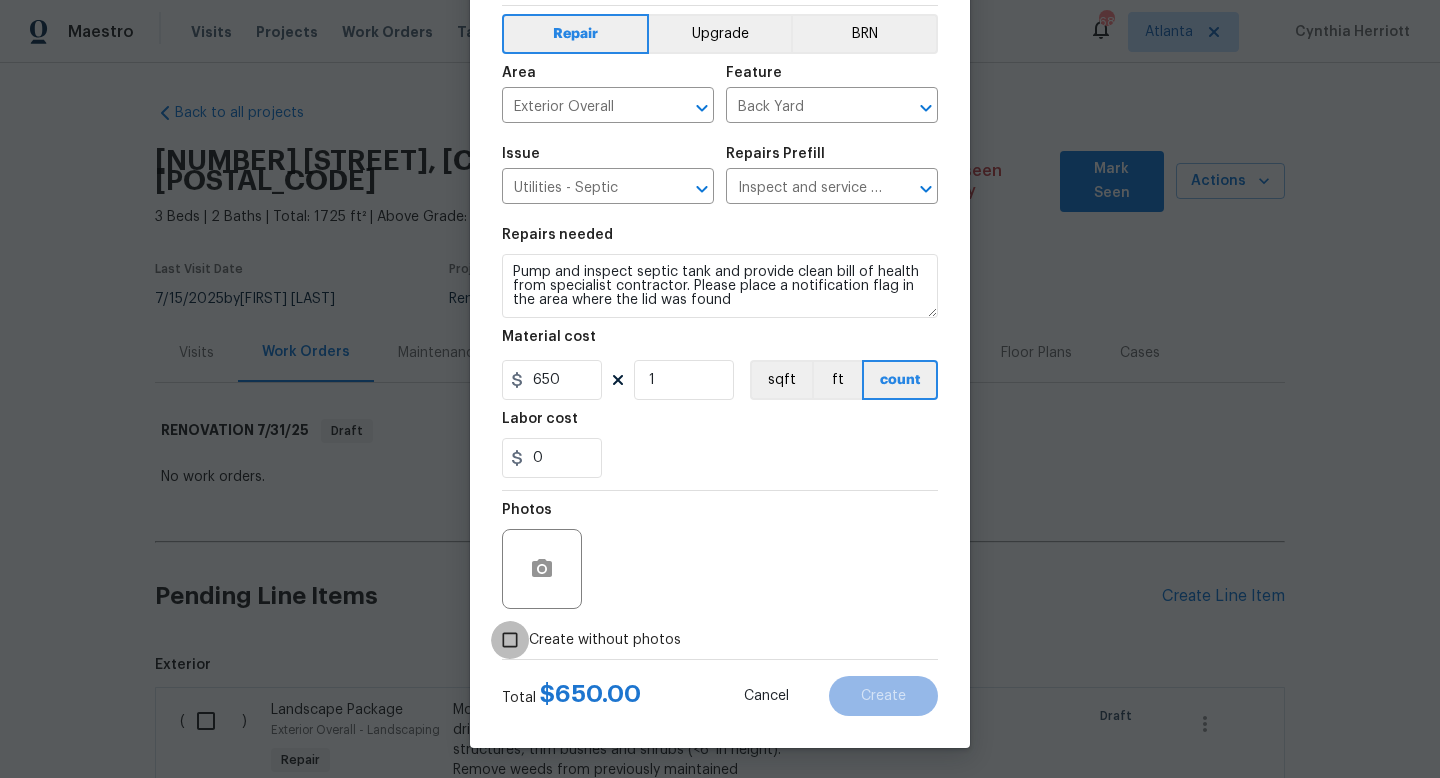 click on "Create without photos" at bounding box center (510, 640) 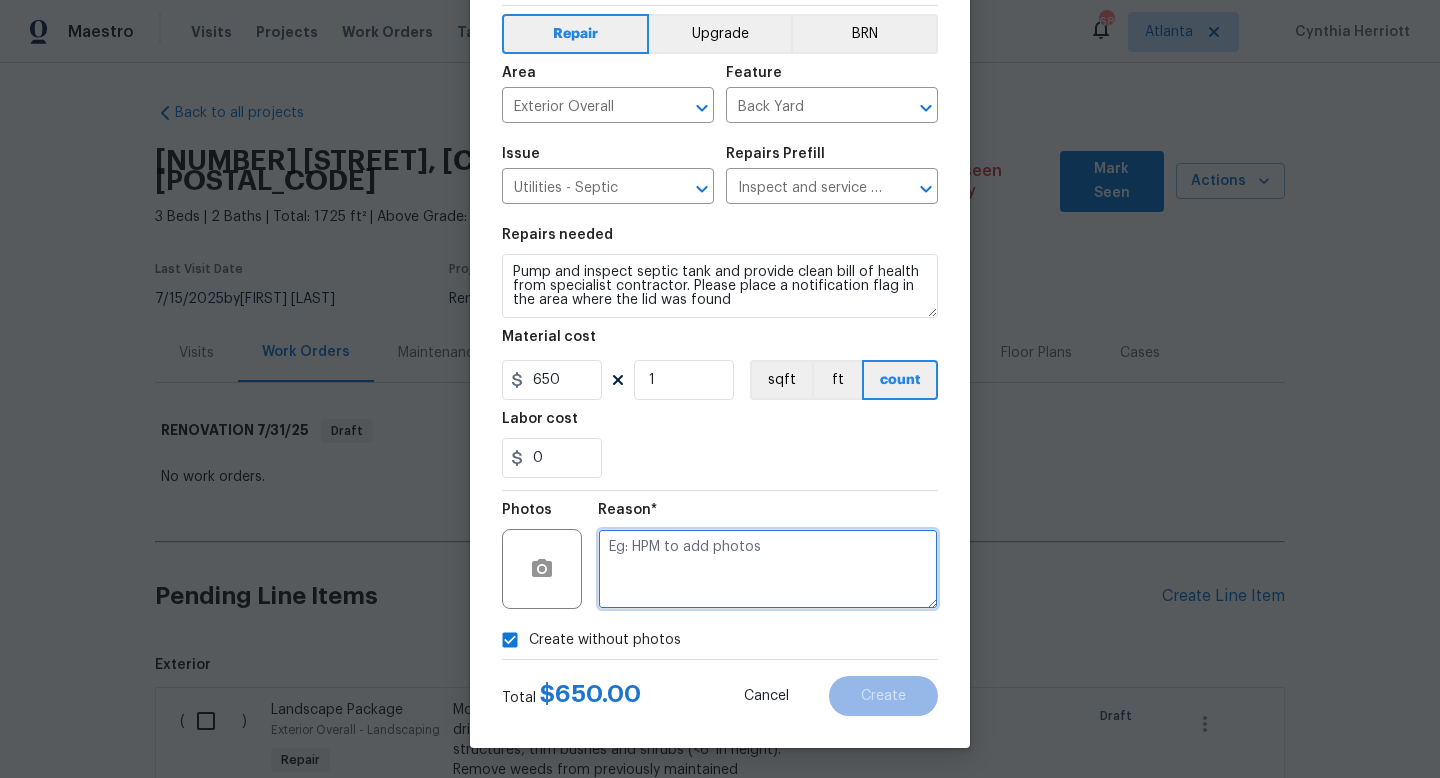 click at bounding box center [768, 569] 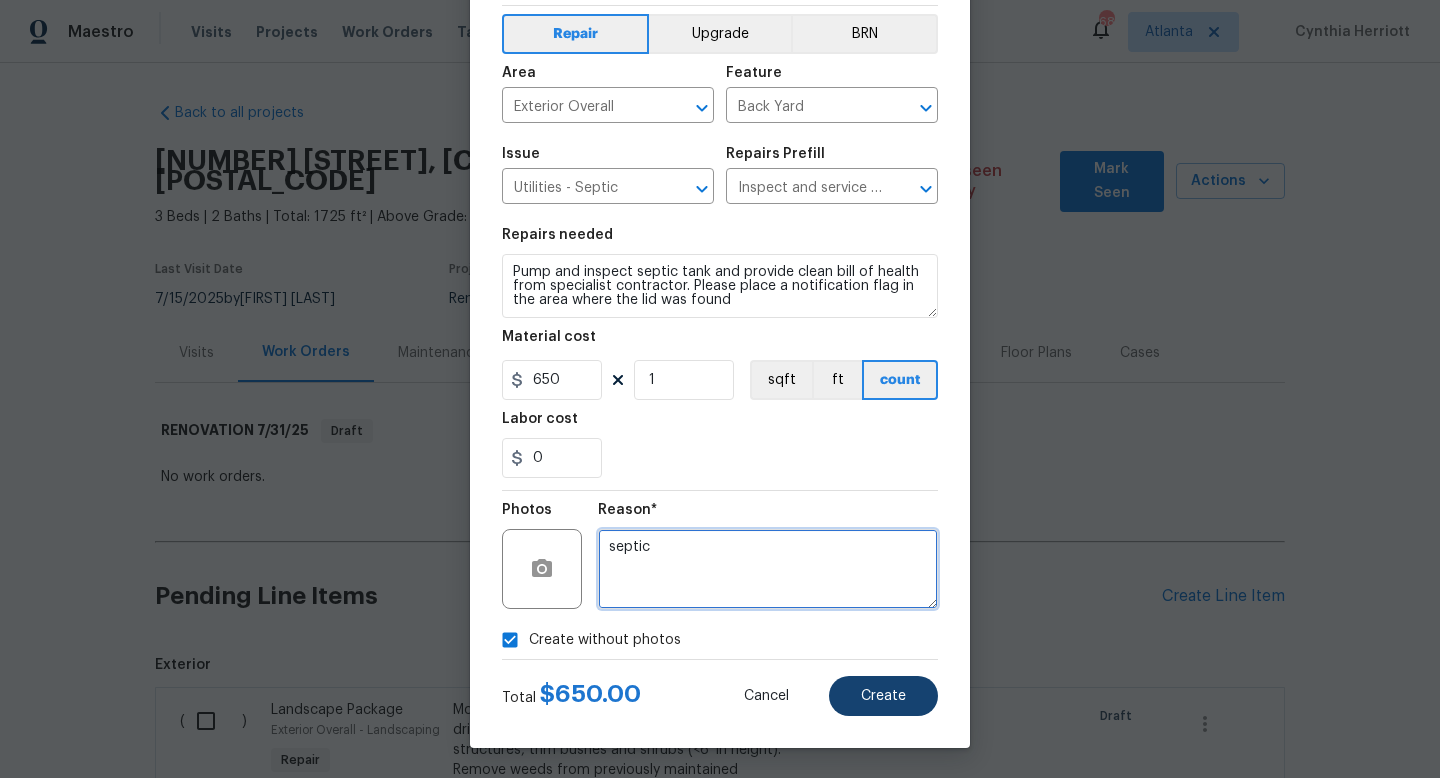 type on "septic" 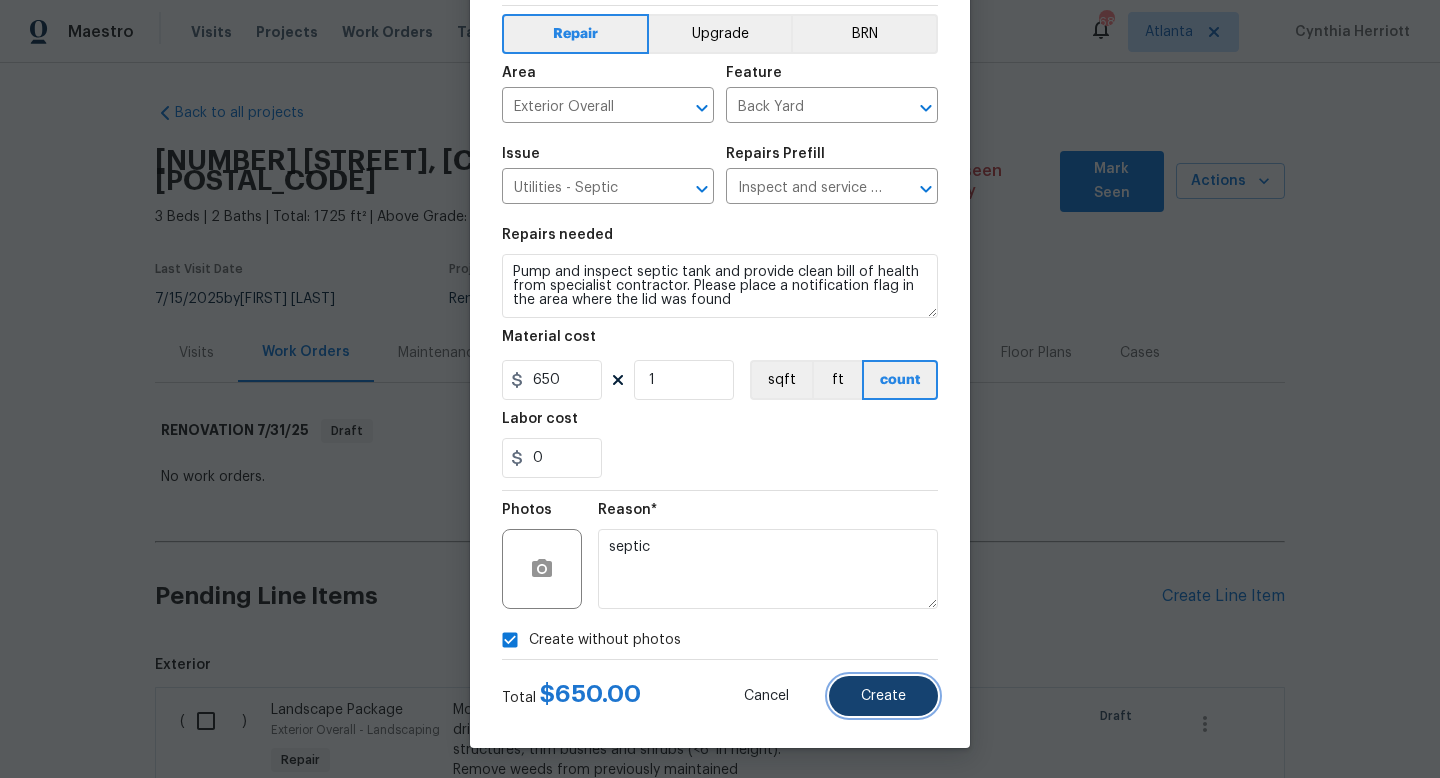 click on "Create" at bounding box center [883, 696] 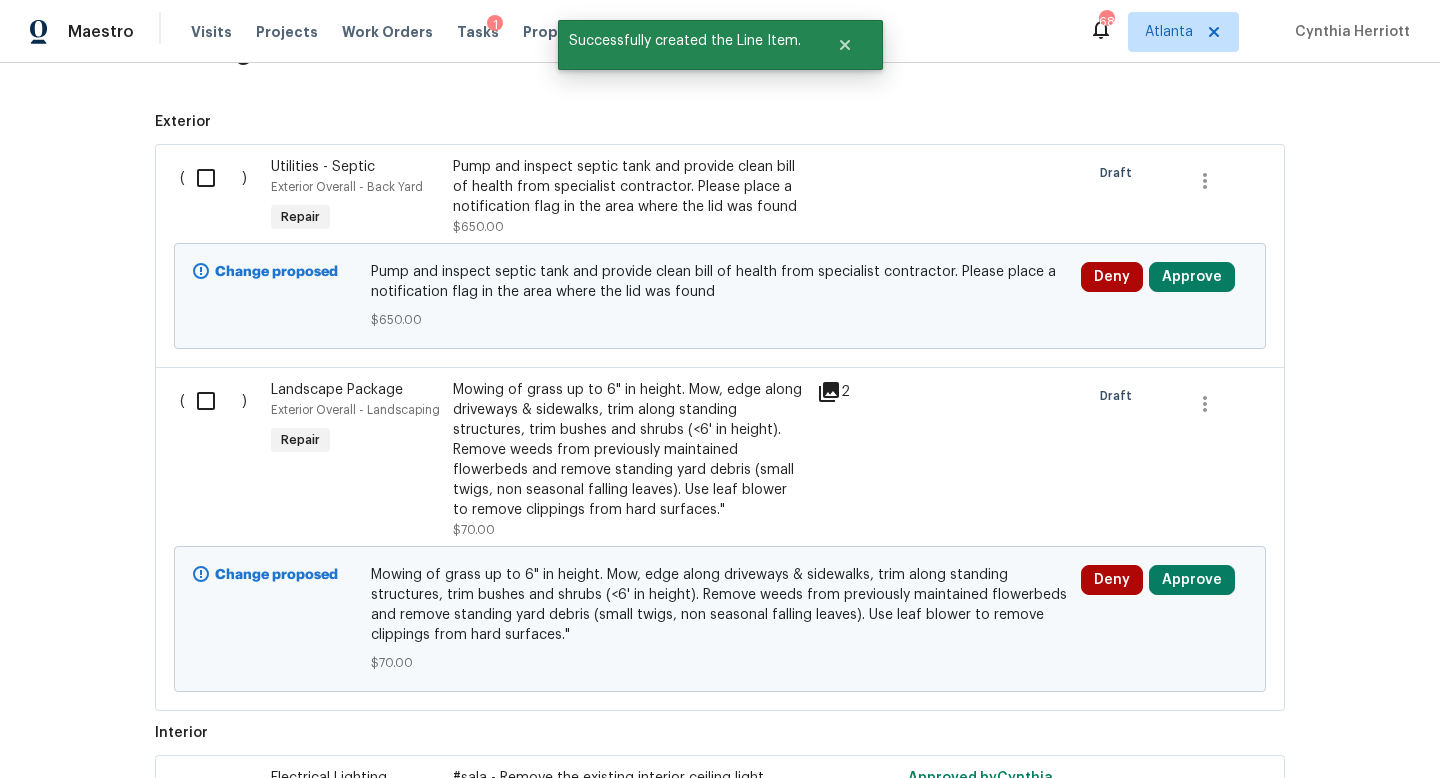scroll, scrollTop: 645, scrollLeft: 0, axis: vertical 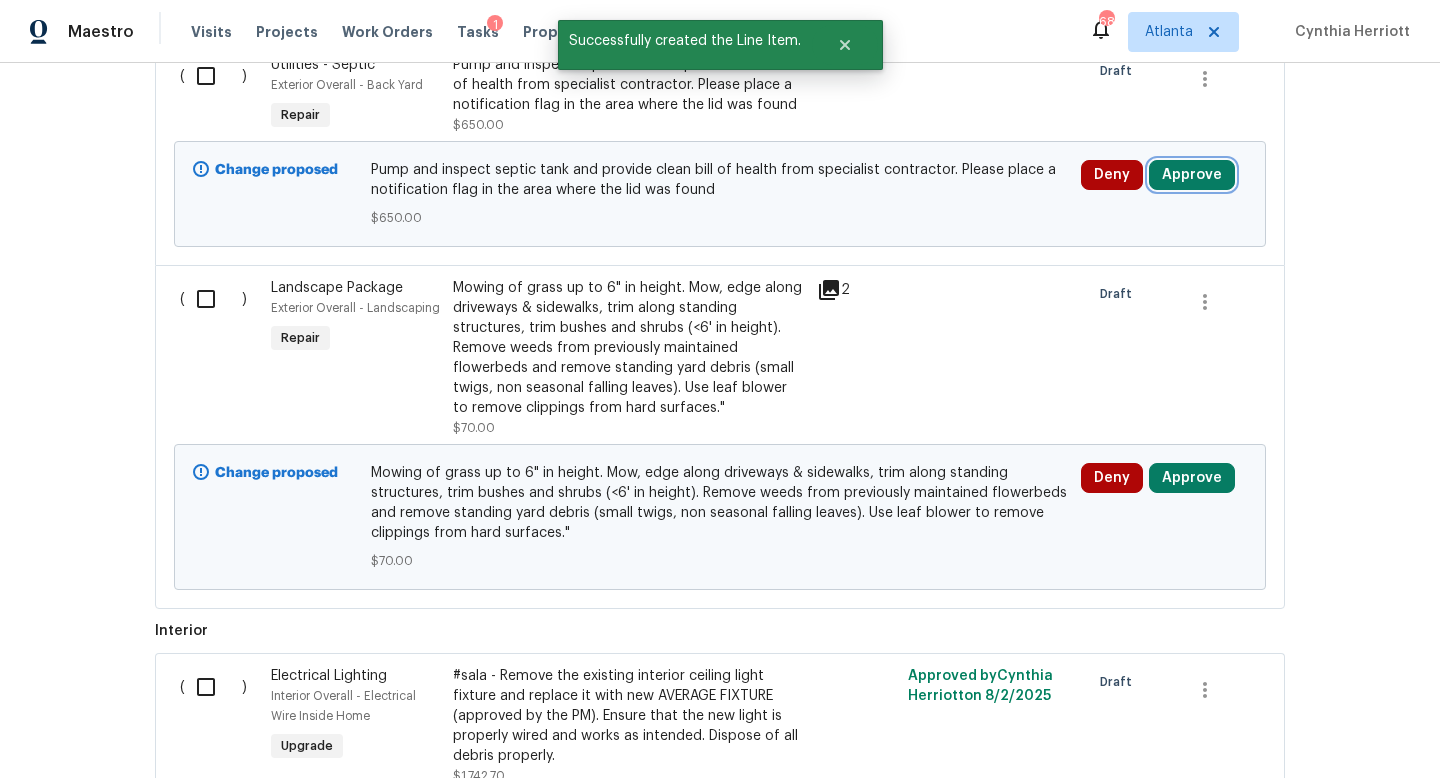 click on "Approve" at bounding box center [1192, 175] 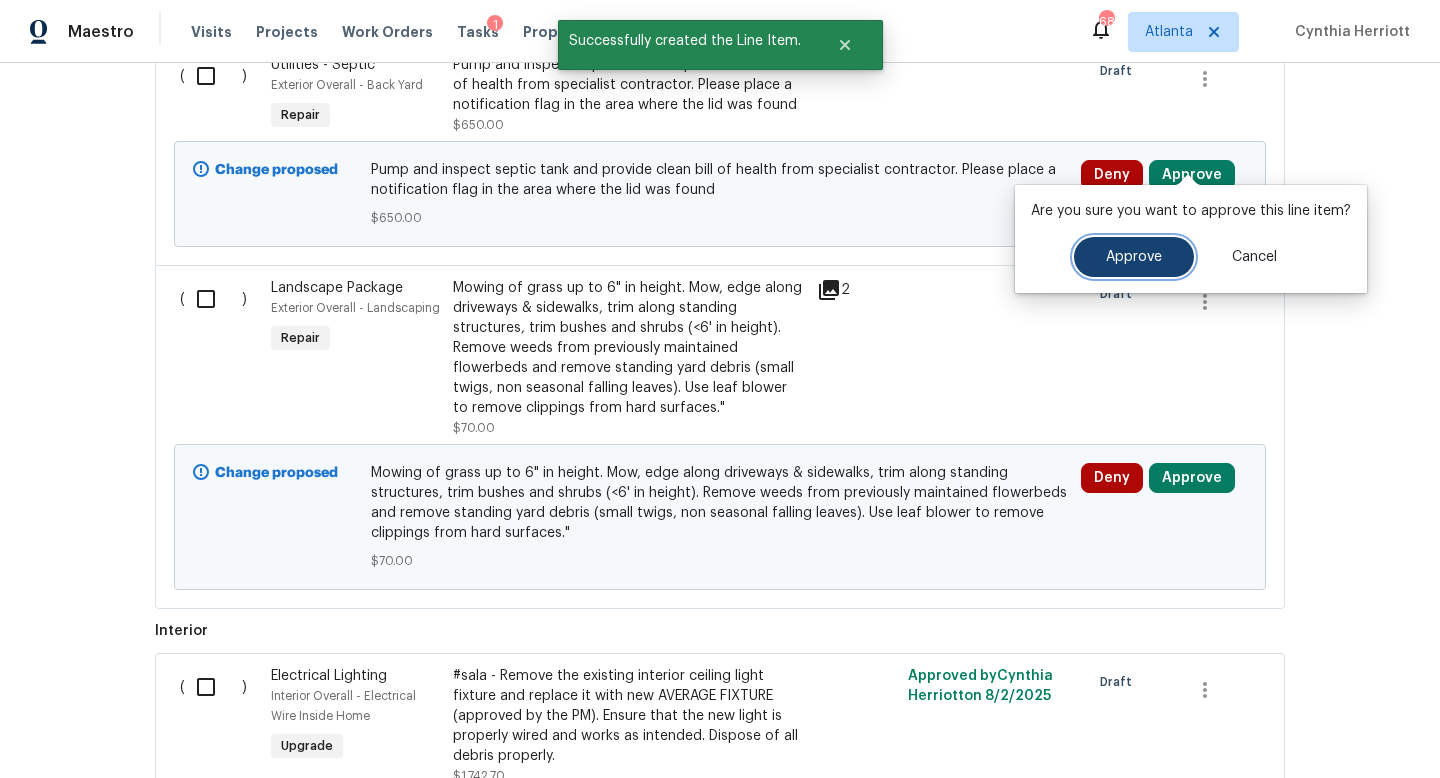 click on "Approve" at bounding box center [1134, 257] 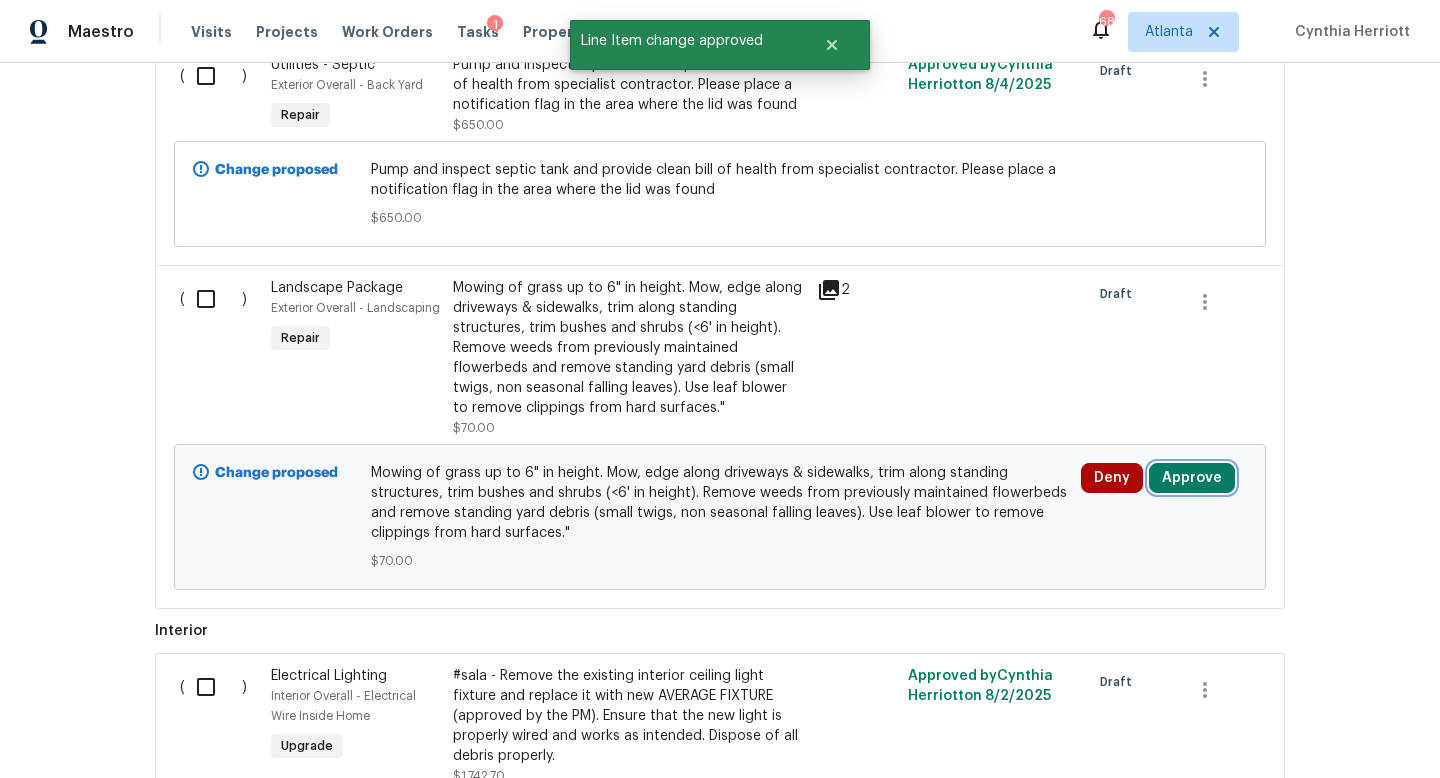 click on "Approve" at bounding box center (1192, 478) 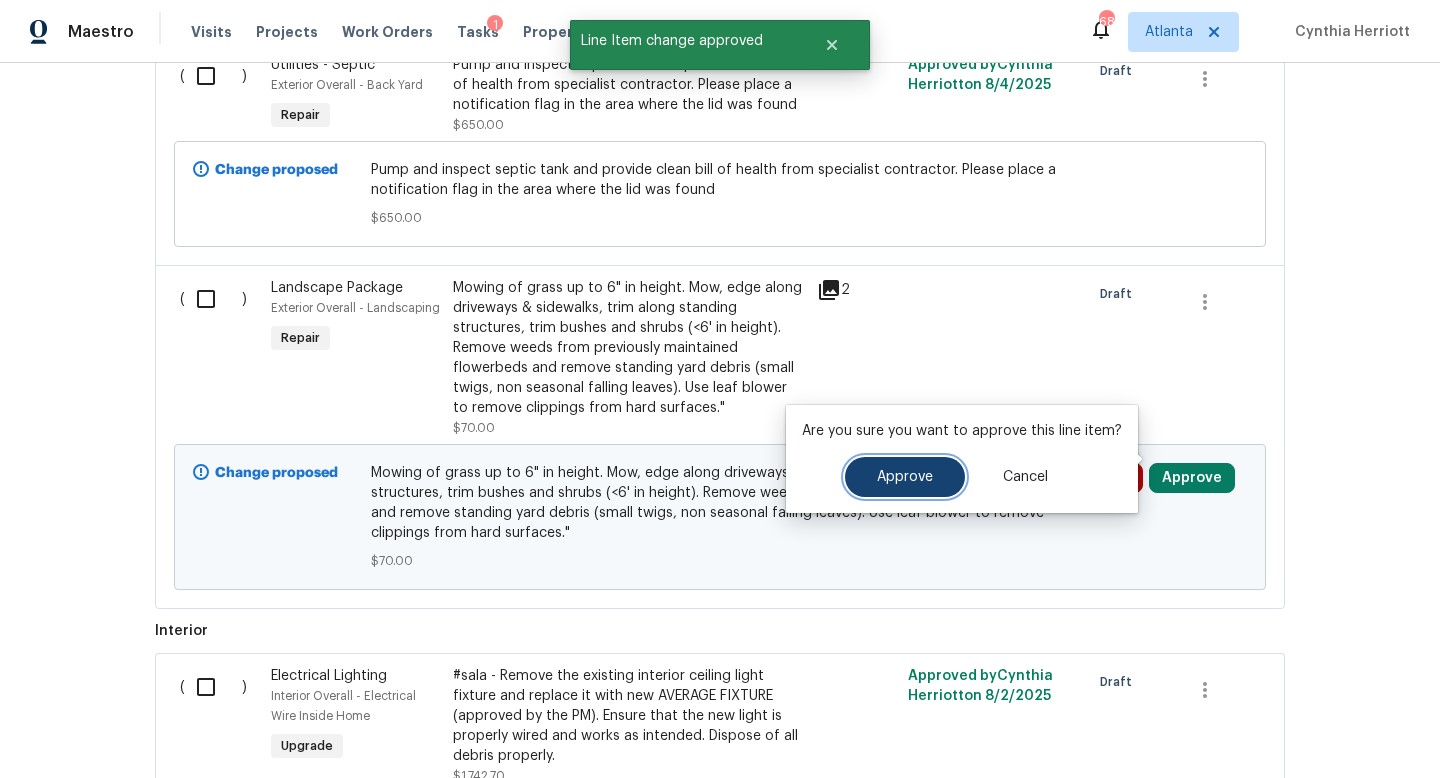 click on "Approve" at bounding box center [905, 477] 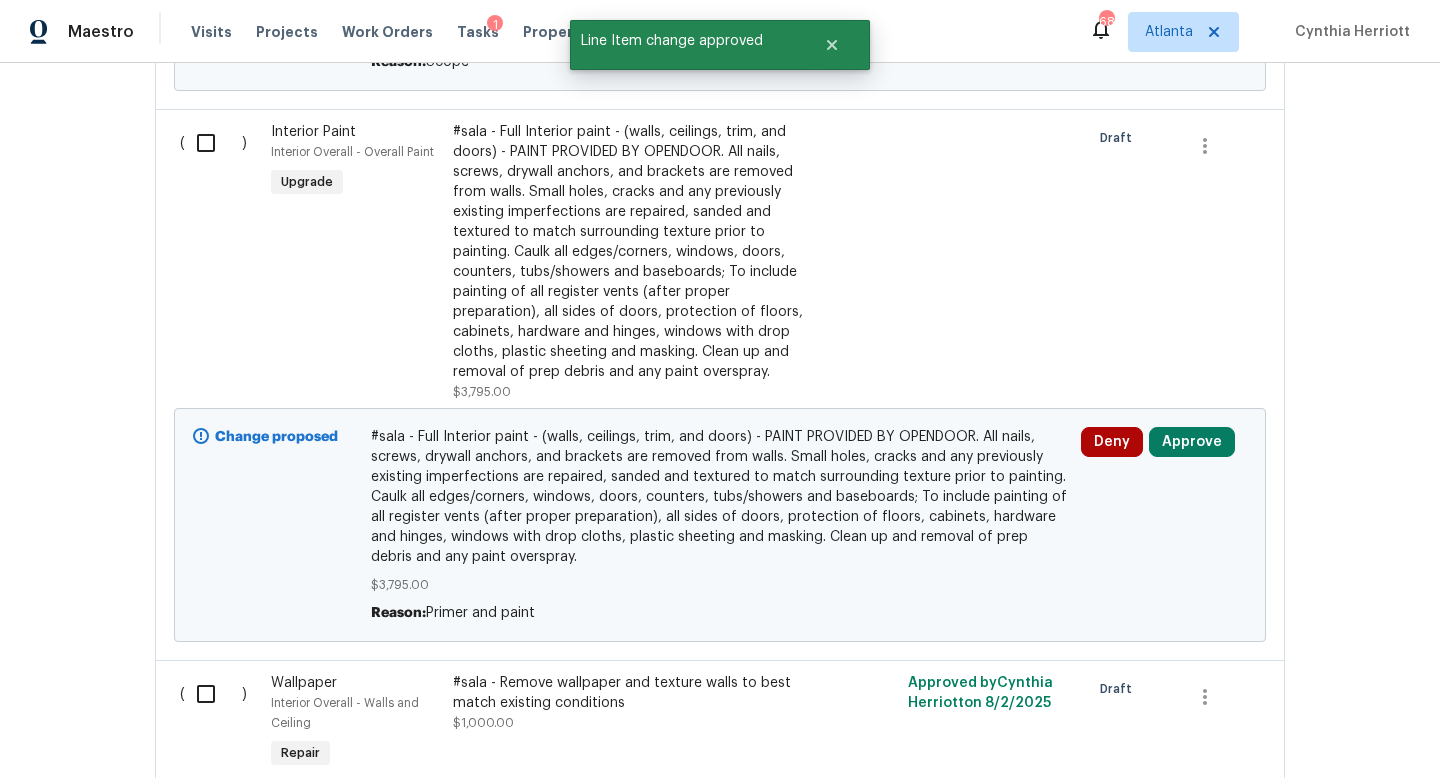 scroll, scrollTop: 1817, scrollLeft: 0, axis: vertical 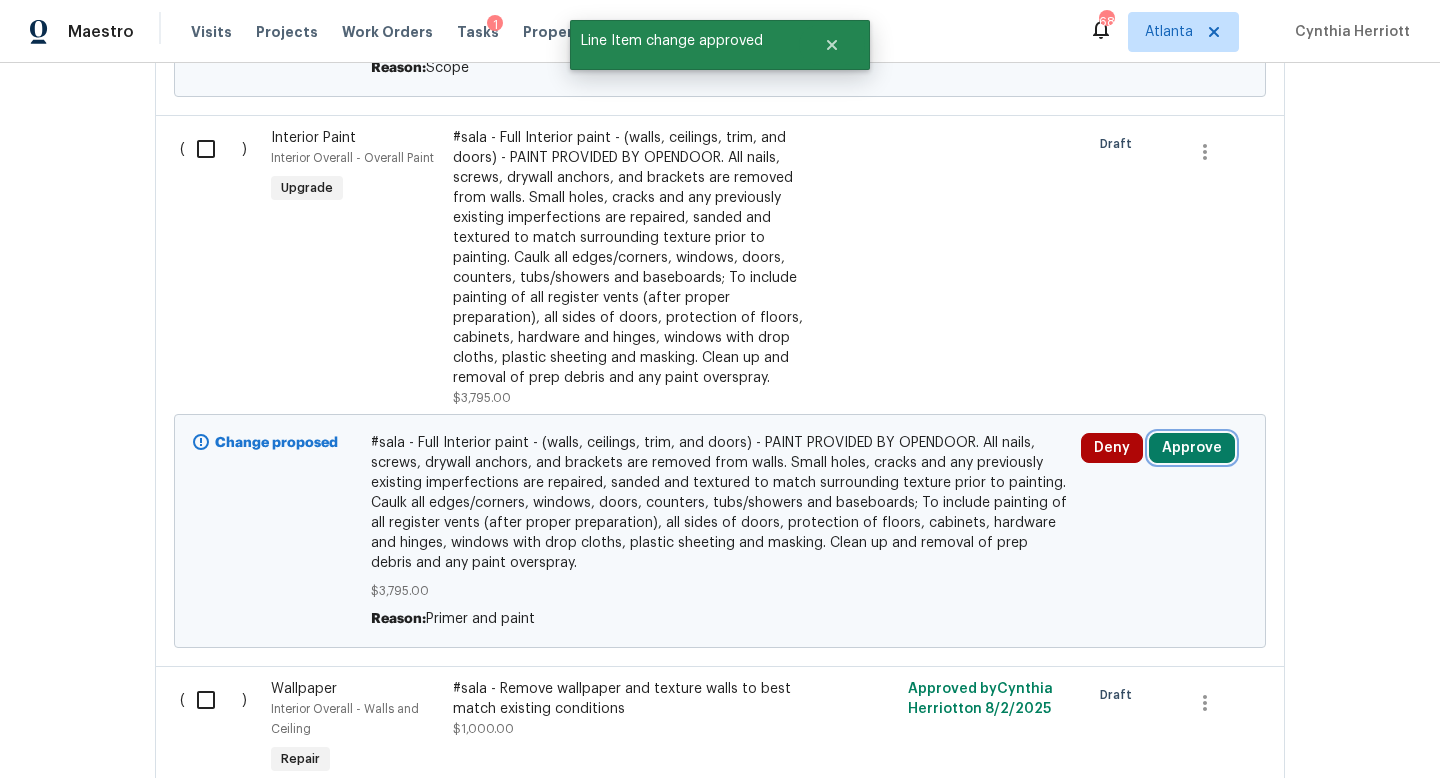click on "Approve" at bounding box center (1192, 448) 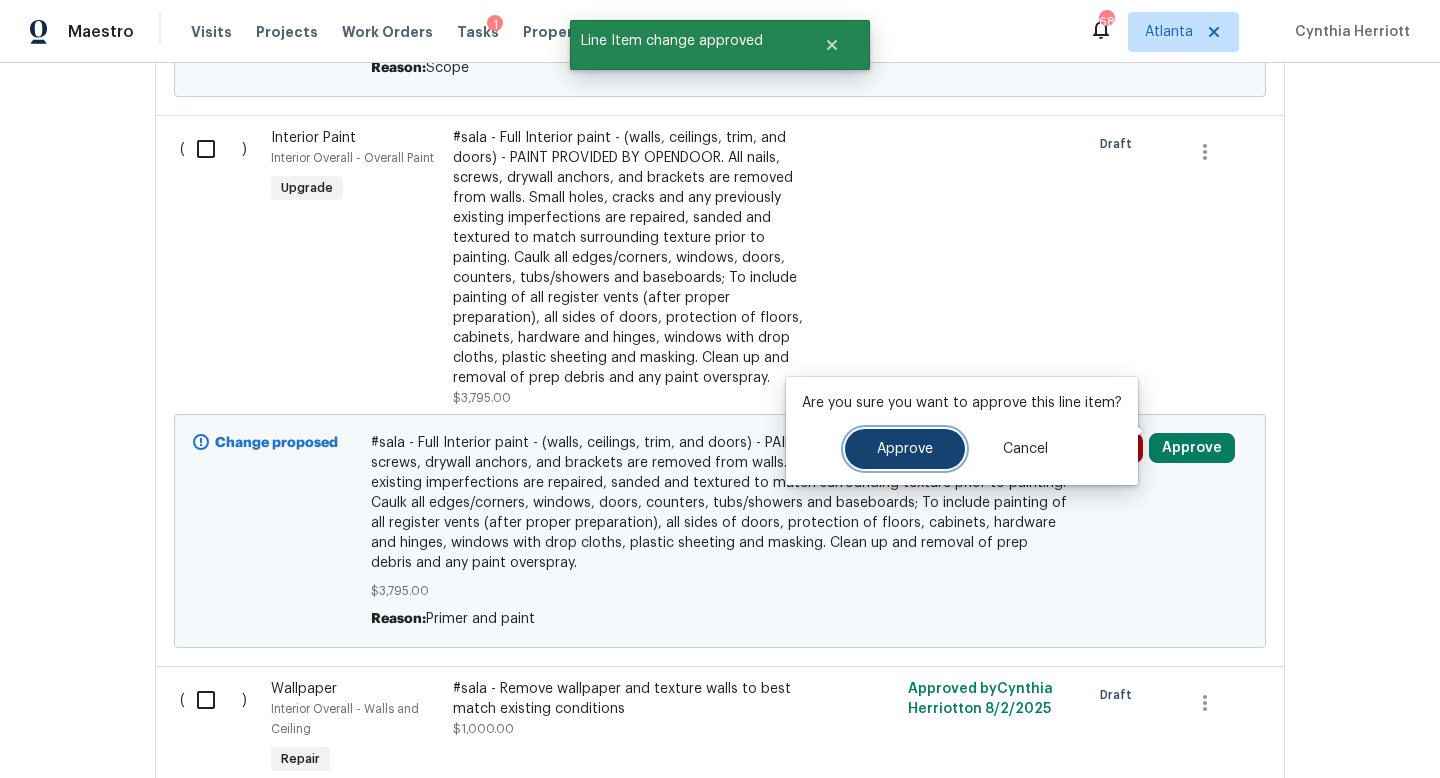 click on "Approve" at bounding box center (905, 449) 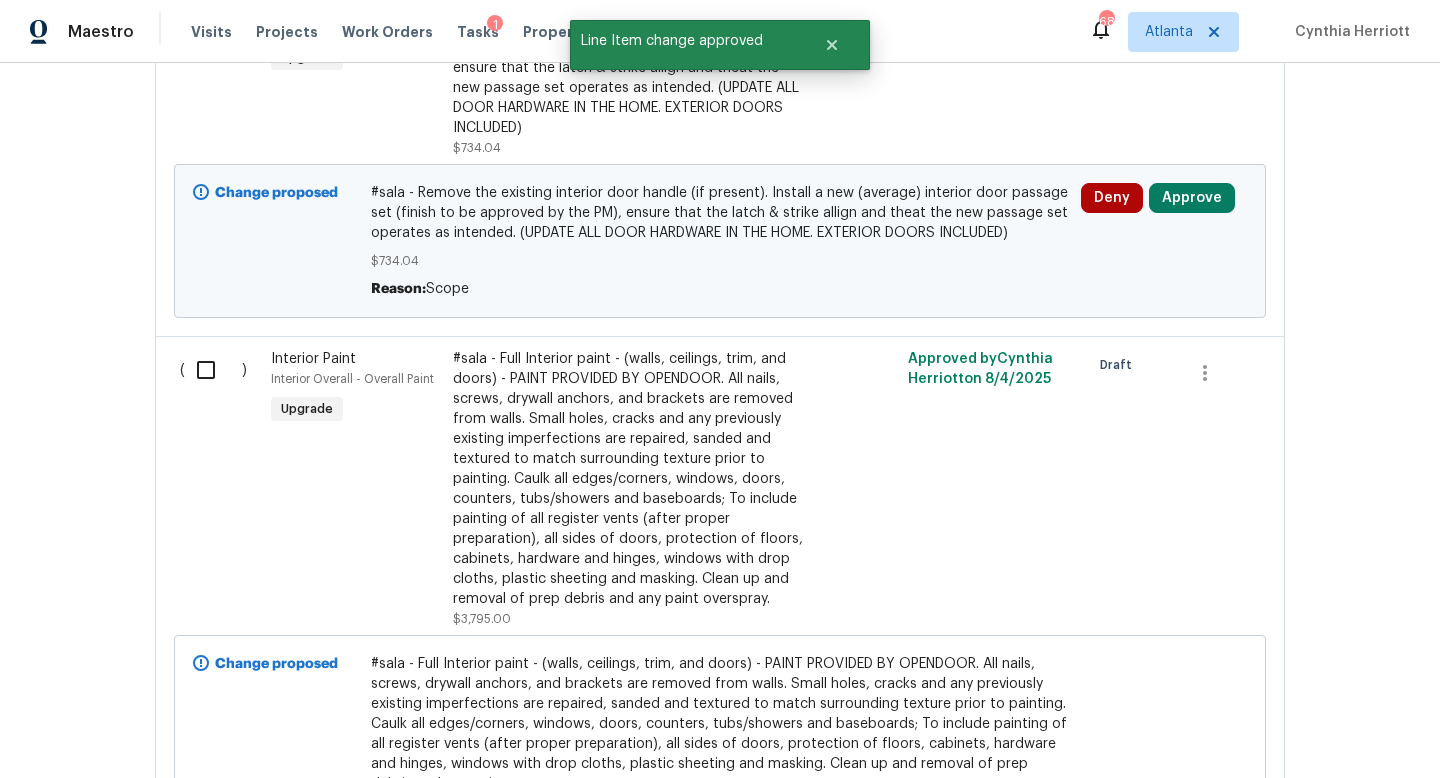 scroll, scrollTop: 1363, scrollLeft: 0, axis: vertical 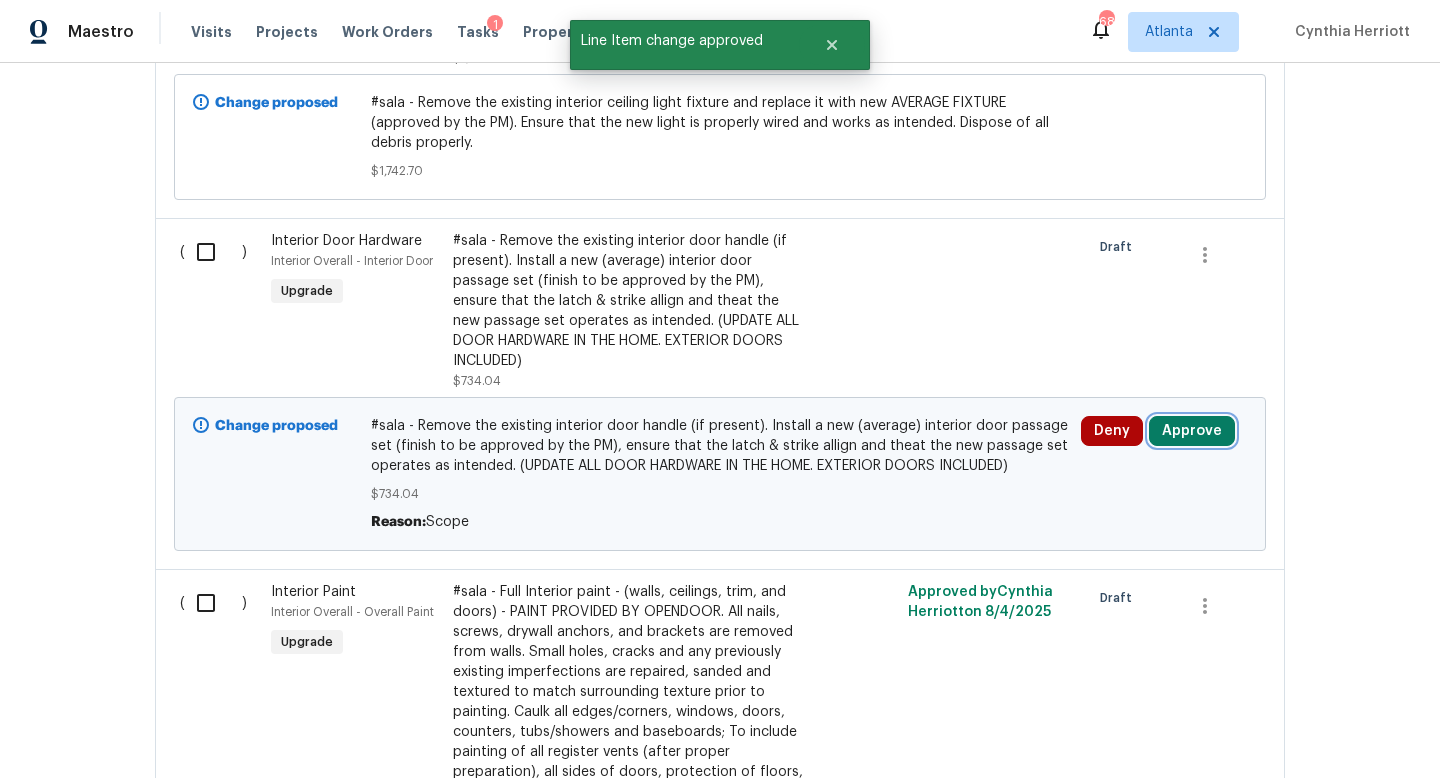 click on "Approve" at bounding box center (1192, 431) 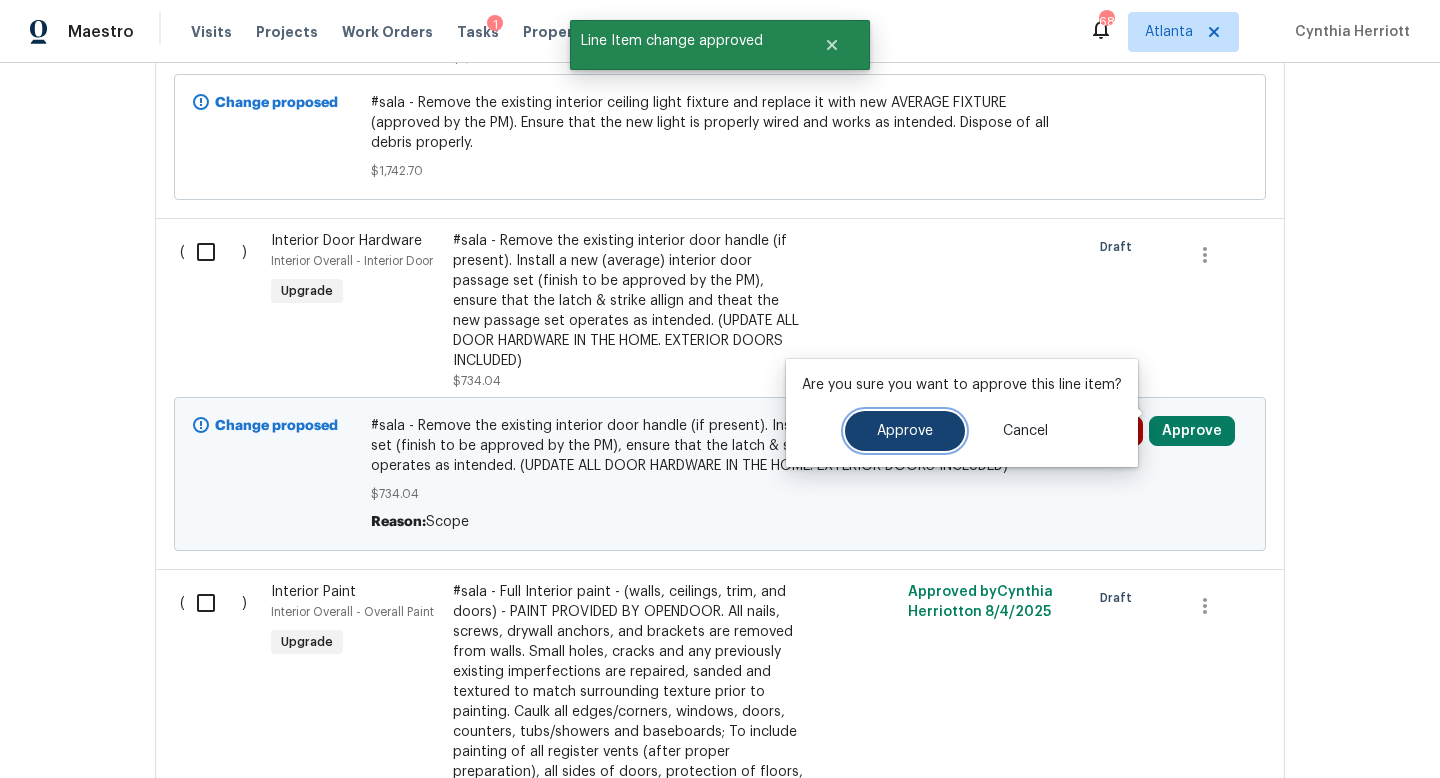click on "Approve" at bounding box center (905, 431) 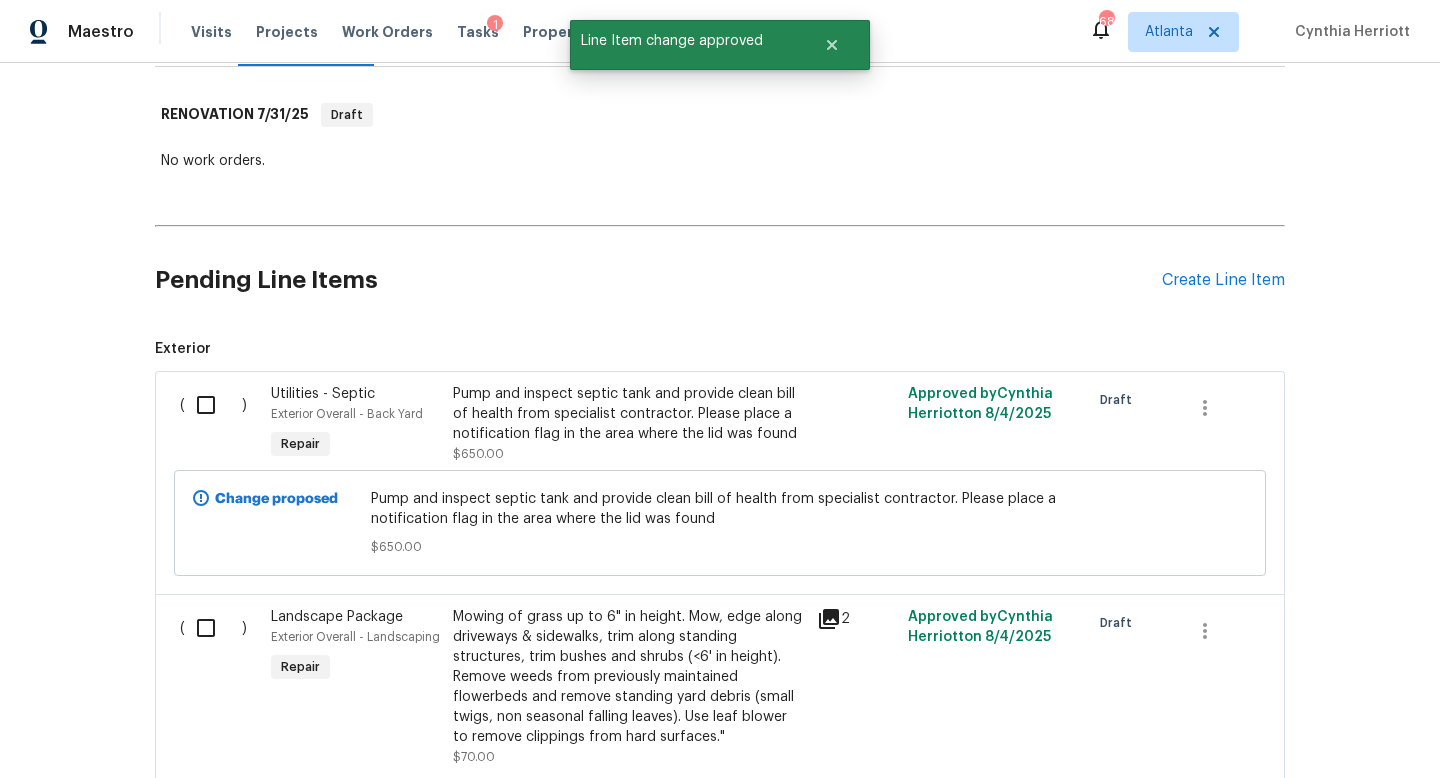 scroll, scrollTop: 303, scrollLeft: 0, axis: vertical 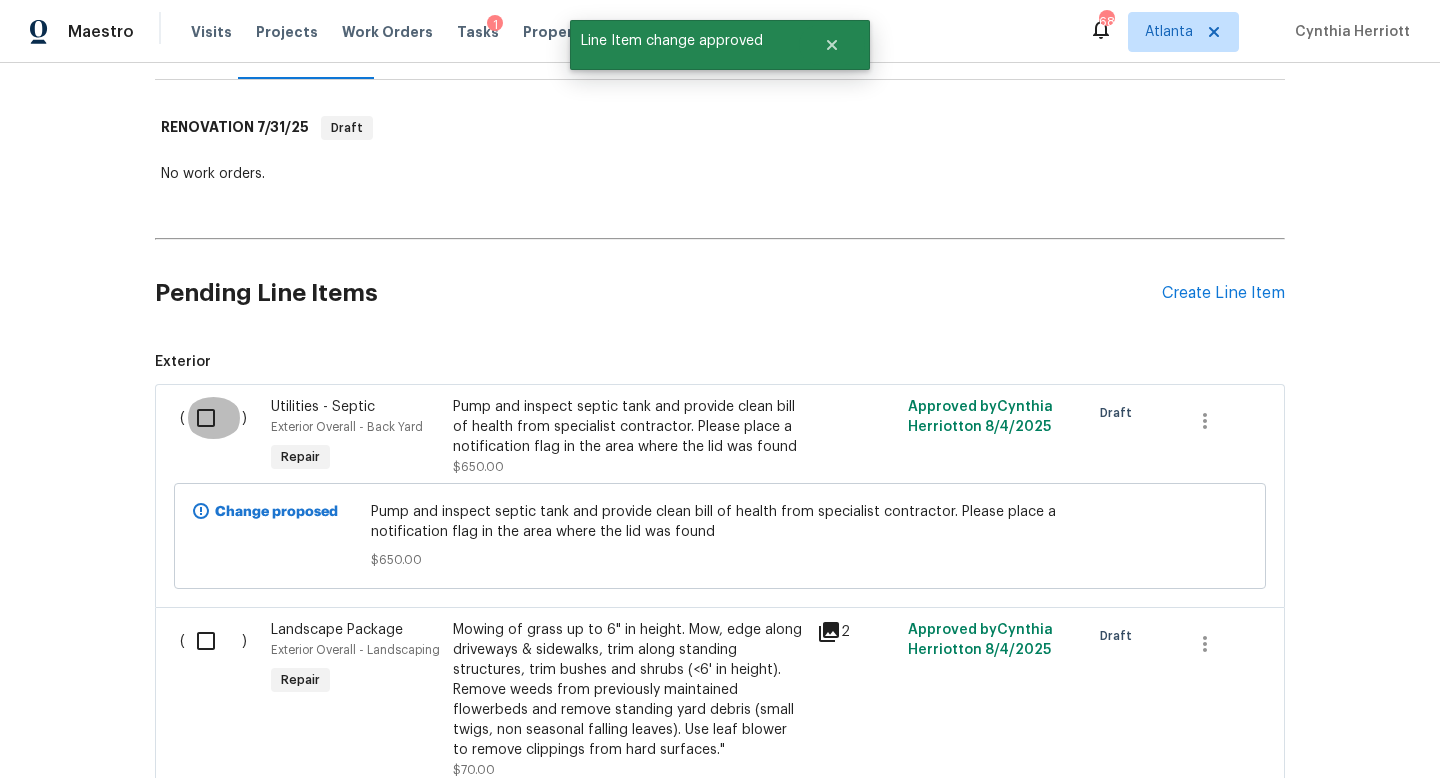 click at bounding box center [213, 418] 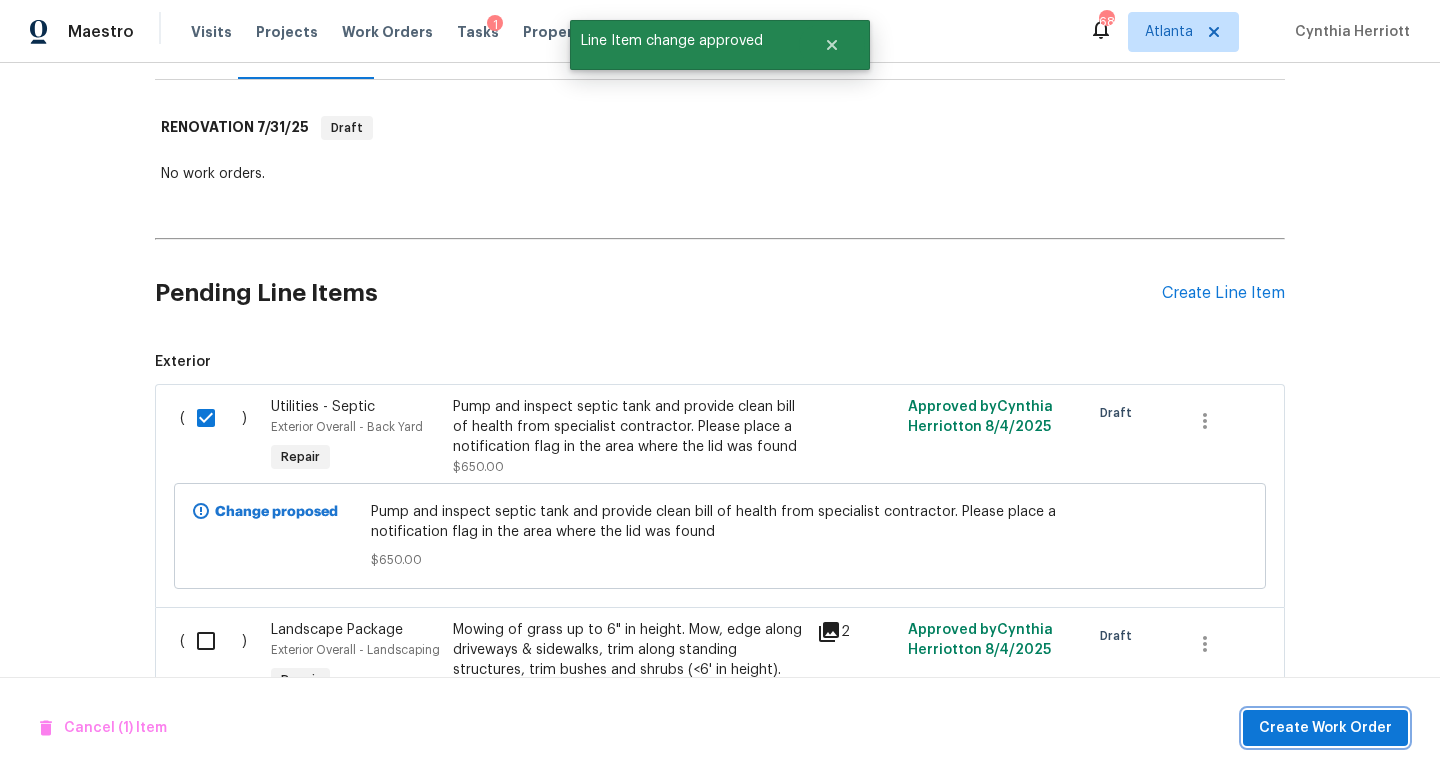click on "Create Work Order" at bounding box center (1325, 728) 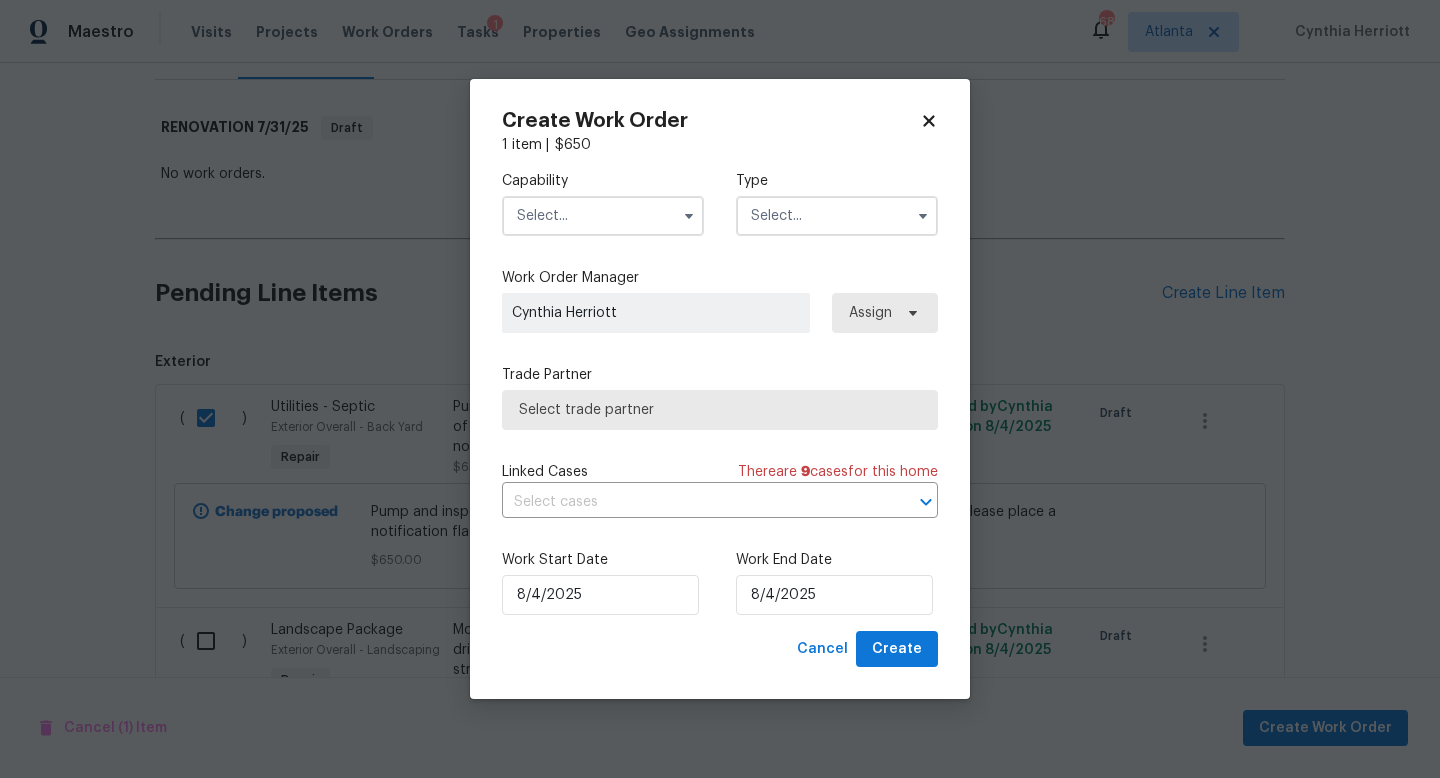 click at bounding box center [603, 216] 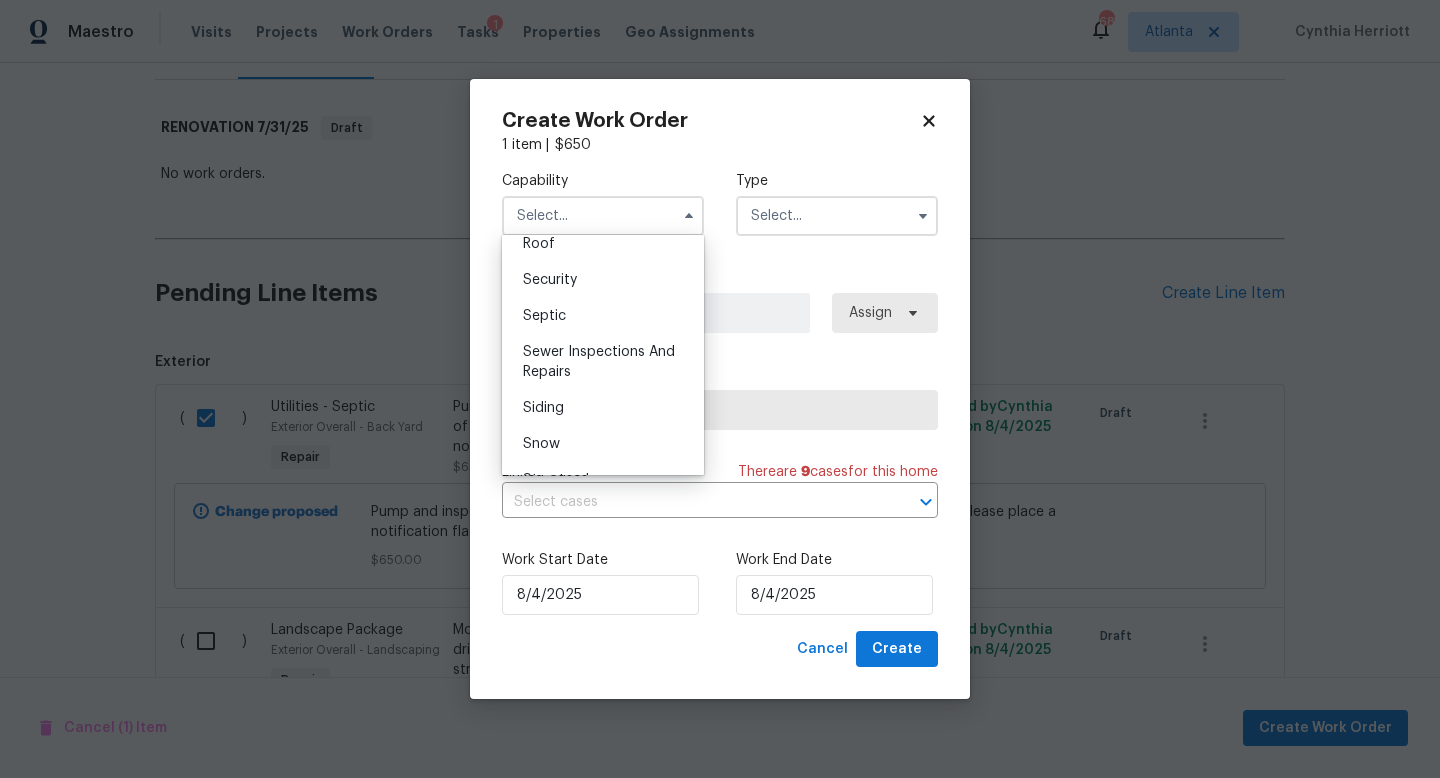 scroll, scrollTop: 2057, scrollLeft: 0, axis: vertical 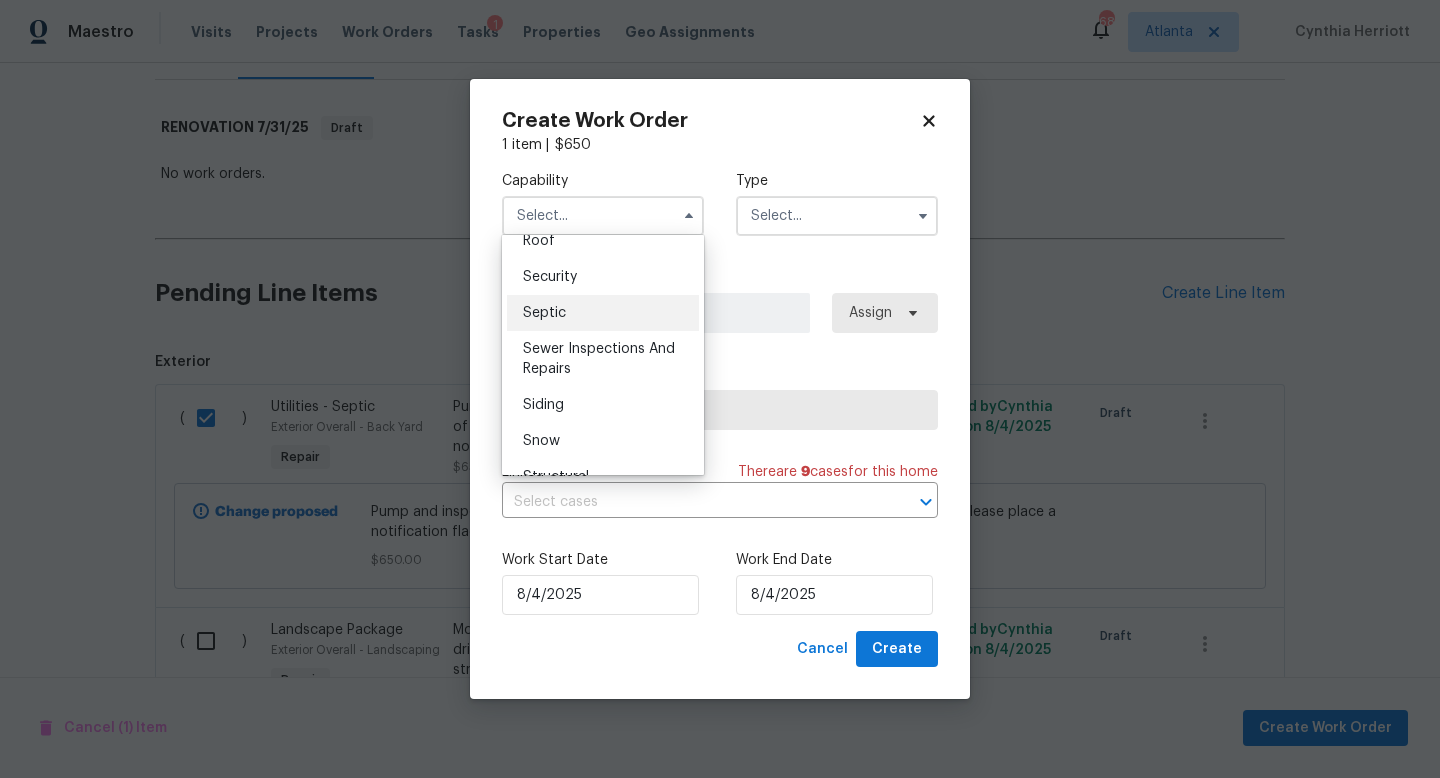 click on "Septic" at bounding box center (603, 313) 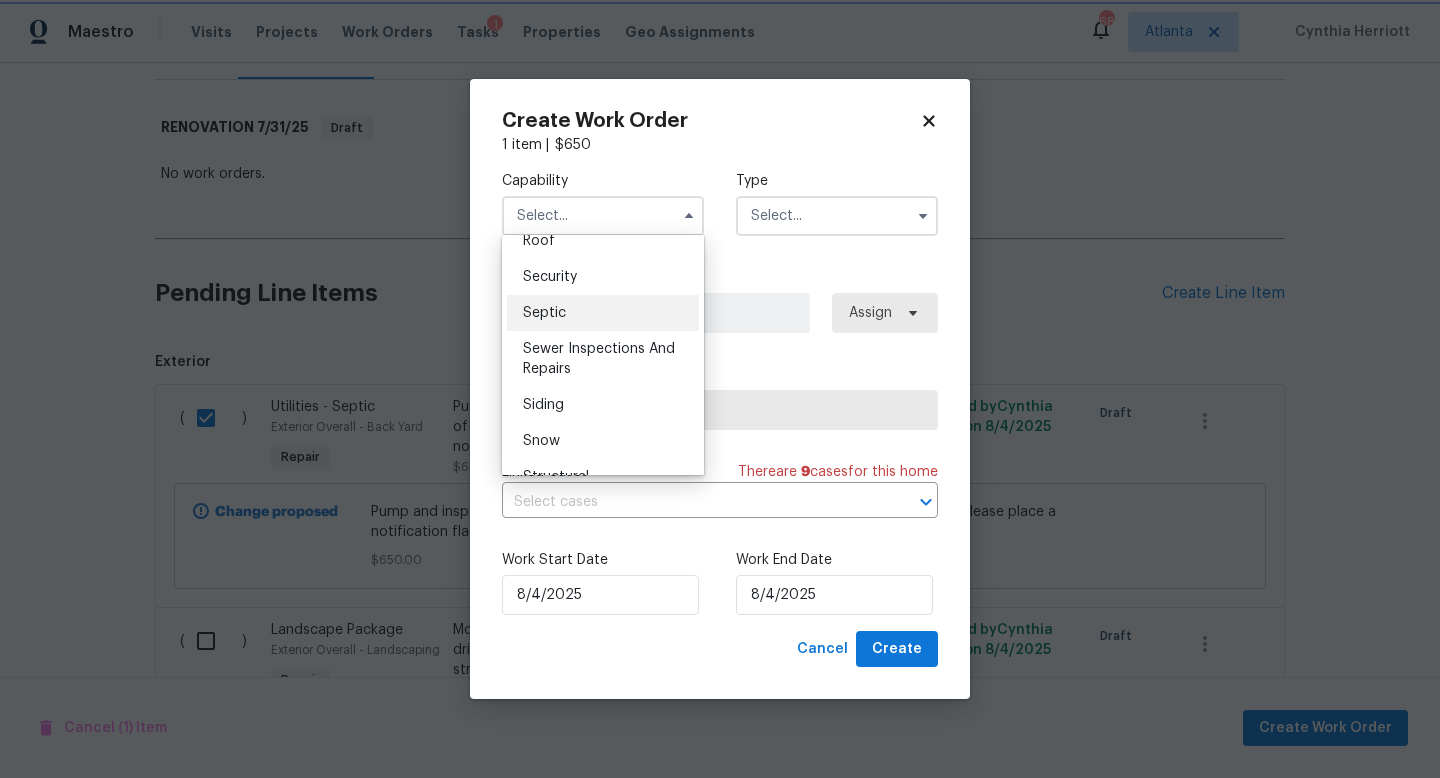type on "Septic" 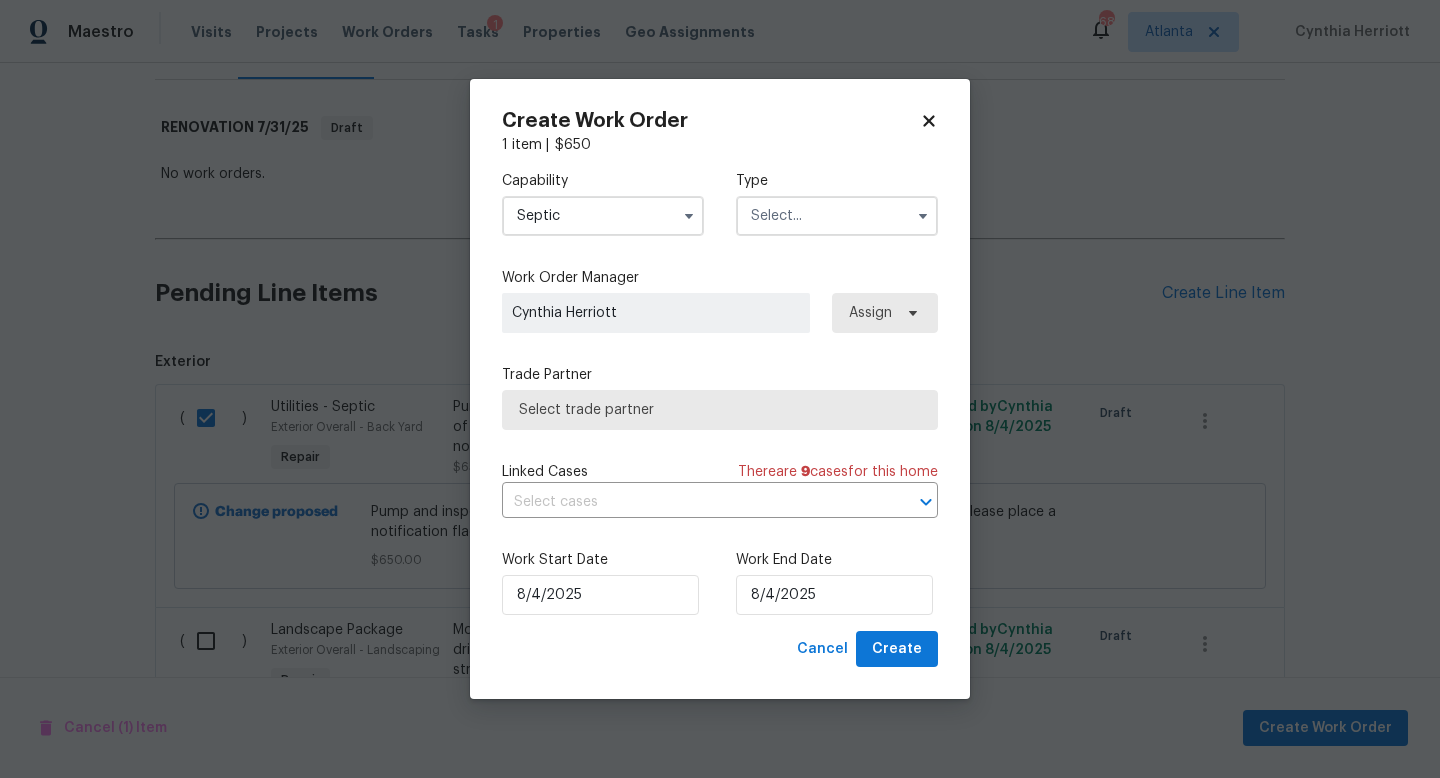 click on "Type" at bounding box center (837, 203) 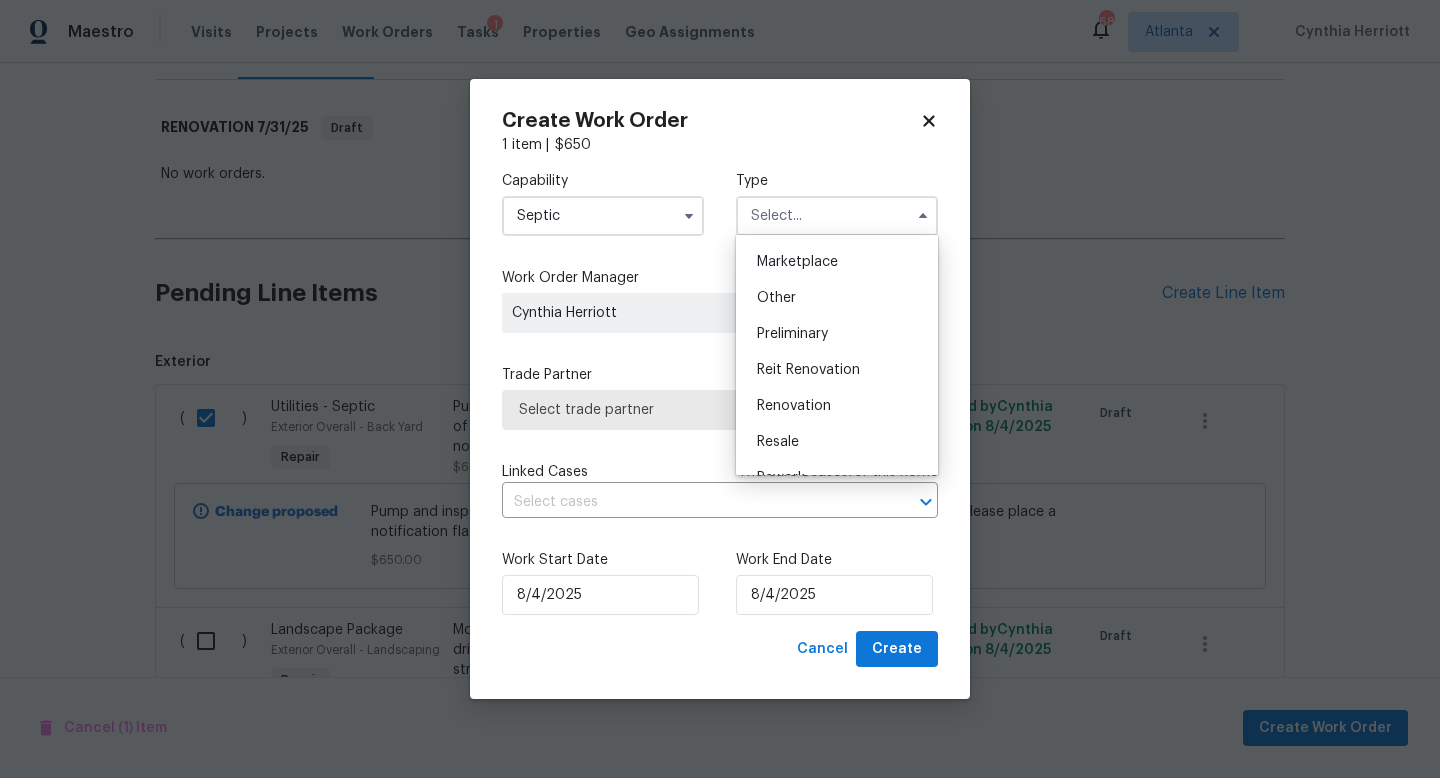 scroll, scrollTop: 362, scrollLeft: 0, axis: vertical 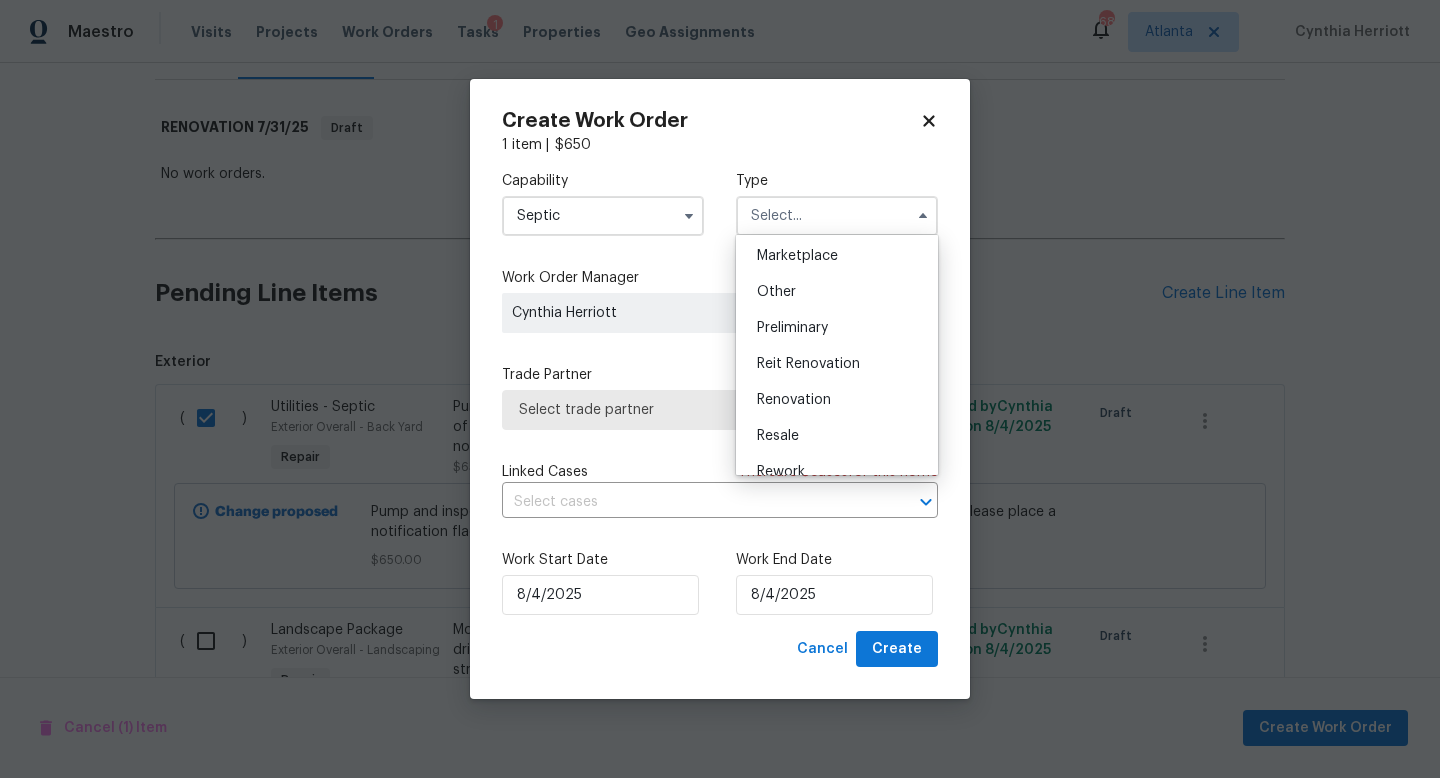 click on "Renovation" at bounding box center [837, 400] 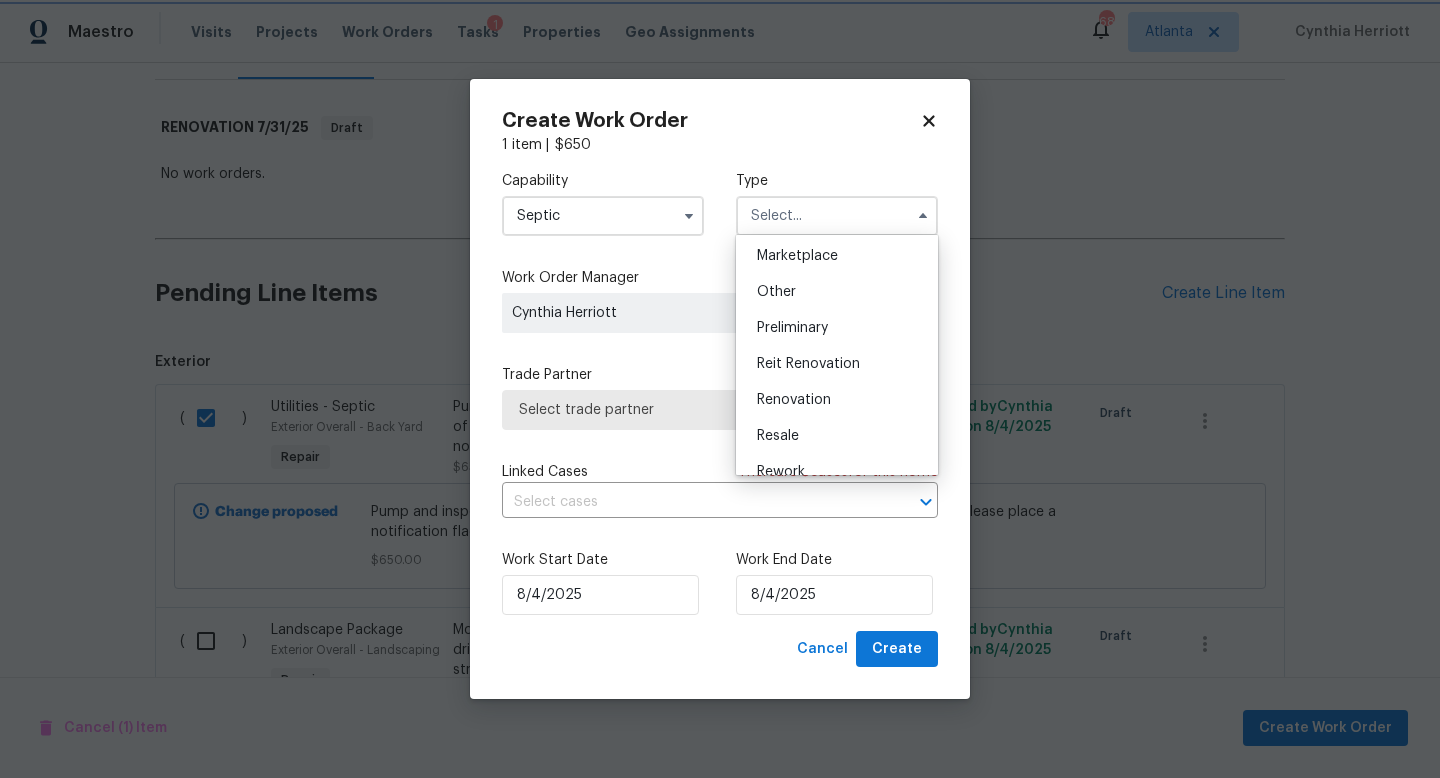 type on "Renovation" 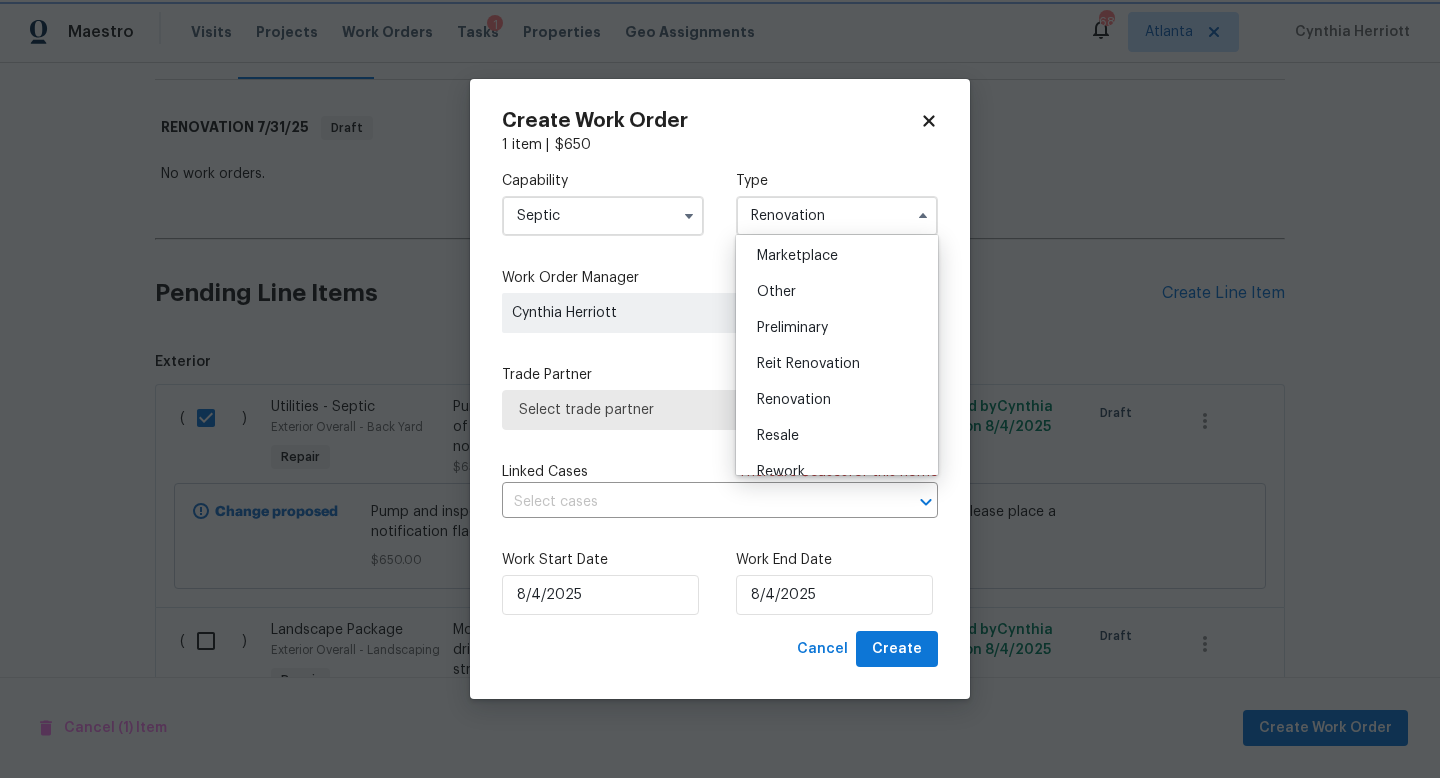scroll, scrollTop: 0, scrollLeft: 0, axis: both 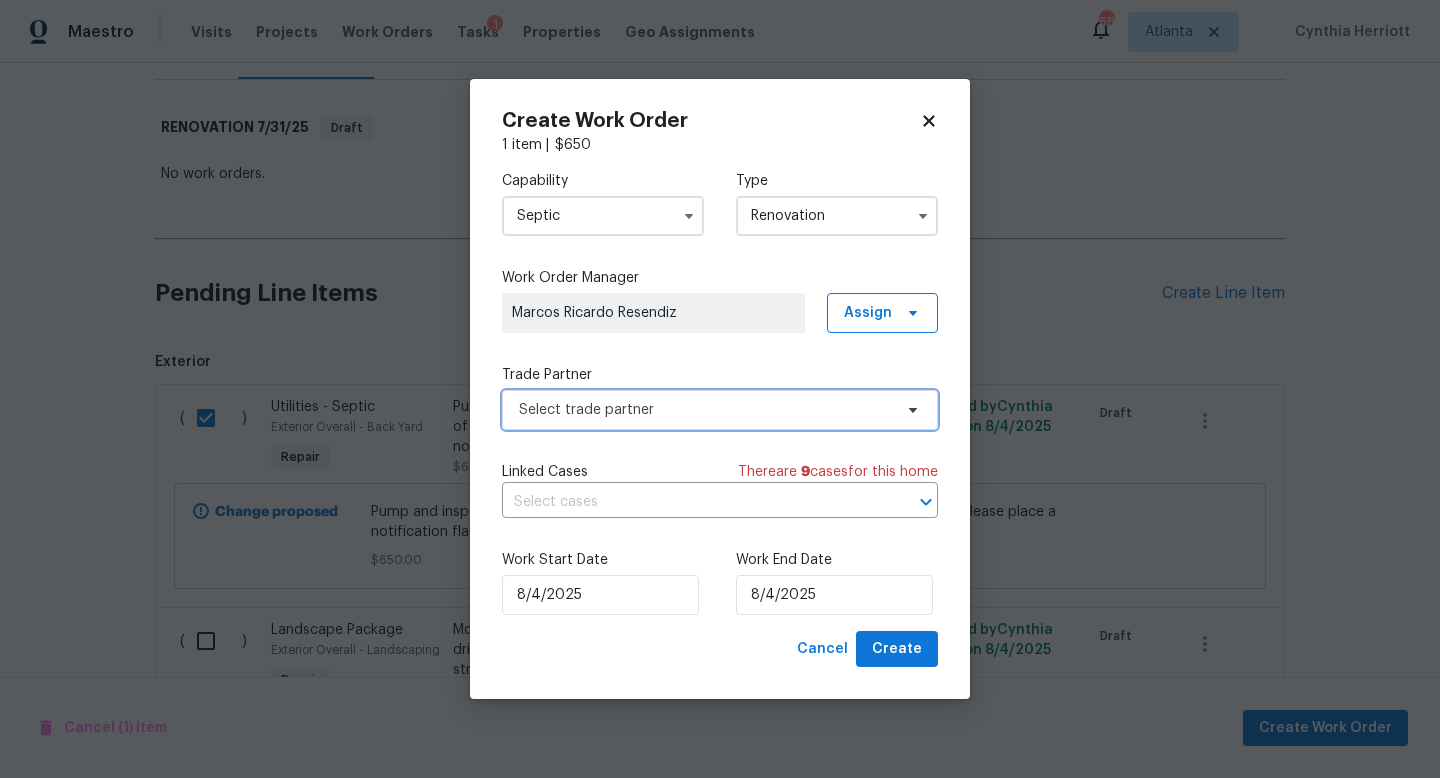 click on "Select trade partner" at bounding box center [720, 410] 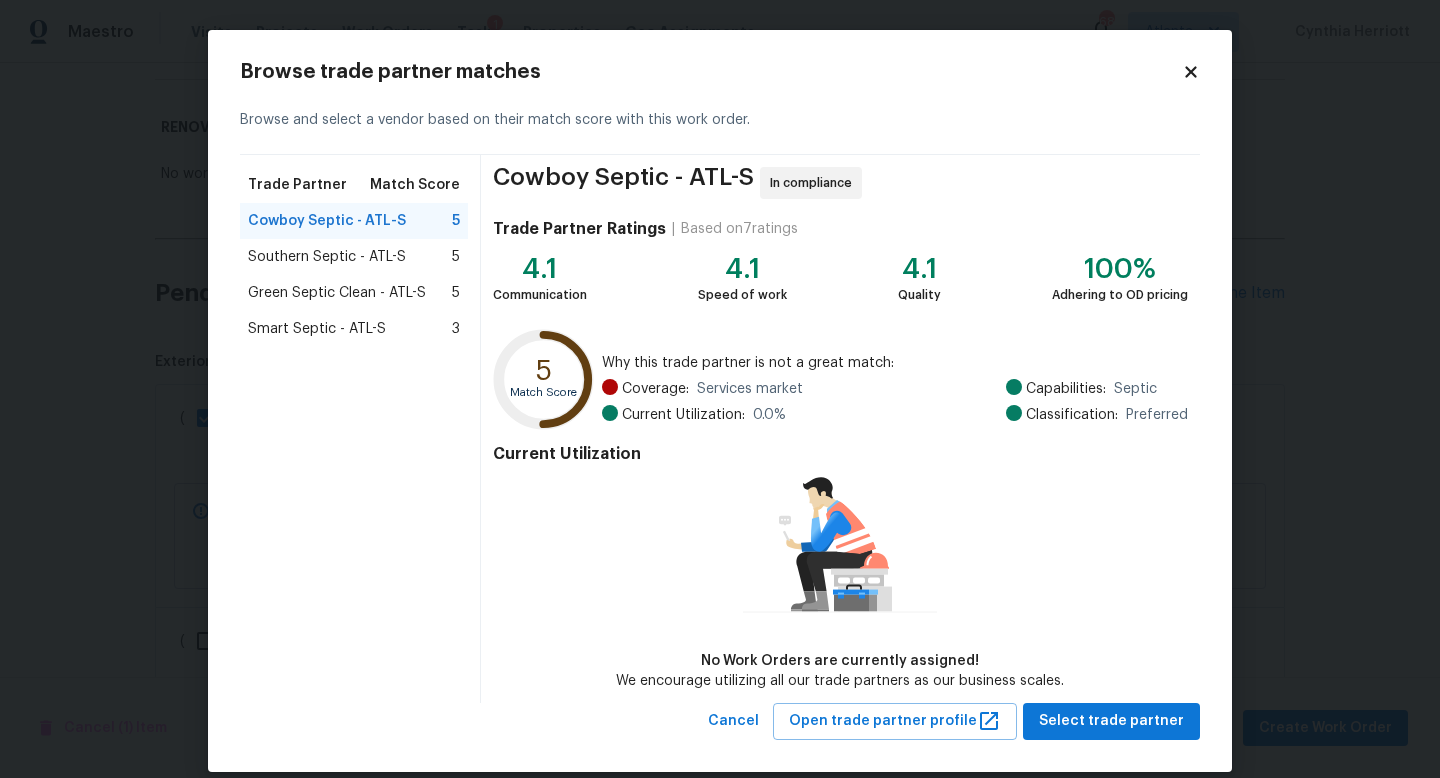 click on "Green Septic Clean - ATL-S" at bounding box center [337, 293] 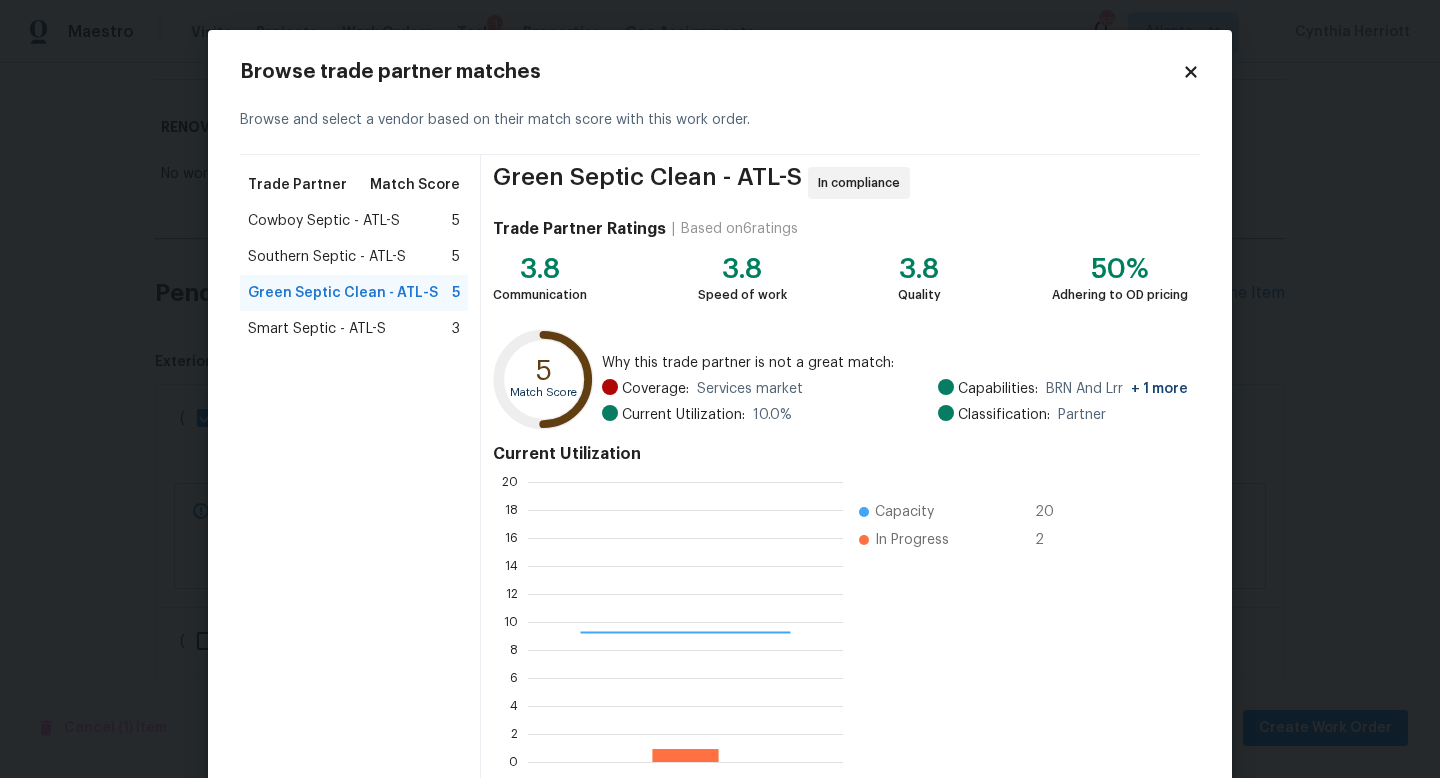 scroll, scrollTop: 2, scrollLeft: 2, axis: both 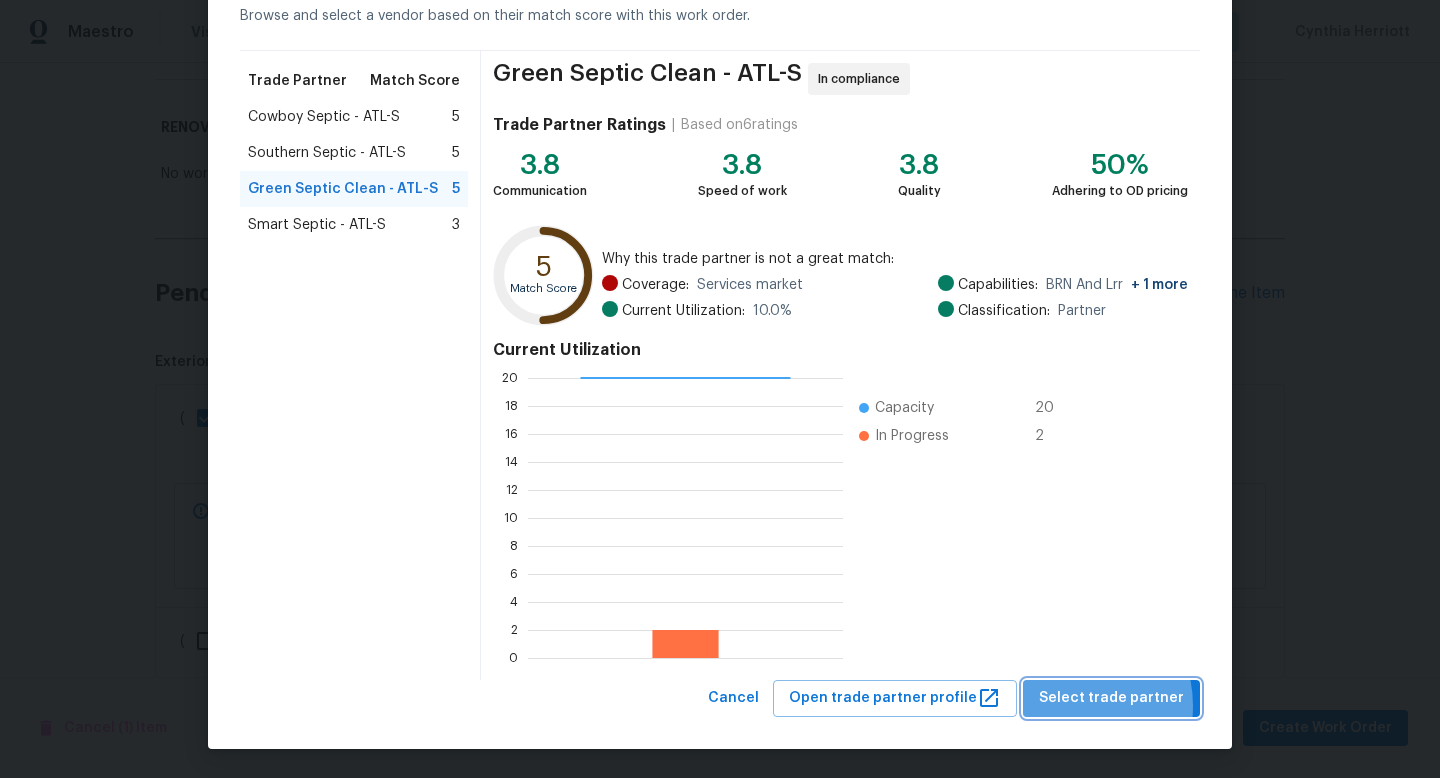 click on "Select trade partner" at bounding box center [1111, 698] 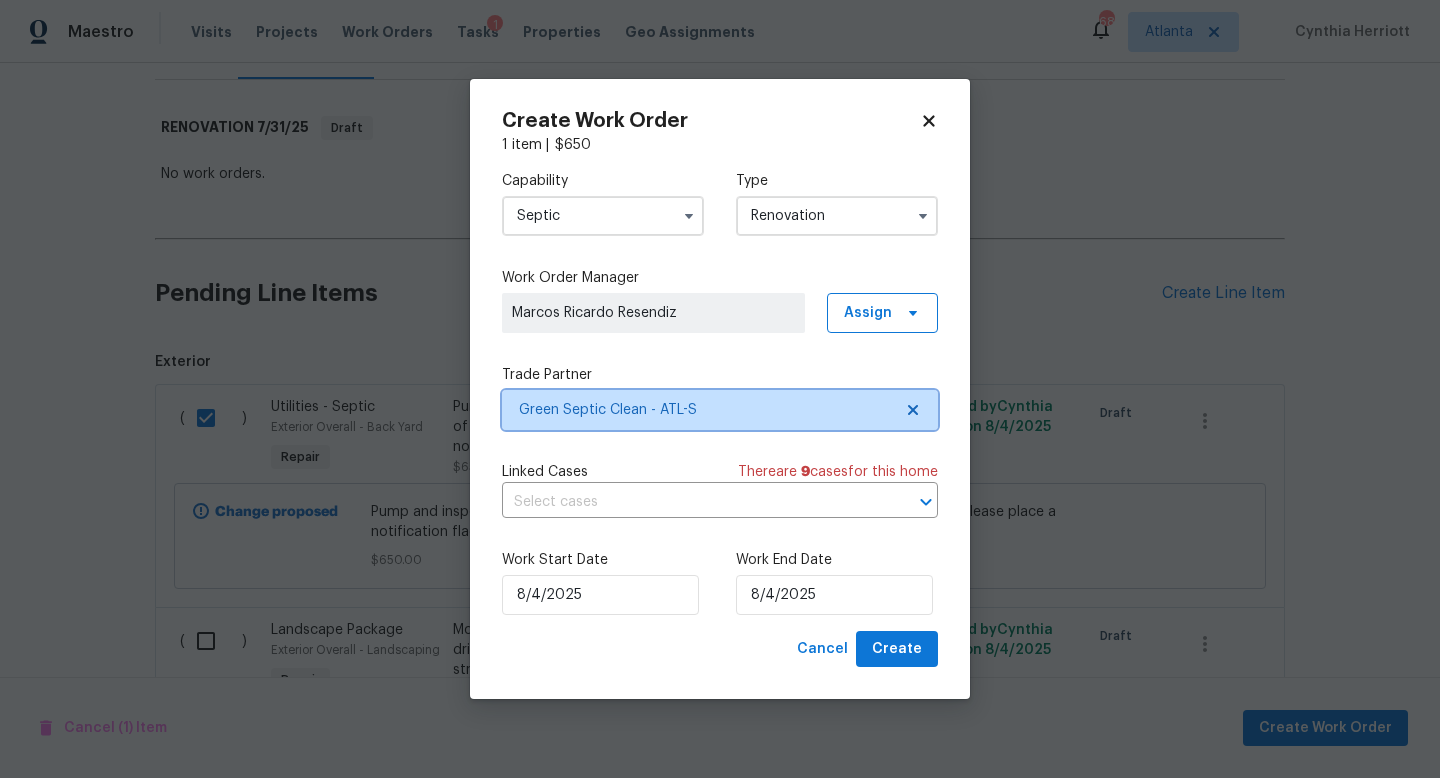 scroll, scrollTop: 0, scrollLeft: 0, axis: both 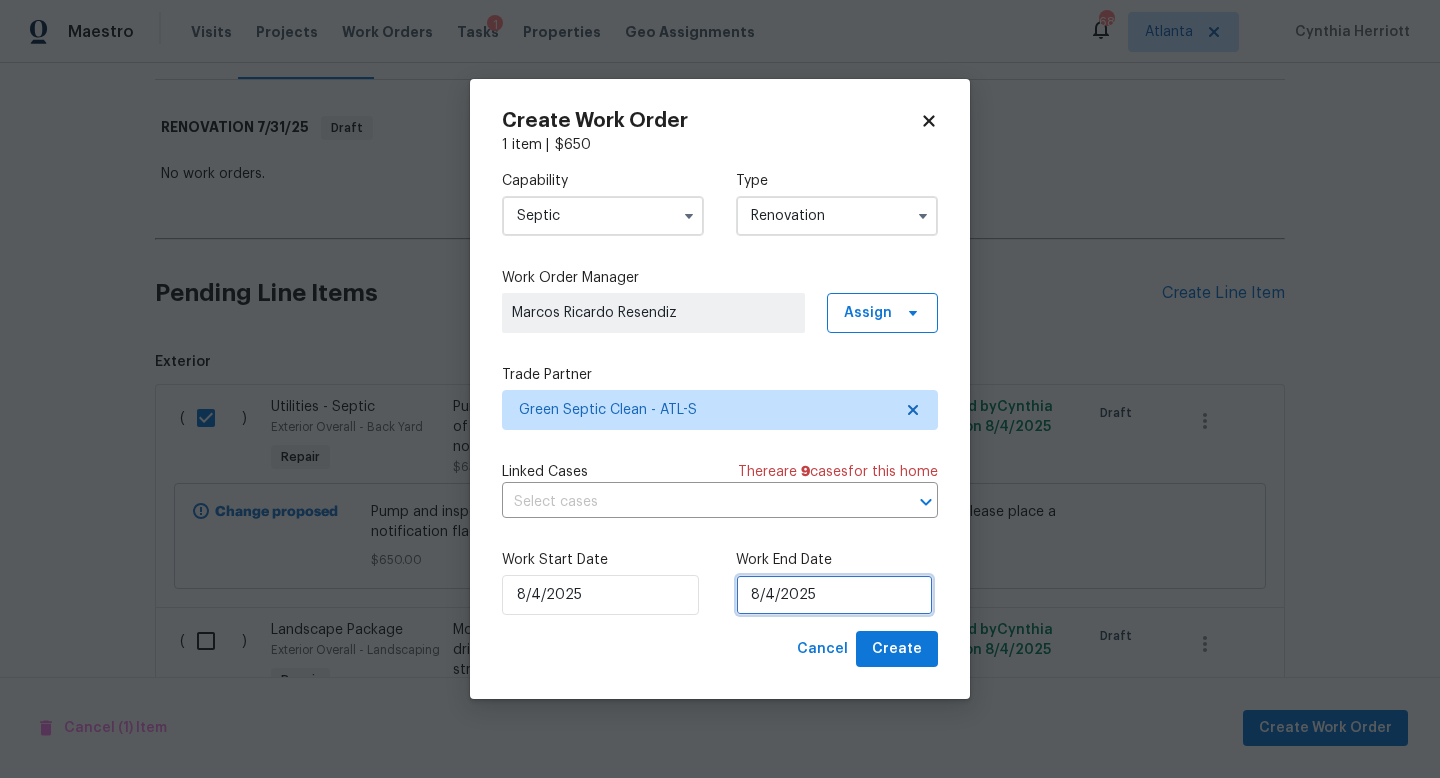 click on "8/4/2025" at bounding box center [834, 595] 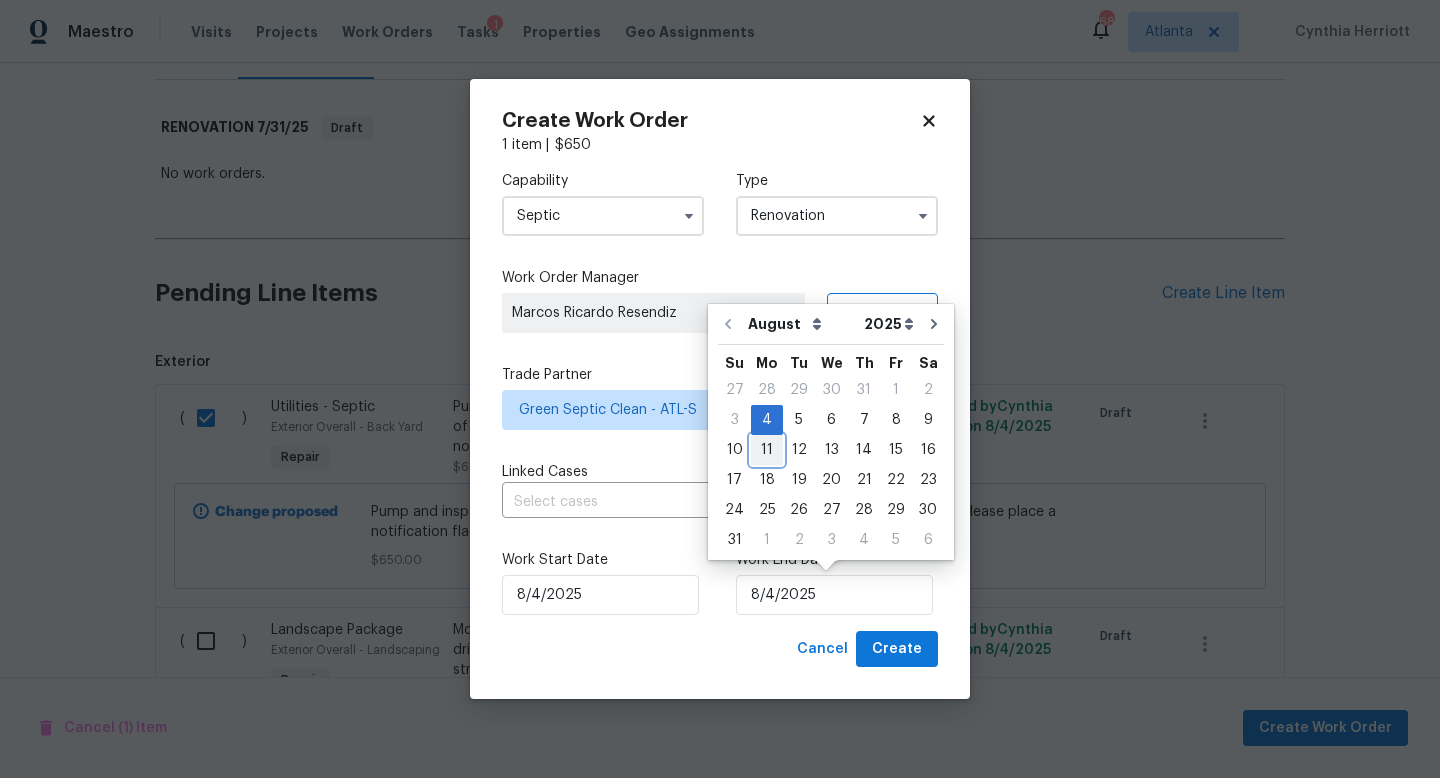 click on "11" at bounding box center (767, 450) 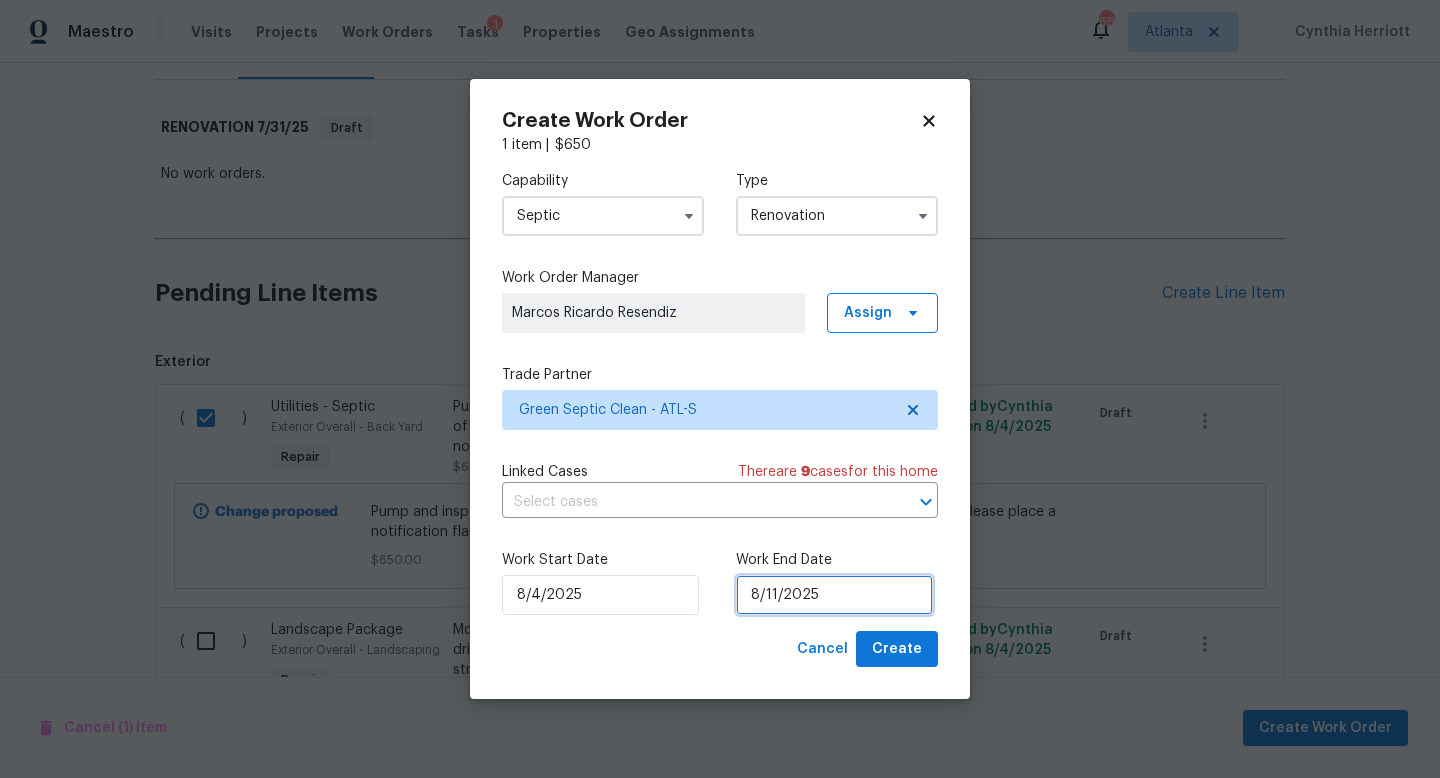 click on "8/11/2025" at bounding box center [834, 595] 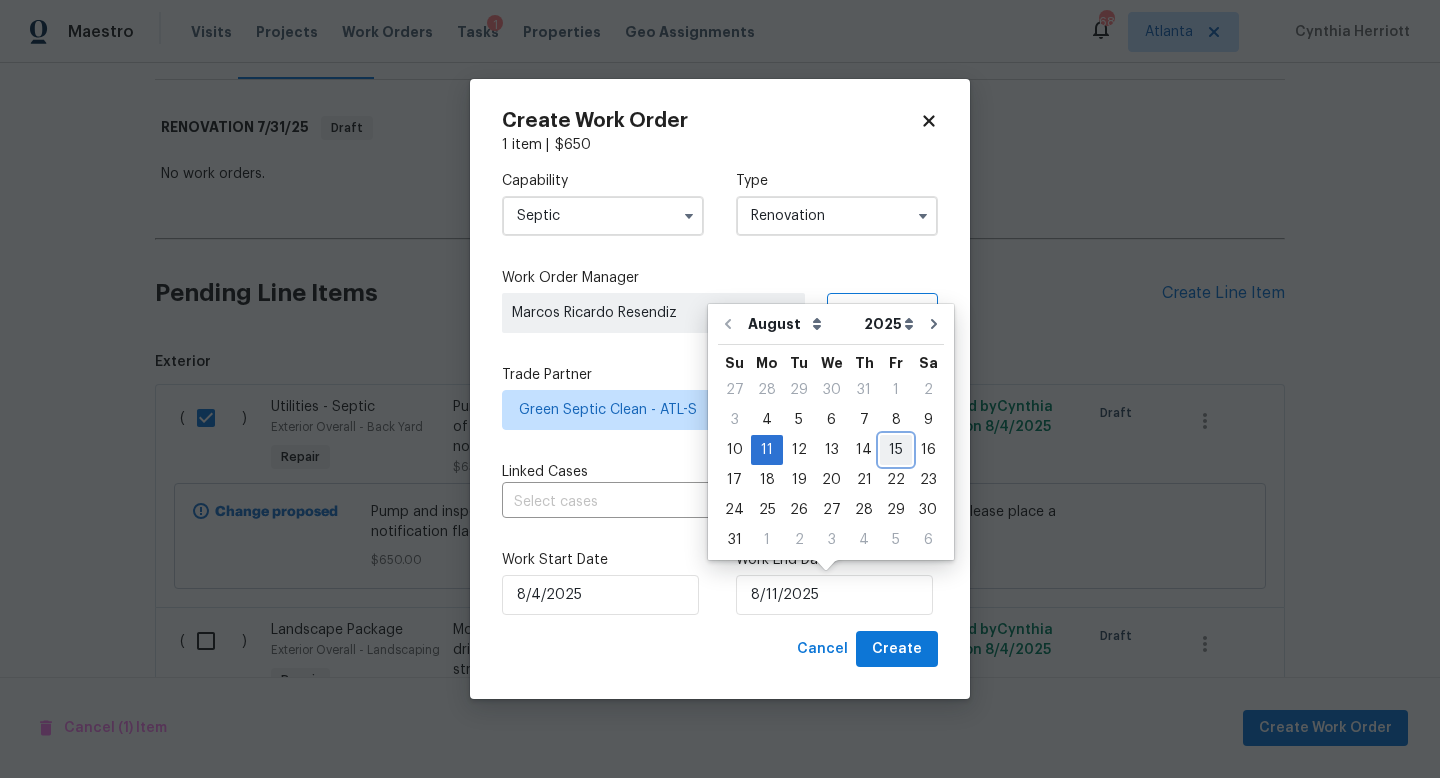 click on "15" at bounding box center [896, 450] 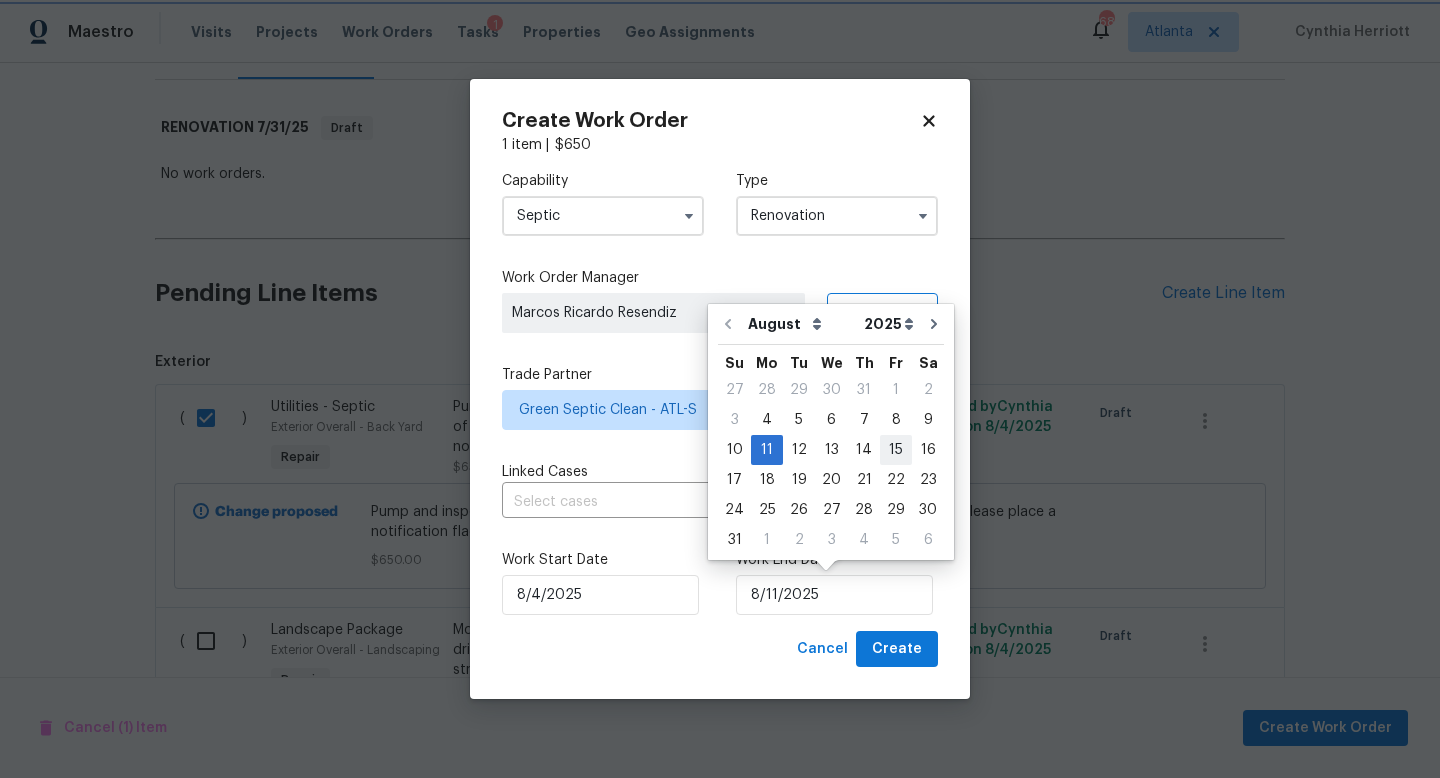 type on "8/15/2025" 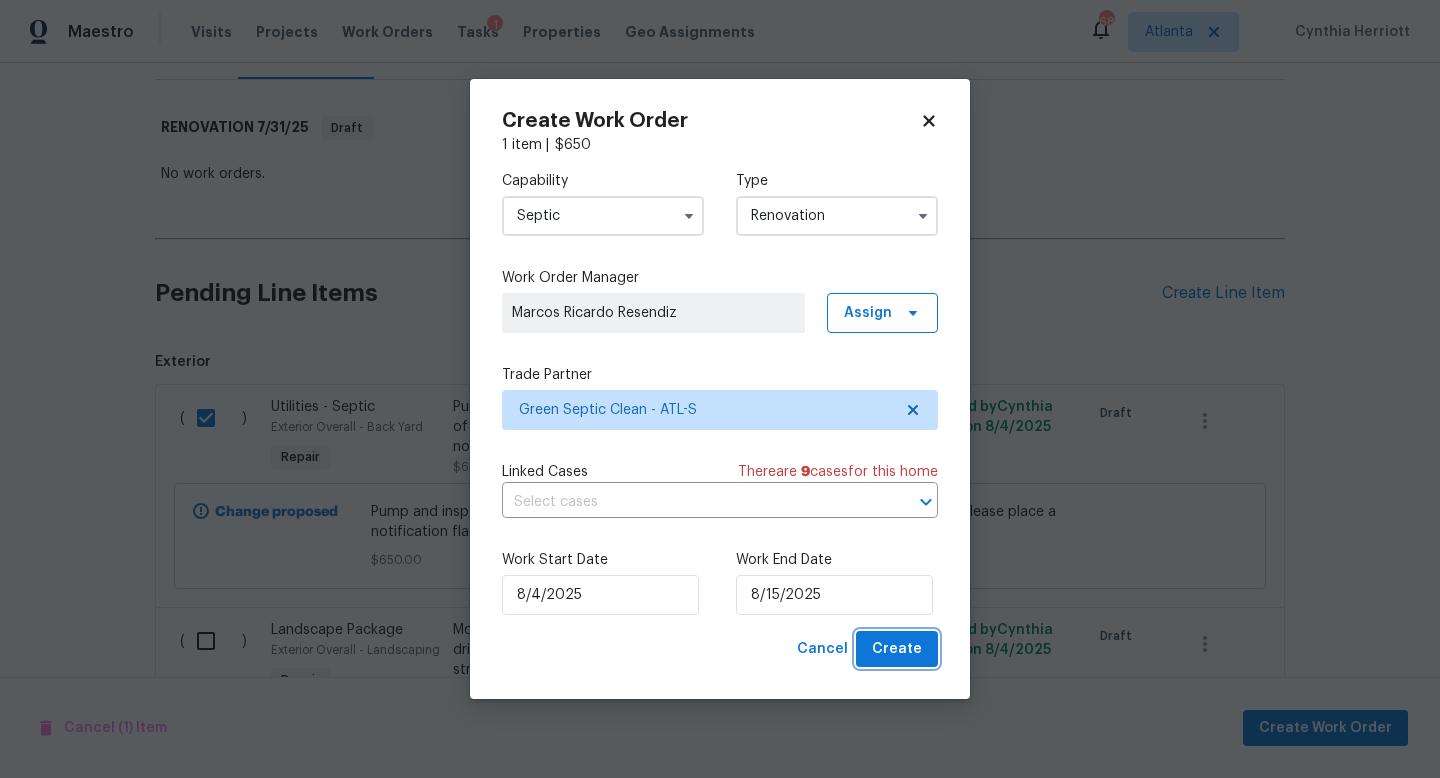 click on "Create" at bounding box center (897, 649) 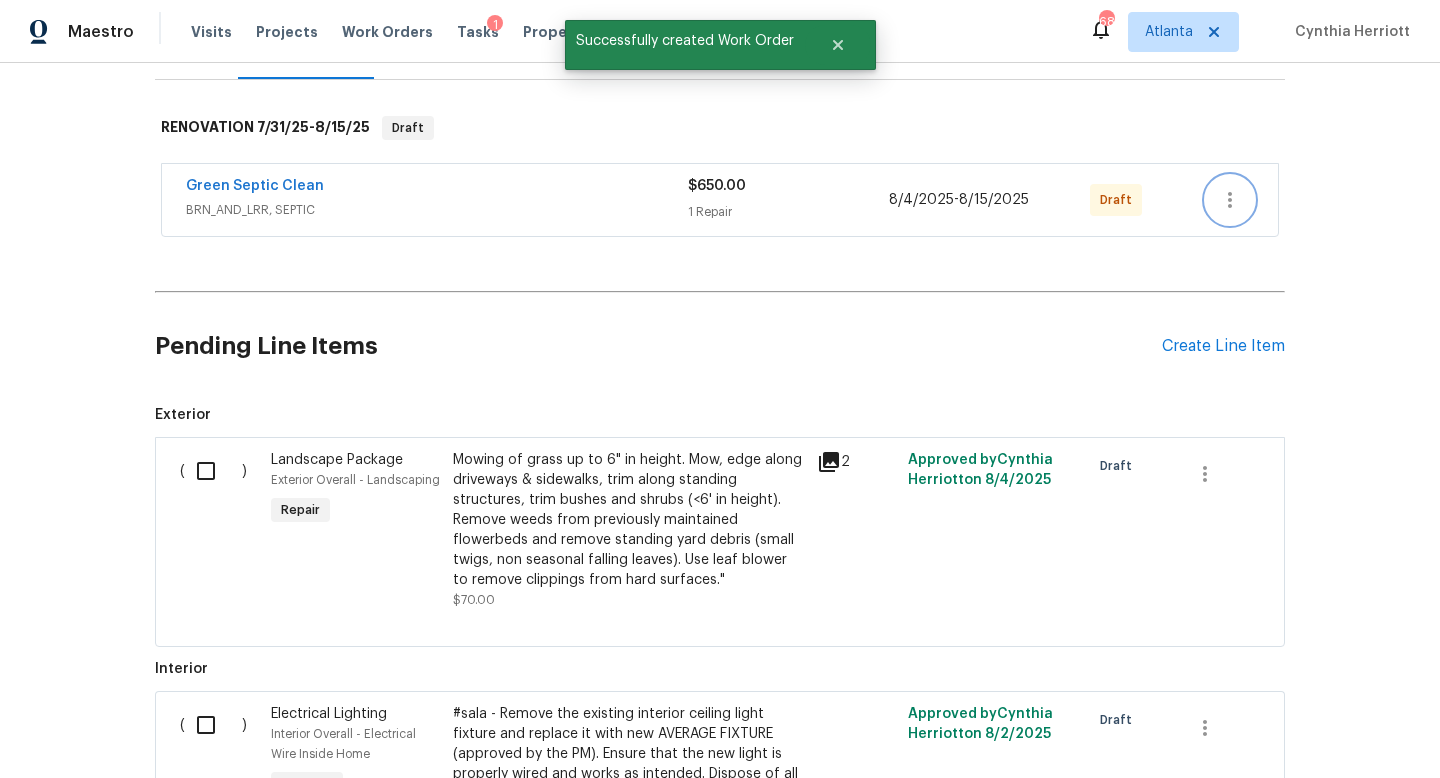 click 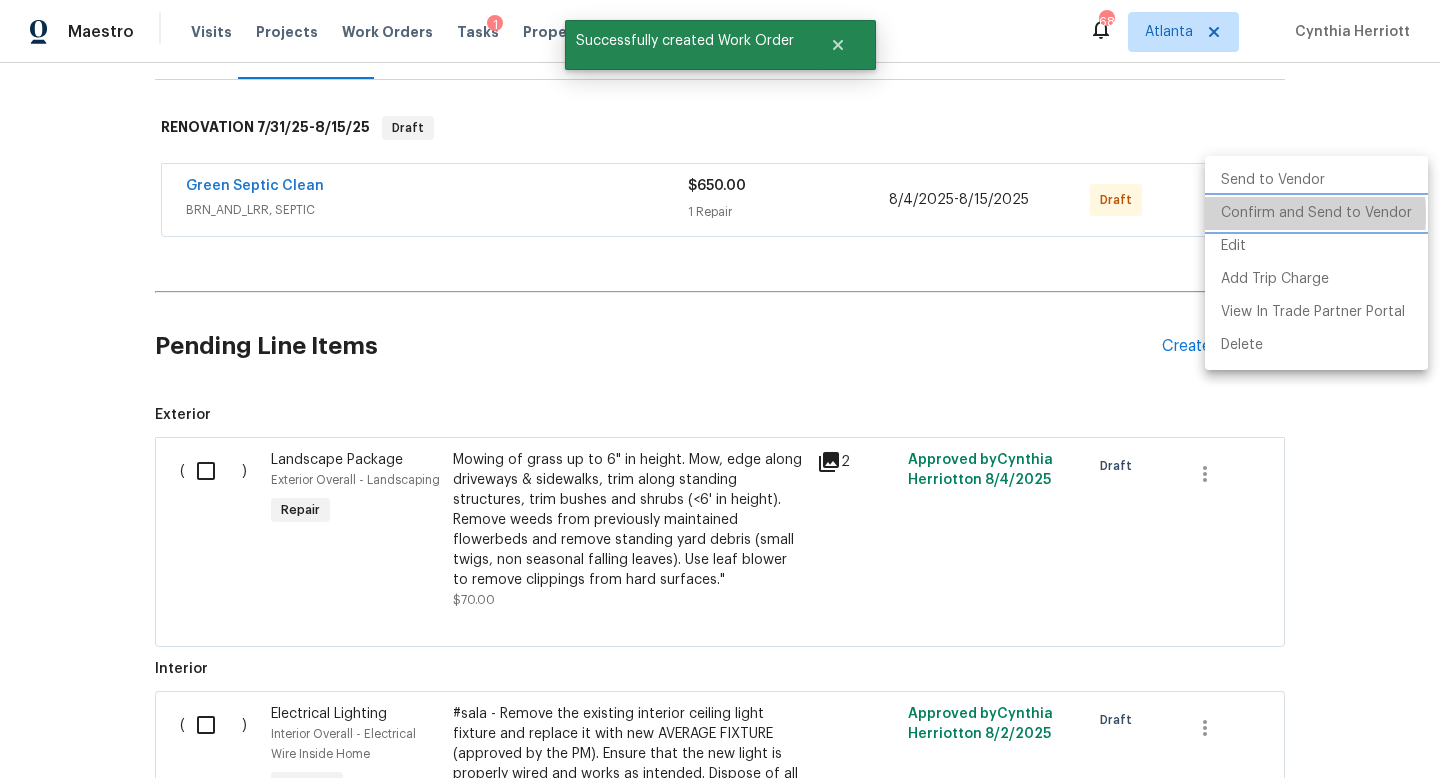 click on "Confirm and Send to Vendor" at bounding box center [1316, 213] 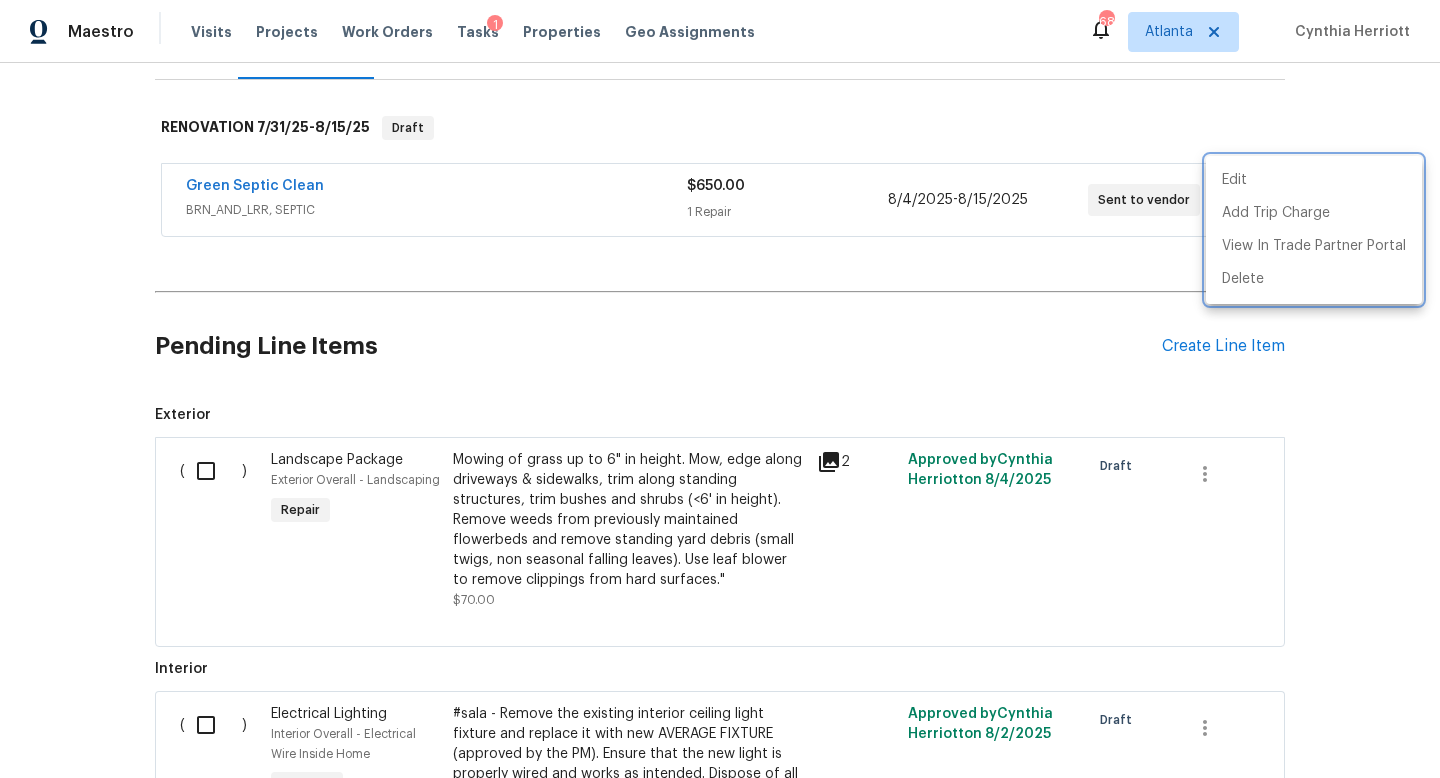 click at bounding box center [720, 389] 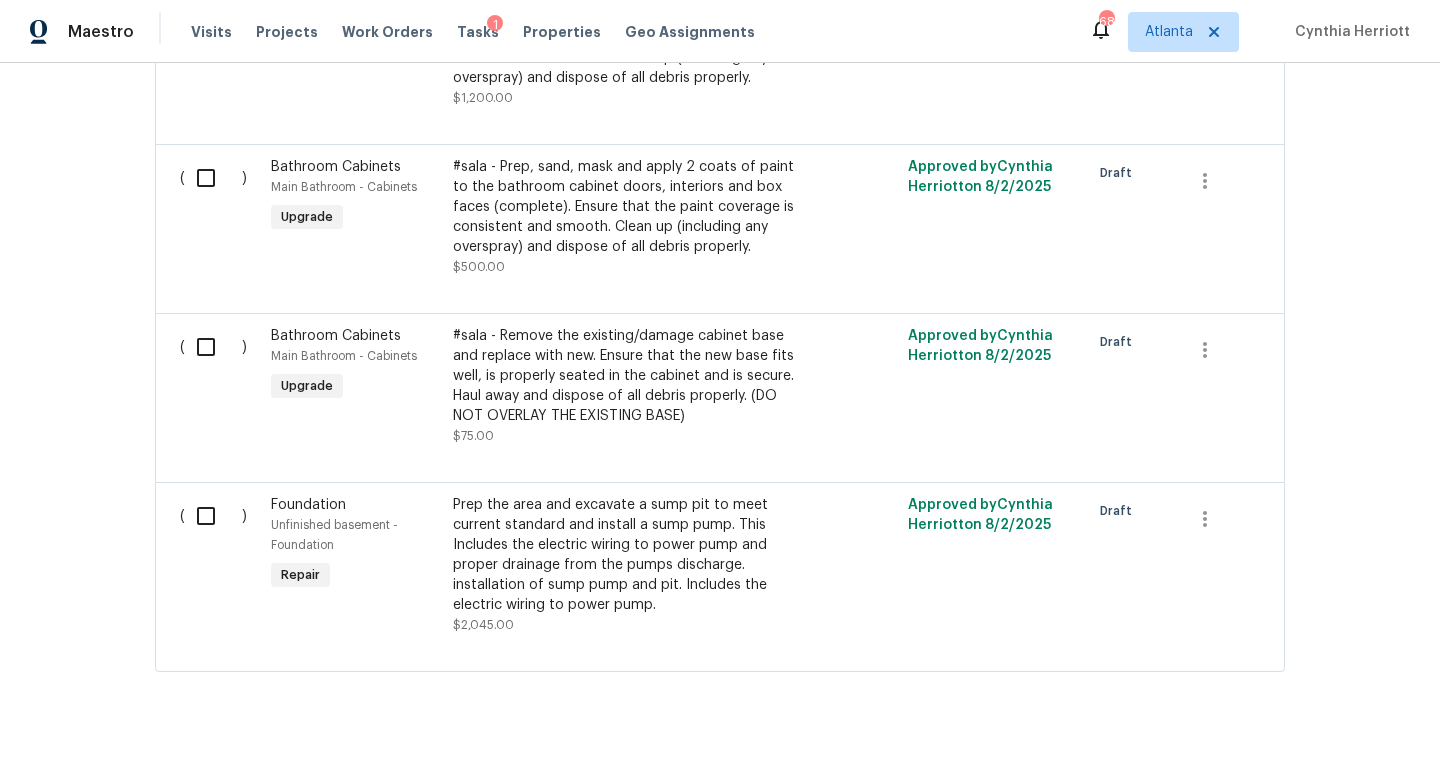 scroll, scrollTop: 2019, scrollLeft: 0, axis: vertical 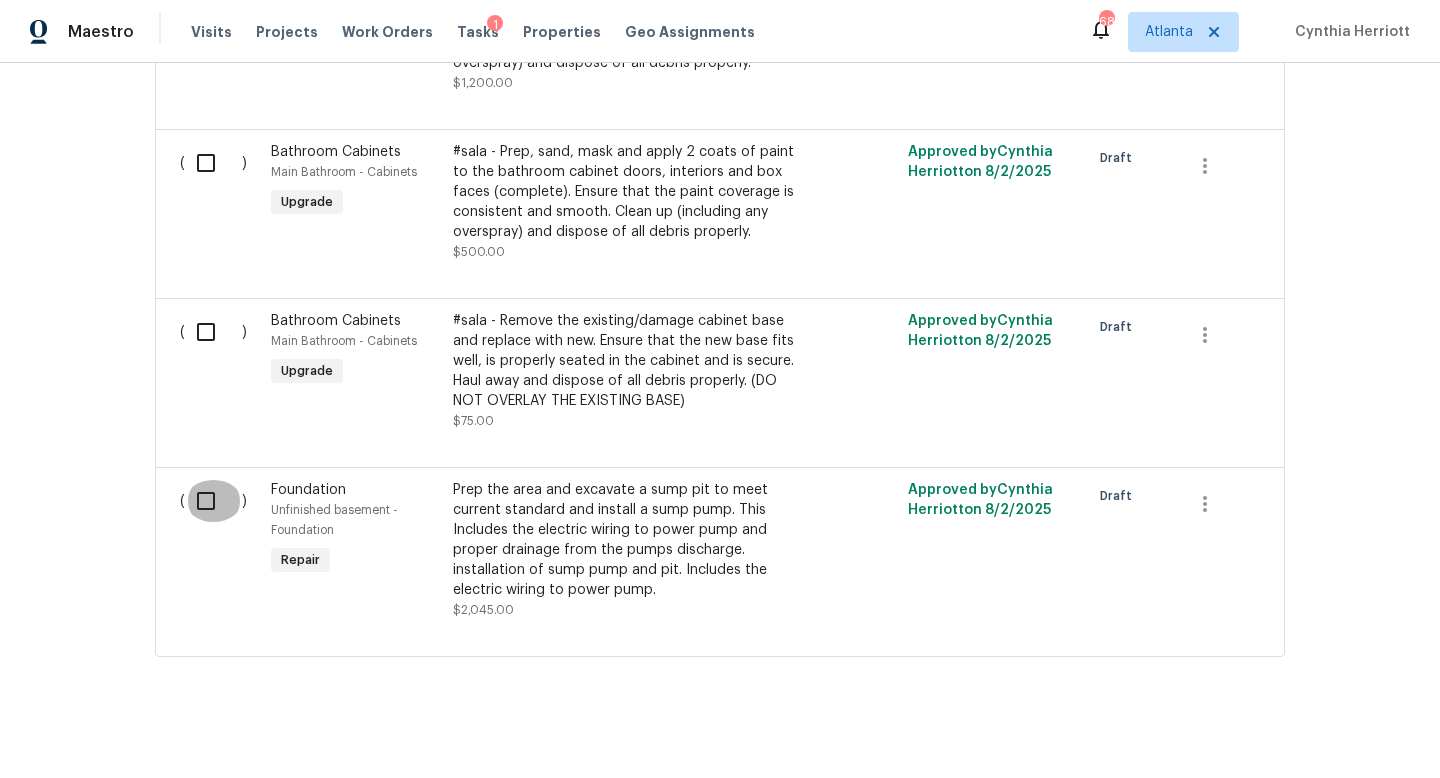 click at bounding box center [213, 501] 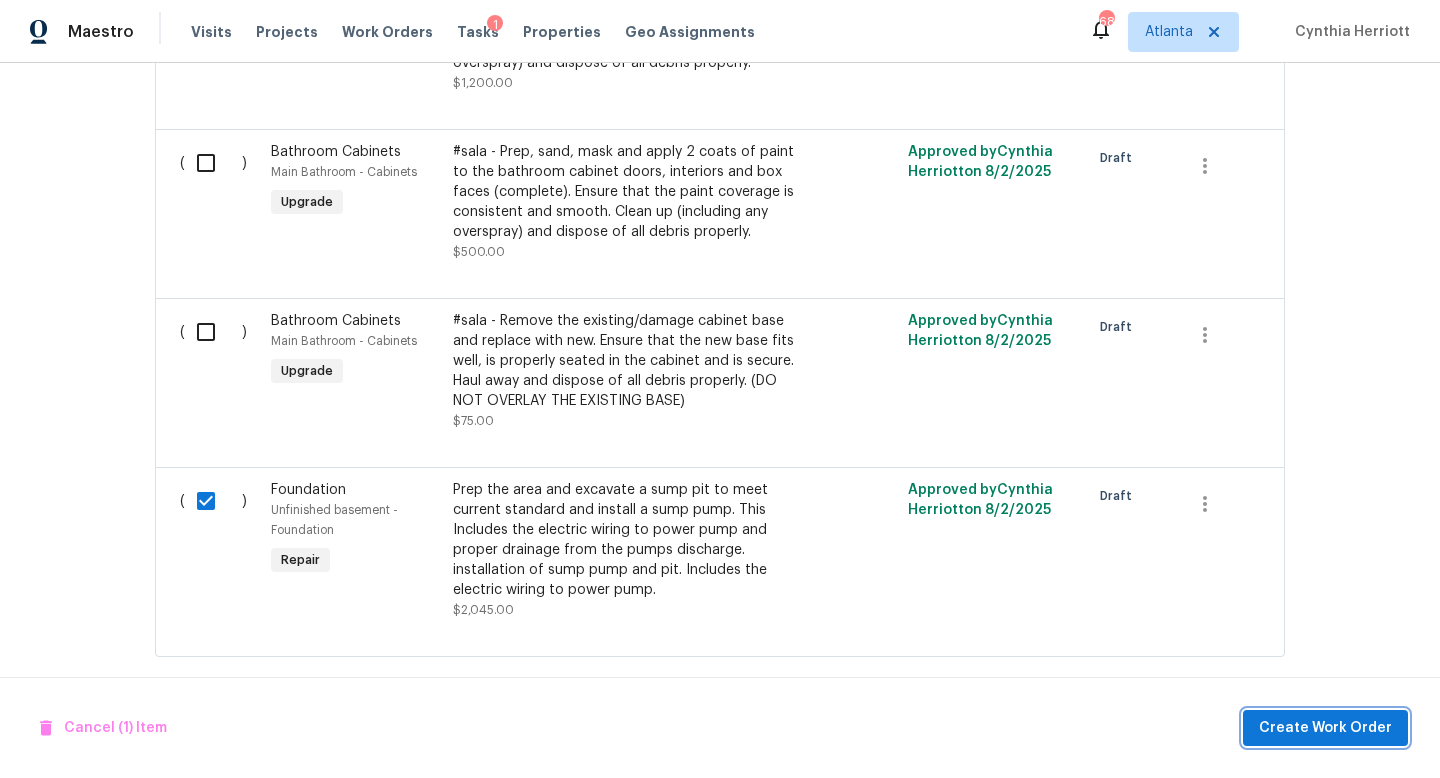 click on "Create Work Order" at bounding box center [1325, 728] 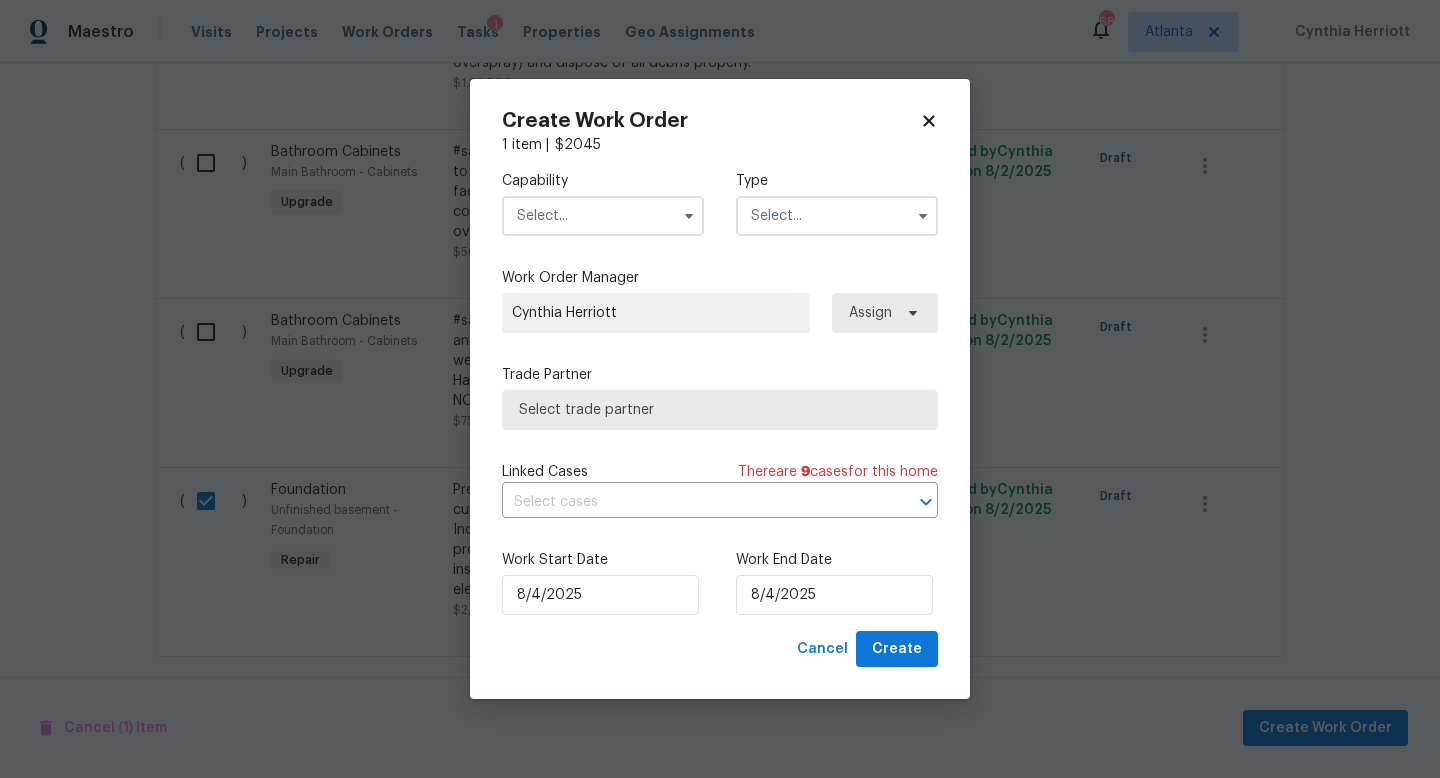 click at bounding box center [603, 216] 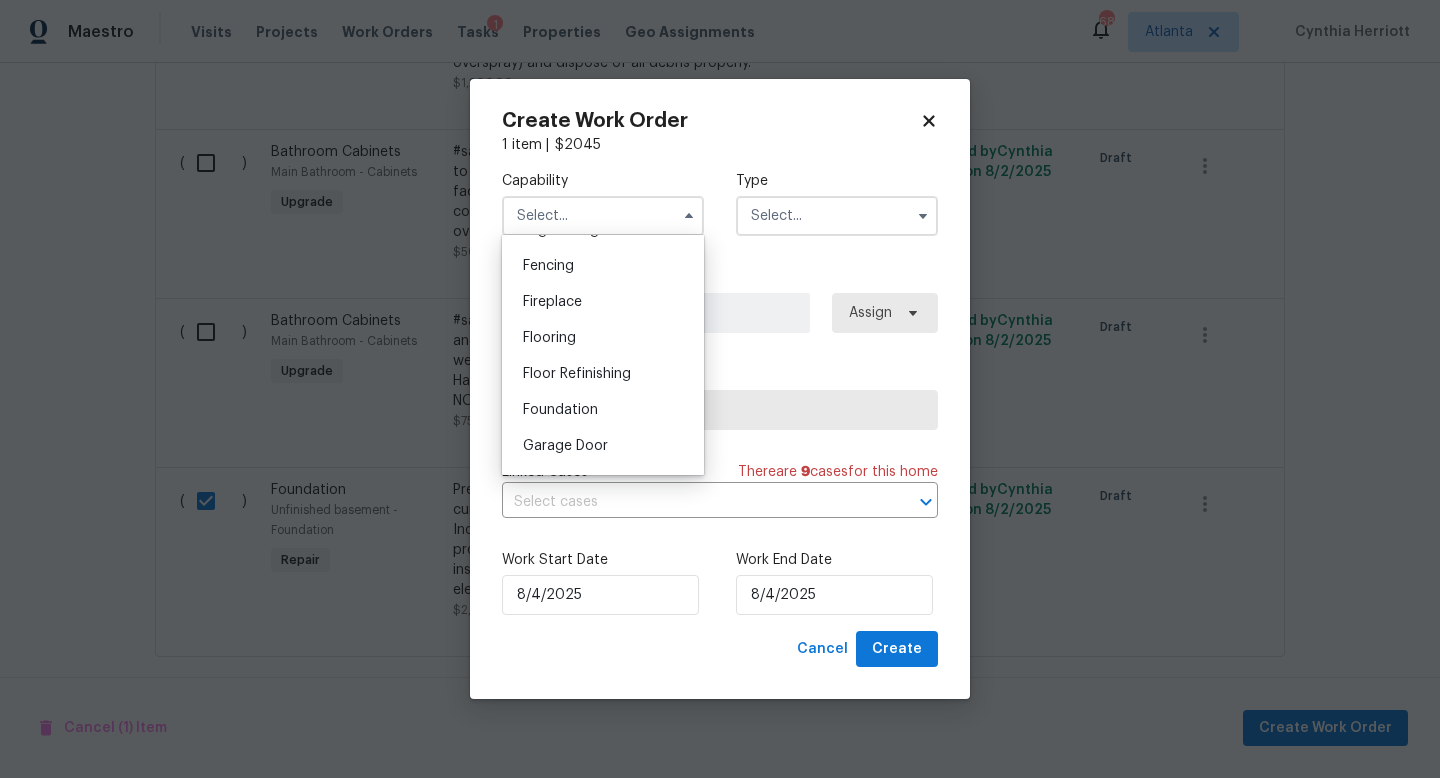 scroll, scrollTop: 690, scrollLeft: 0, axis: vertical 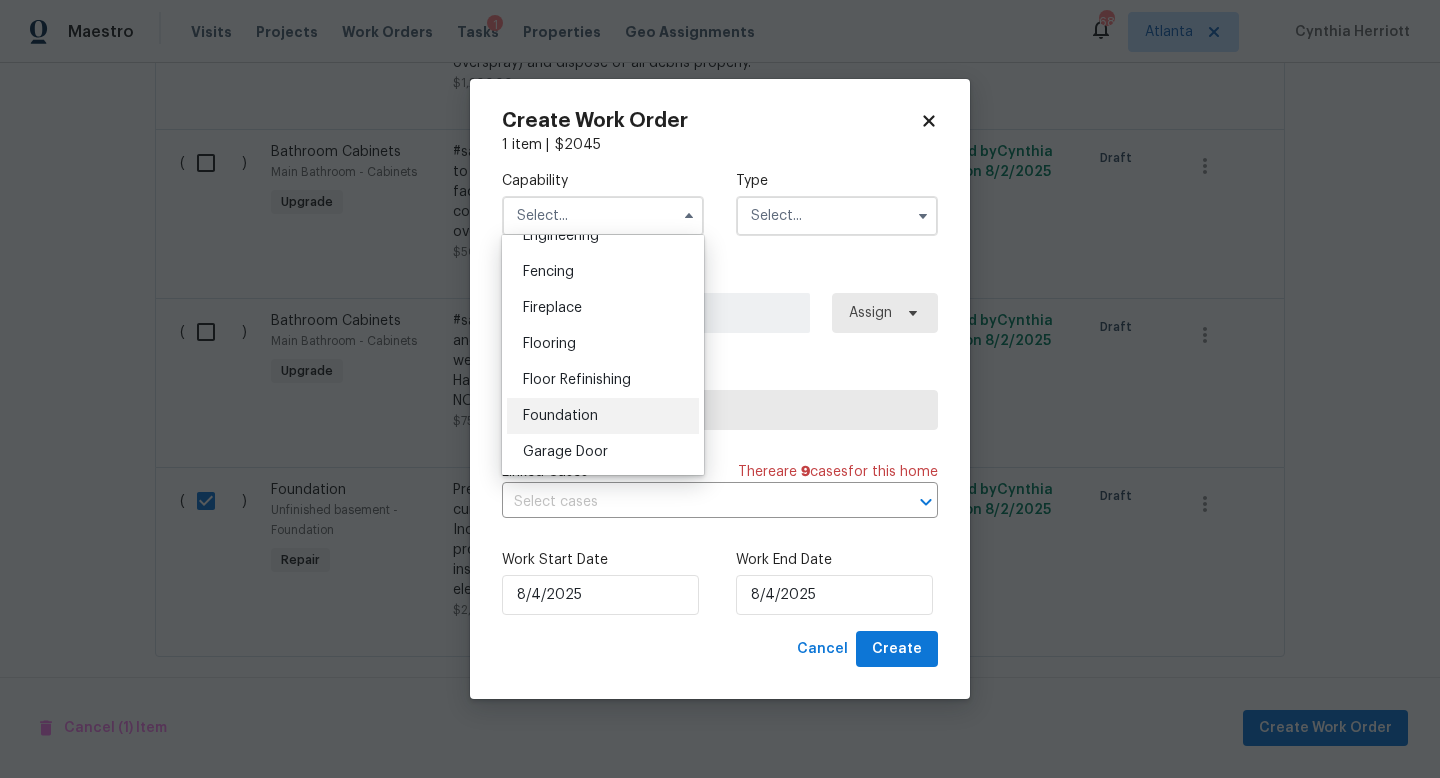 click on "Foundation" at bounding box center (603, 416) 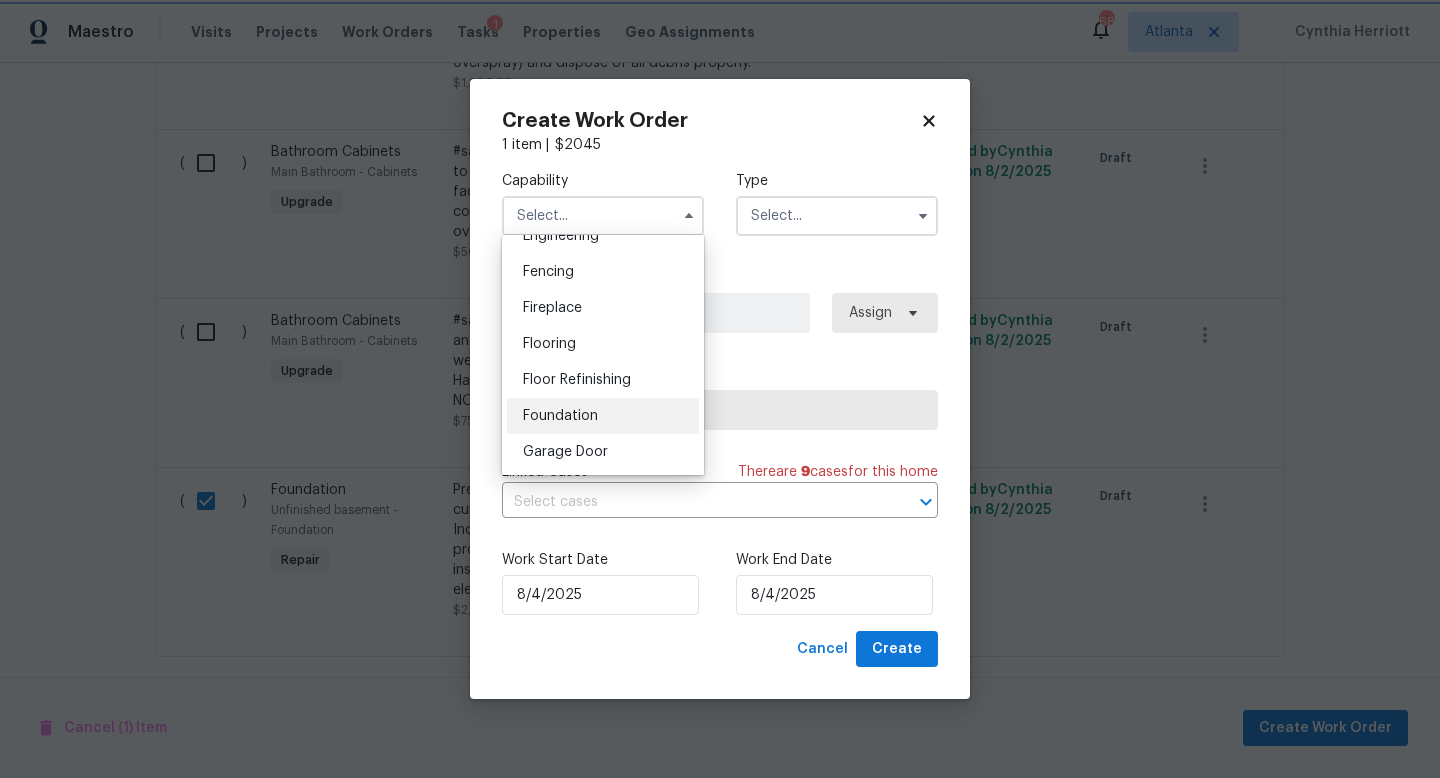 type on "Foundation" 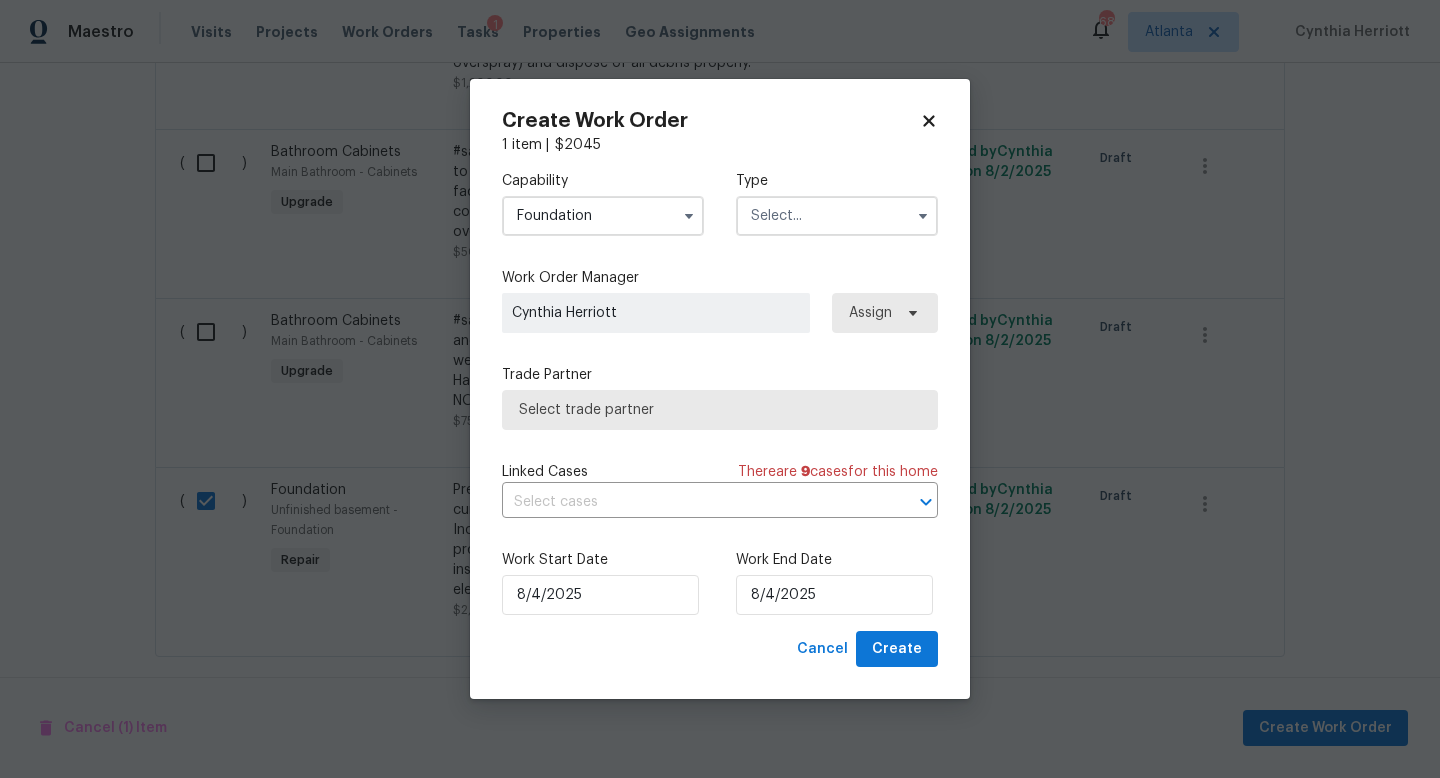 click at bounding box center (837, 216) 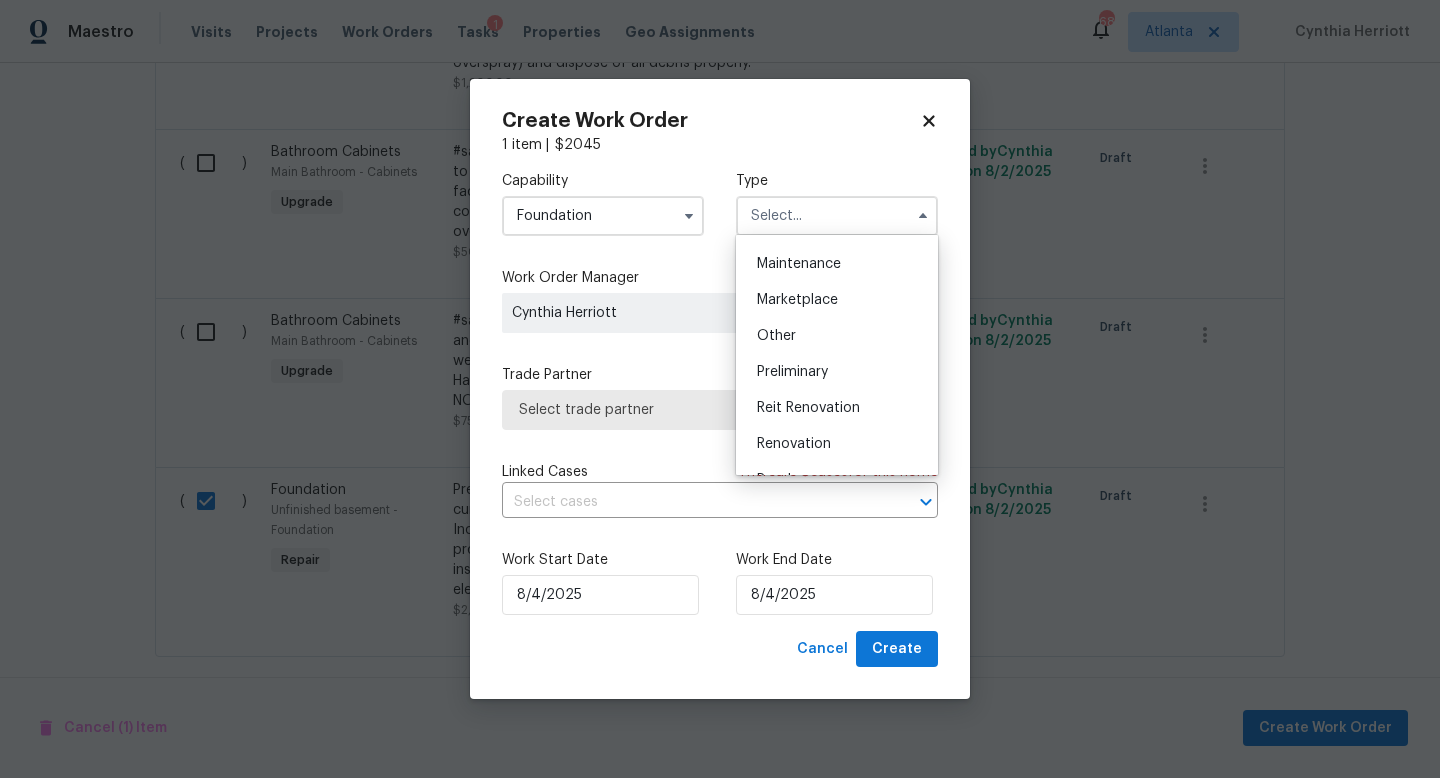 scroll, scrollTop: 319, scrollLeft: 0, axis: vertical 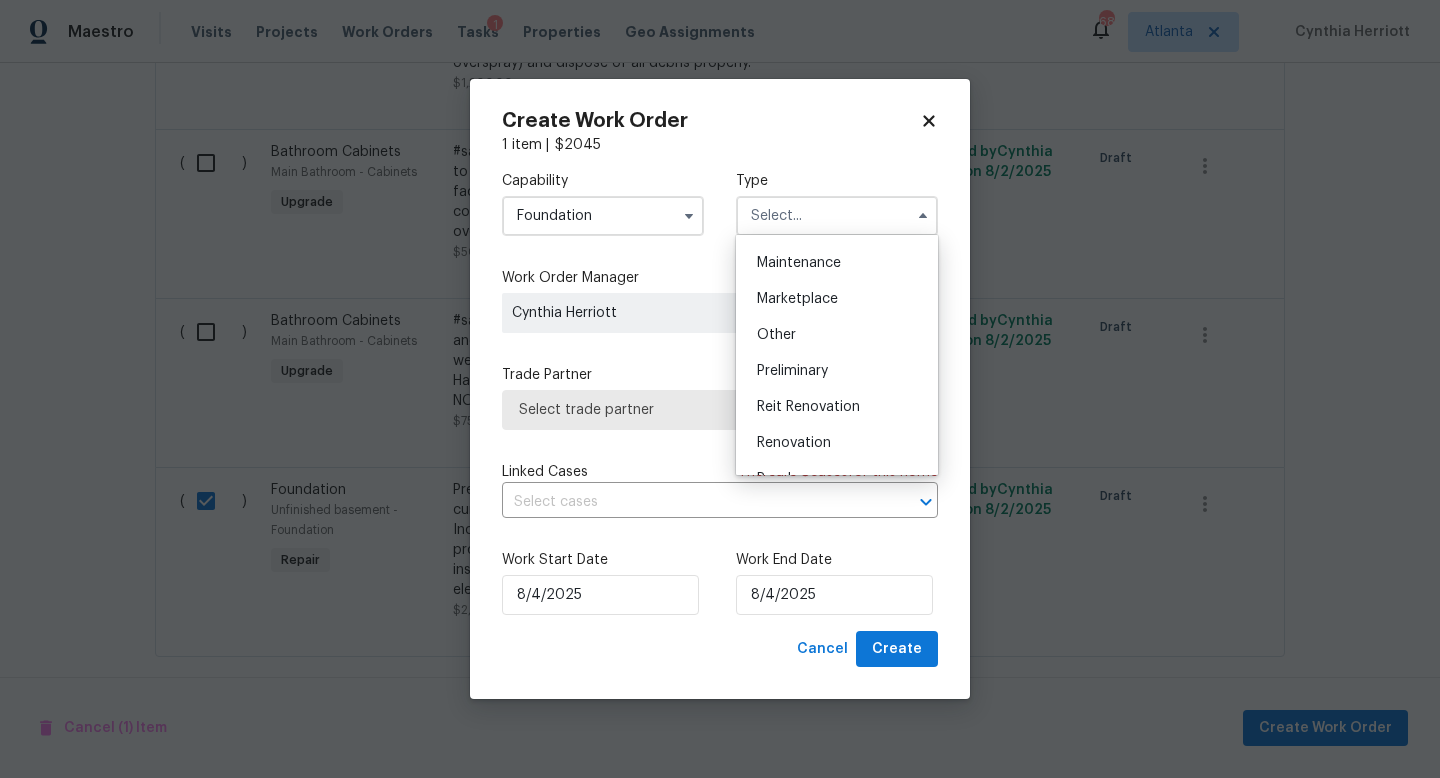 click on "Renovation" at bounding box center [794, 443] 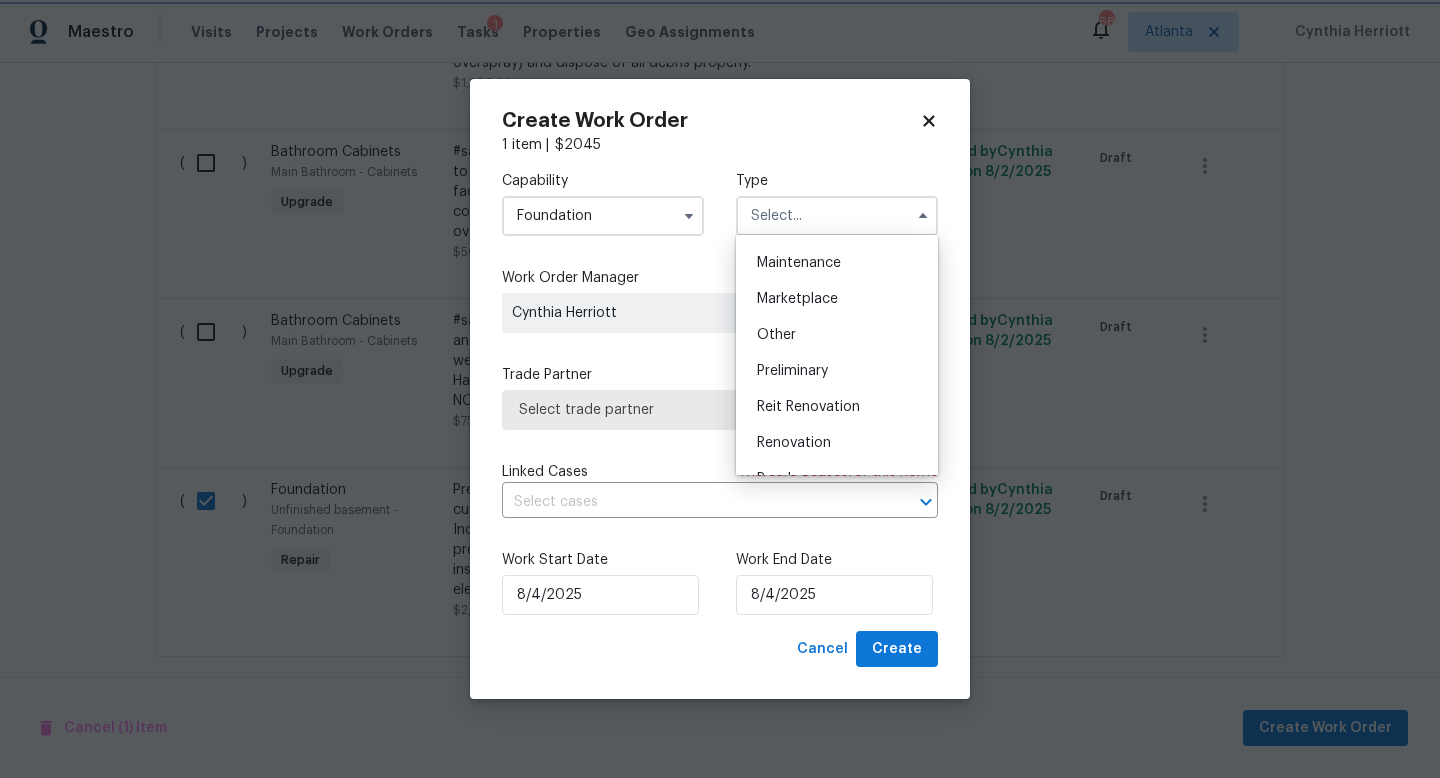 type on "Renovation" 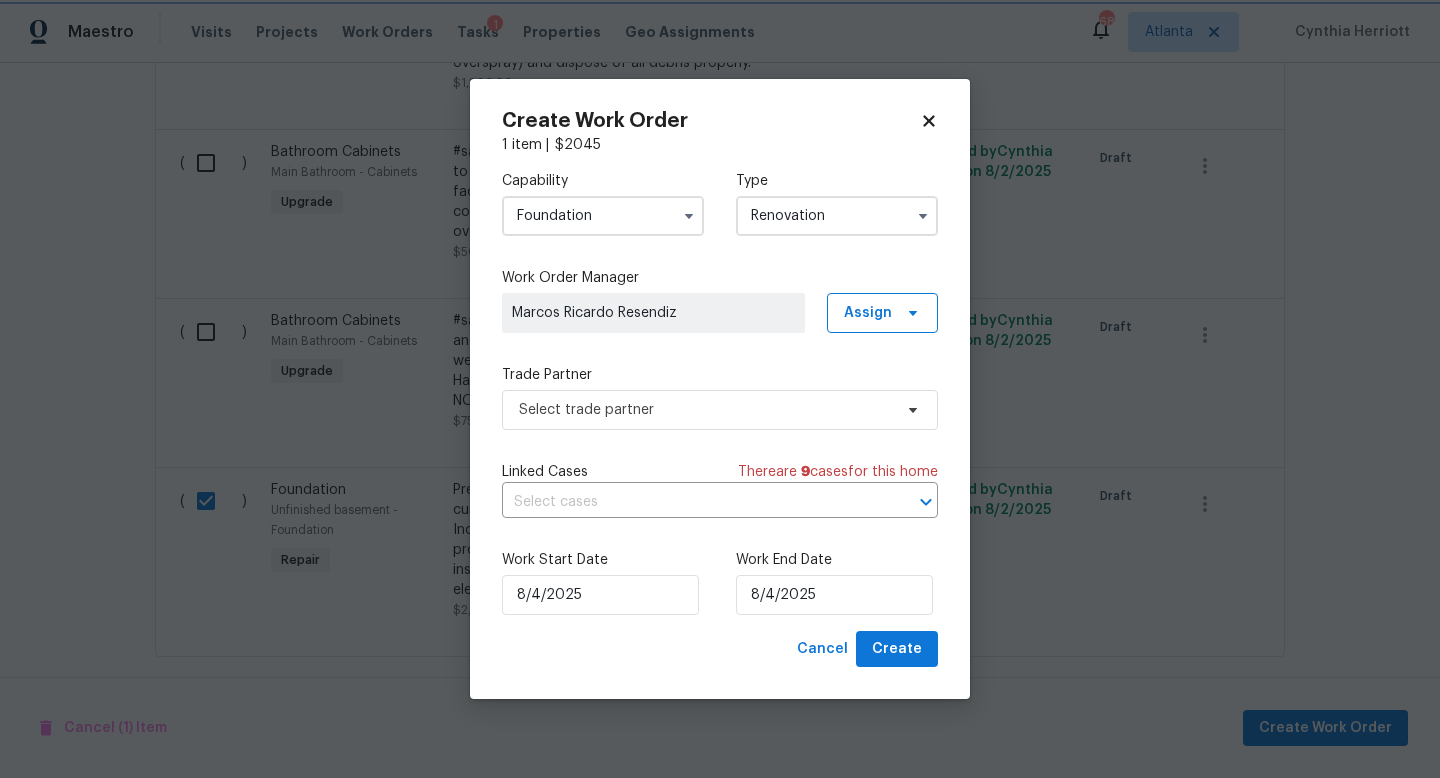 scroll, scrollTop: 0, scrollLeft: 0, axis: both 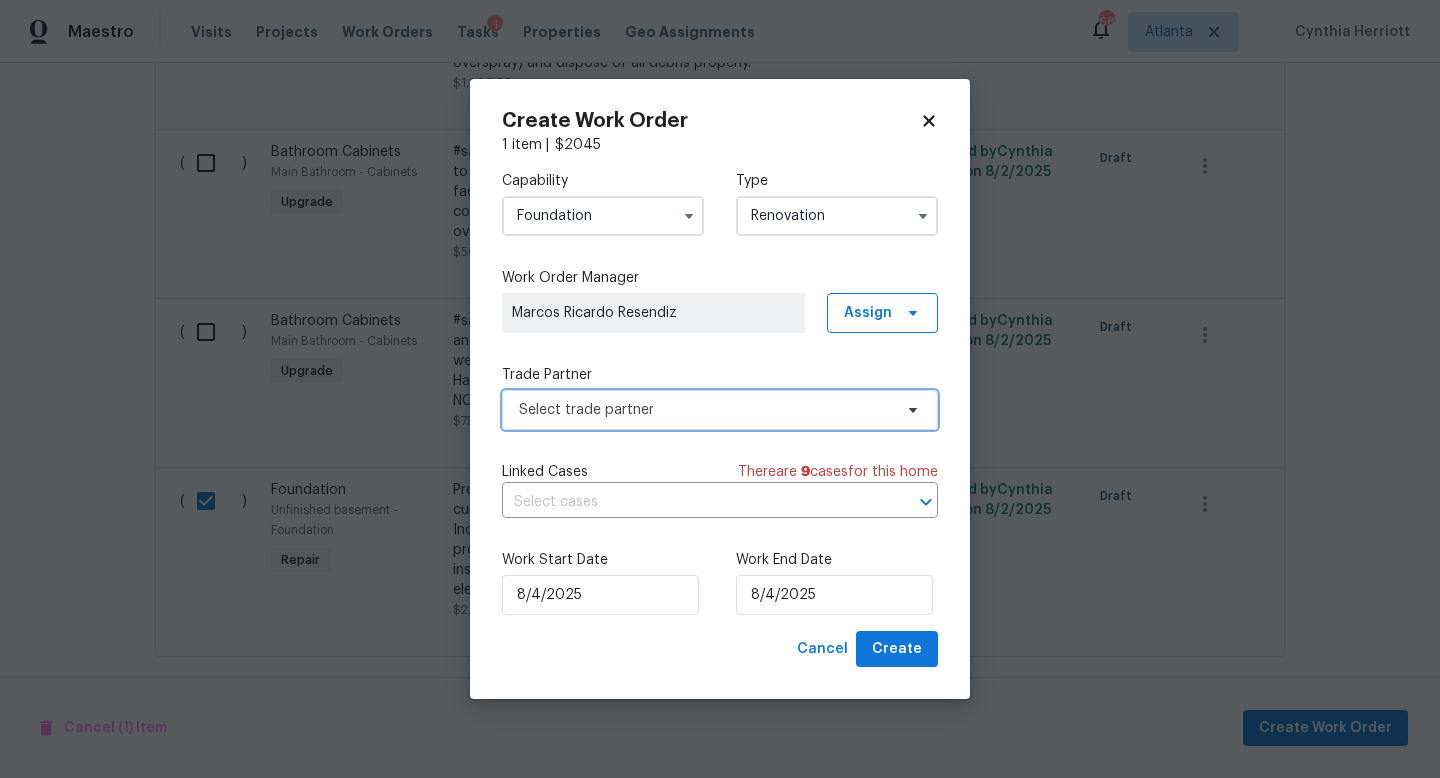 click on "Select trade partner" at bounding box center (705, 410) 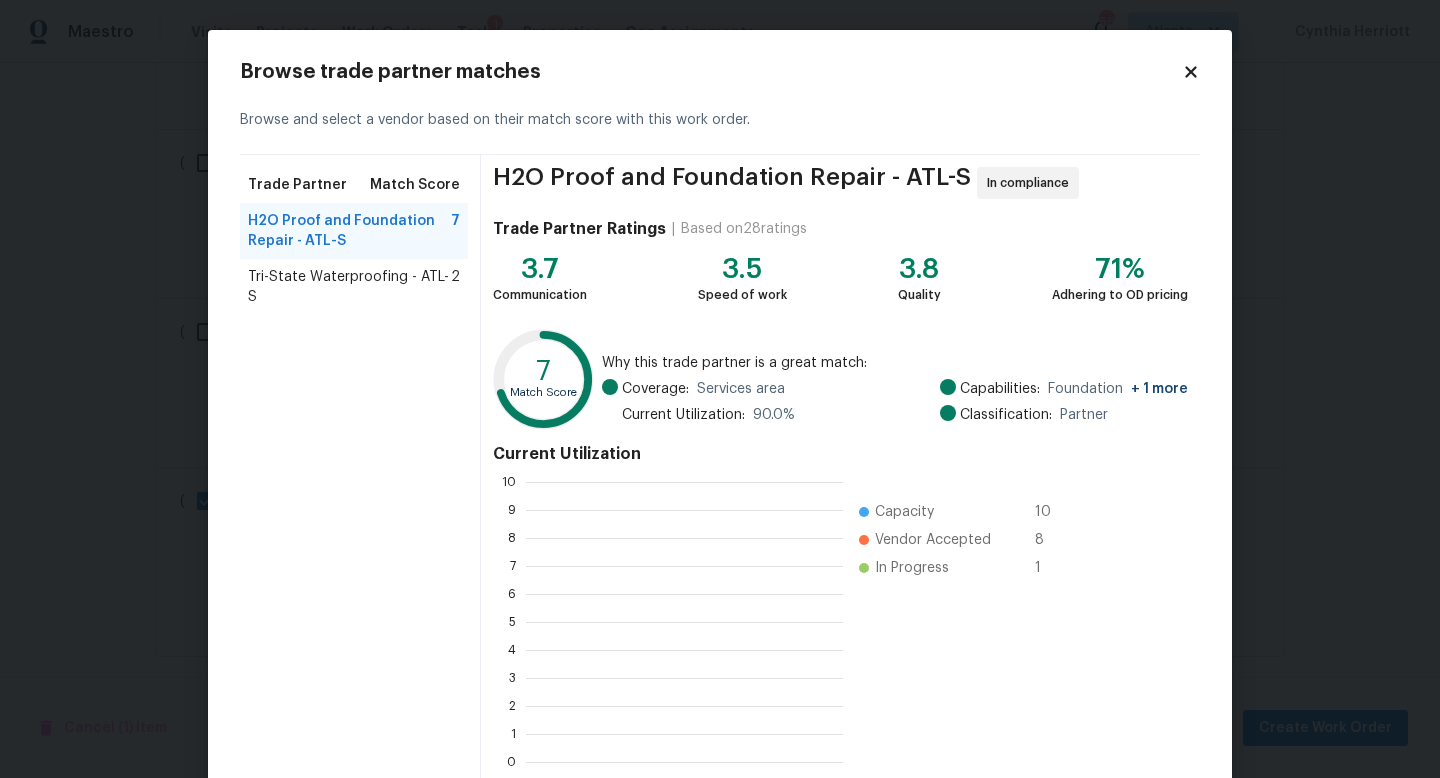 scroll, scrollTop: 2, scrollLeft: 2, axis: both 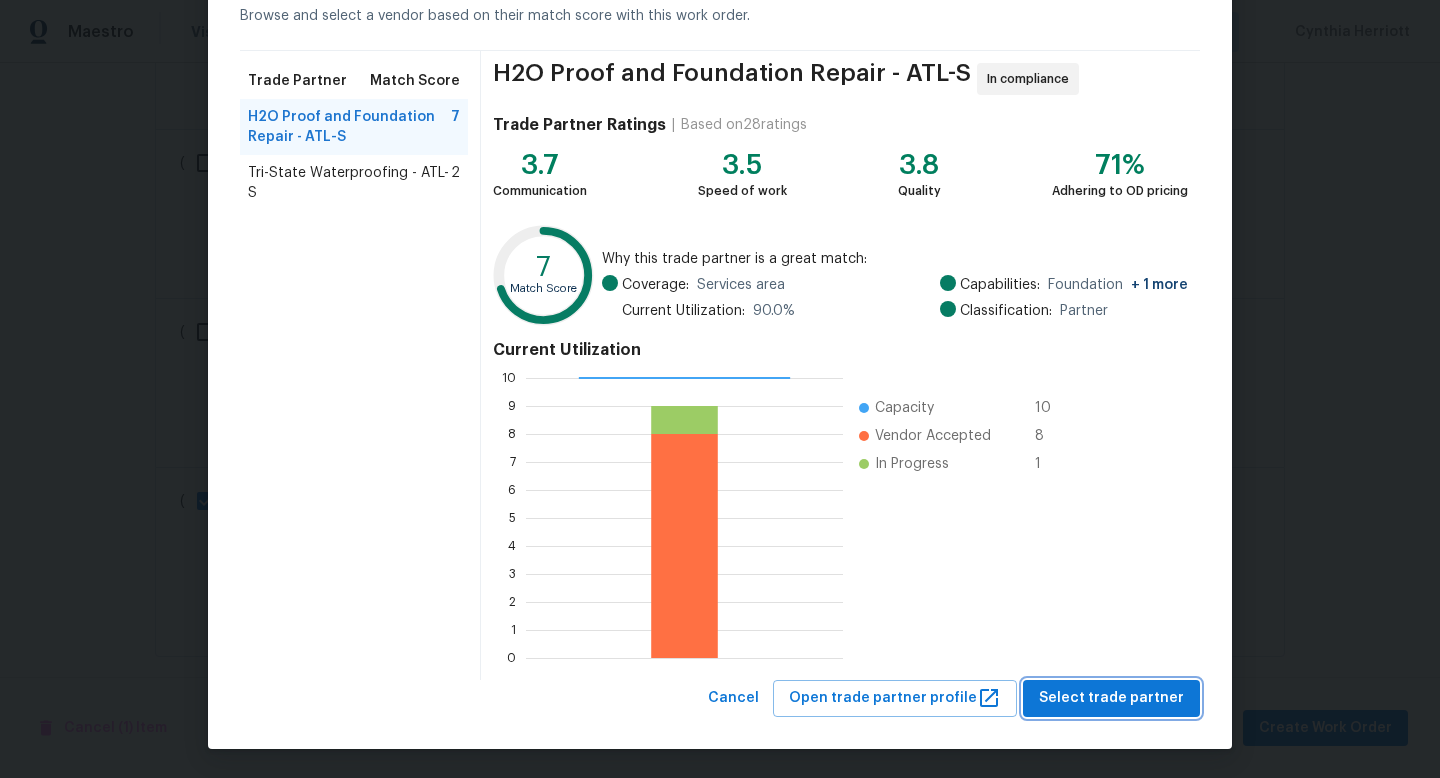 click on "Select trade partner" at bounding box center (1111, 698) 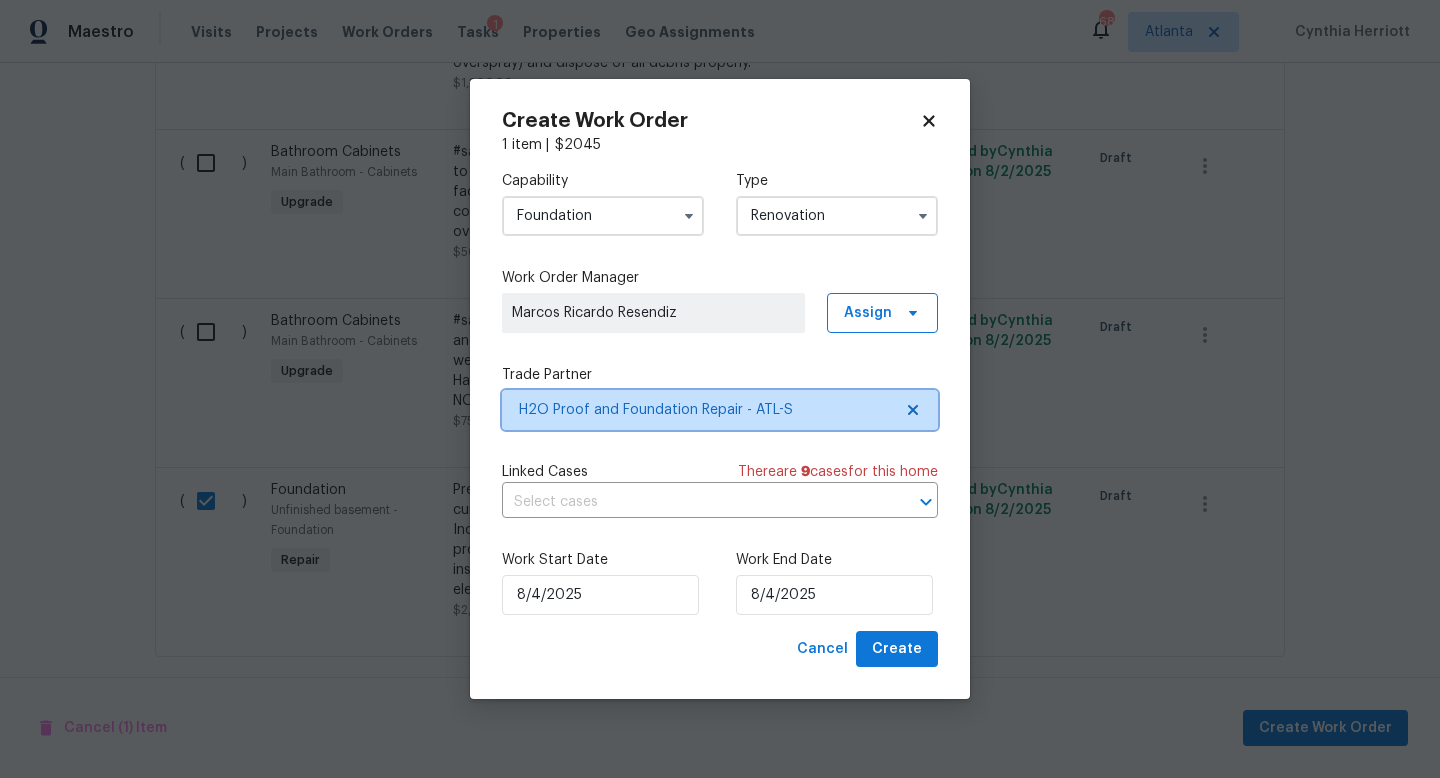 scroll, scrollTop: 0, scrollLeft: 0, axis: both 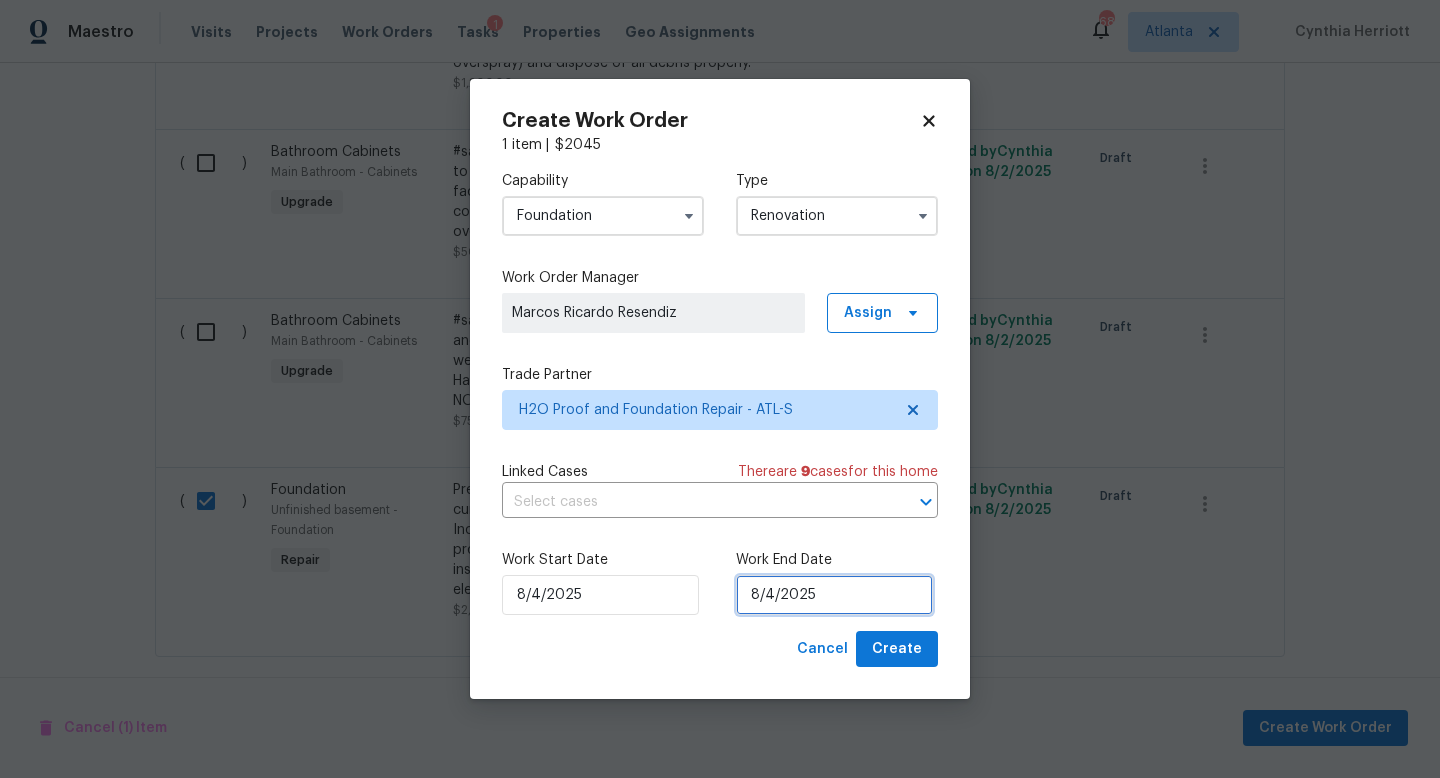 click on "8/4/2025" at bounding box center [834, 595] 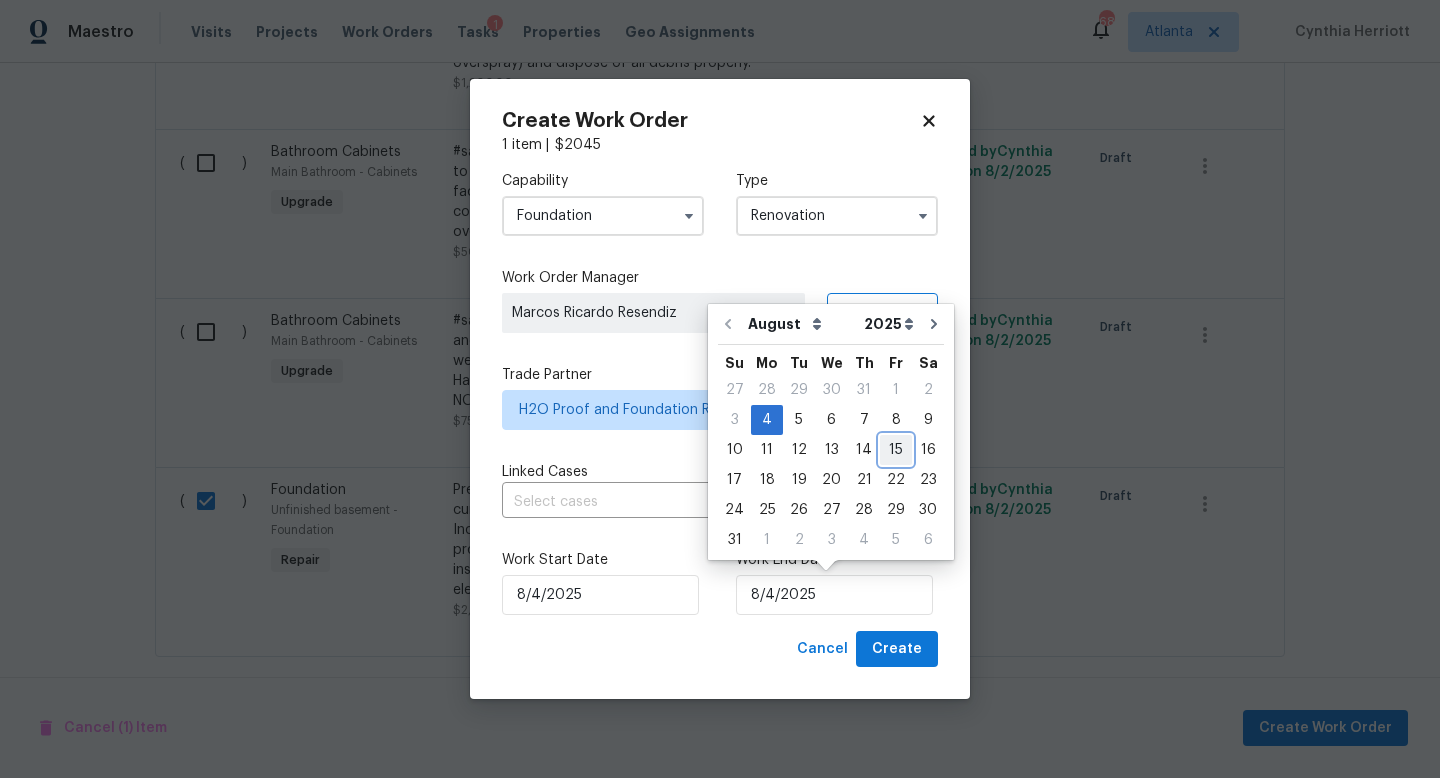 click on "15" at bounding box center [896, 450] 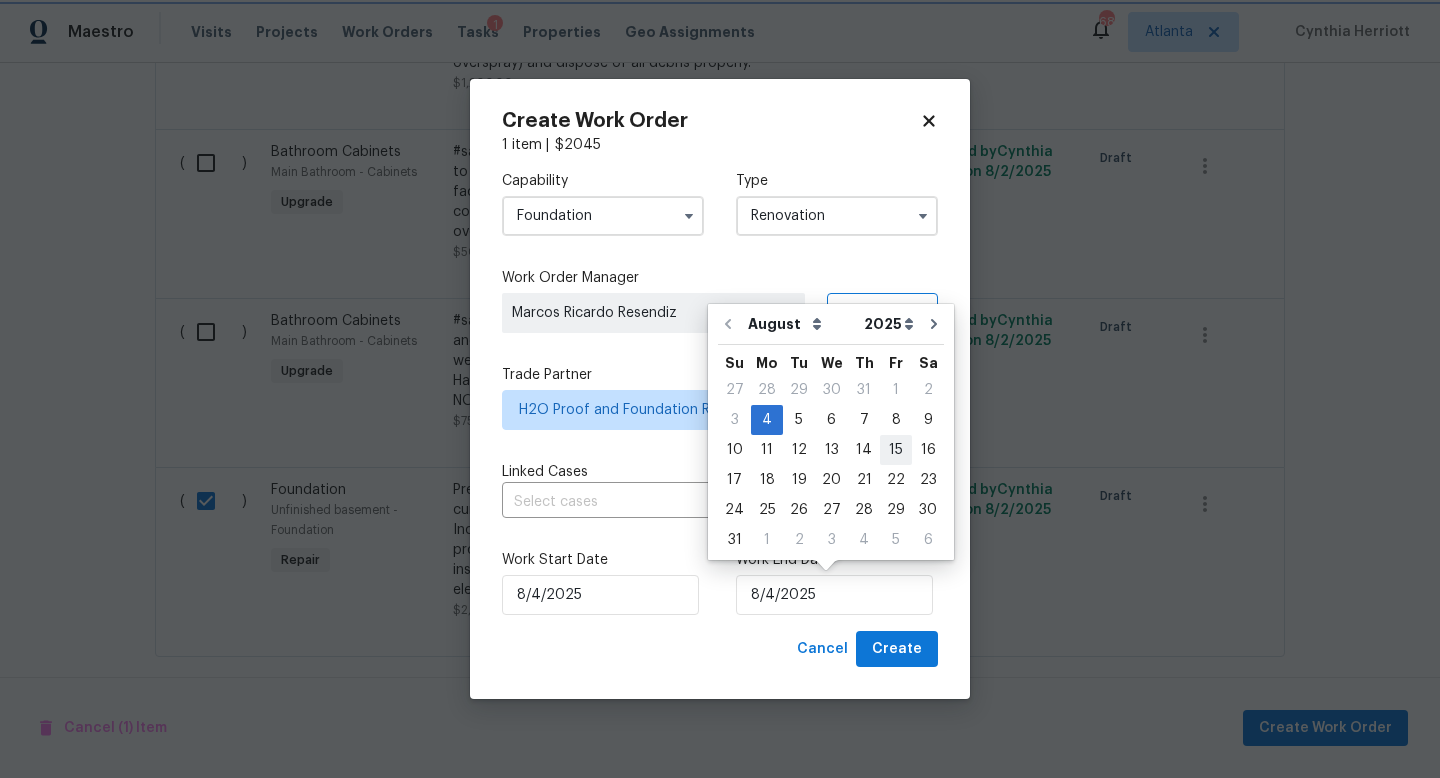 type on "8/15/2025" 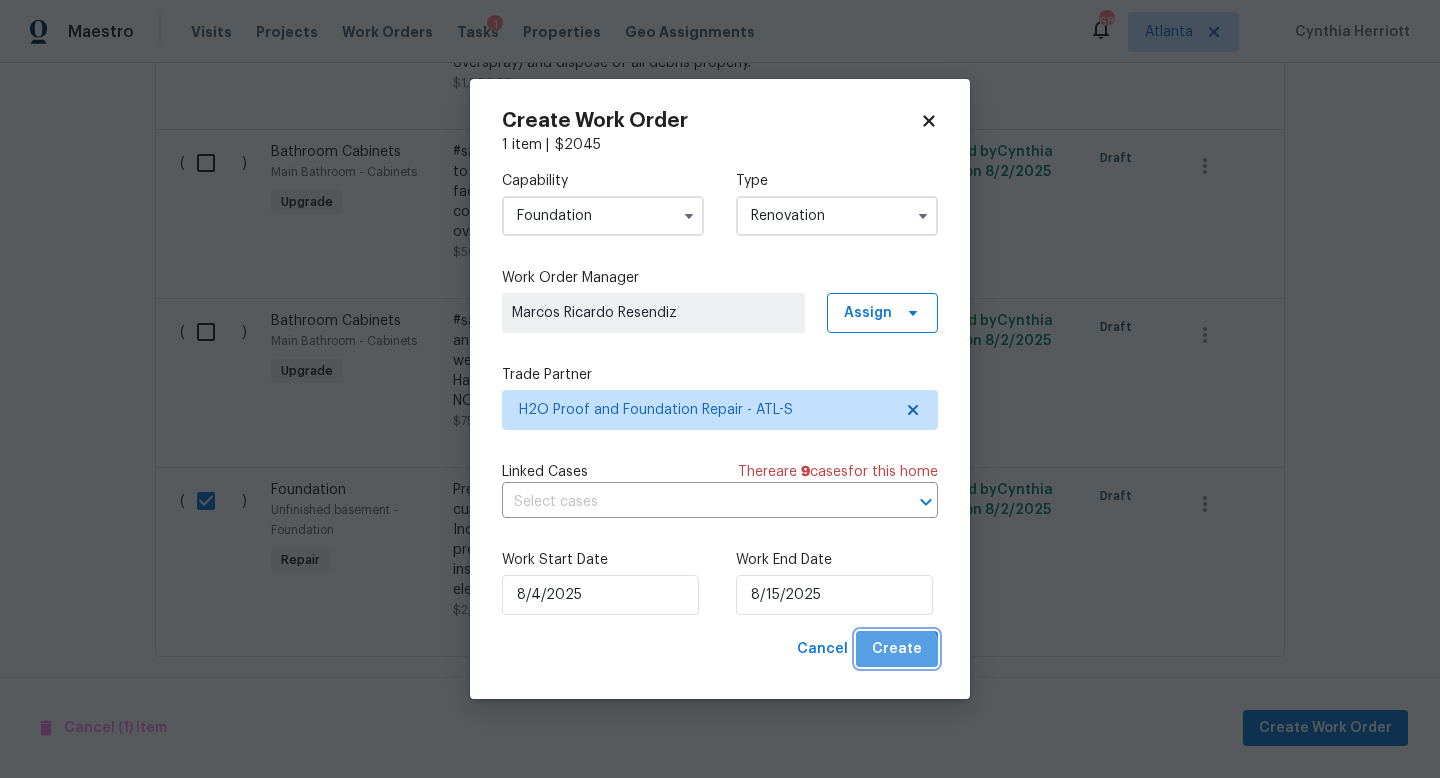 click on "Create" at bounding box center [897, 649] 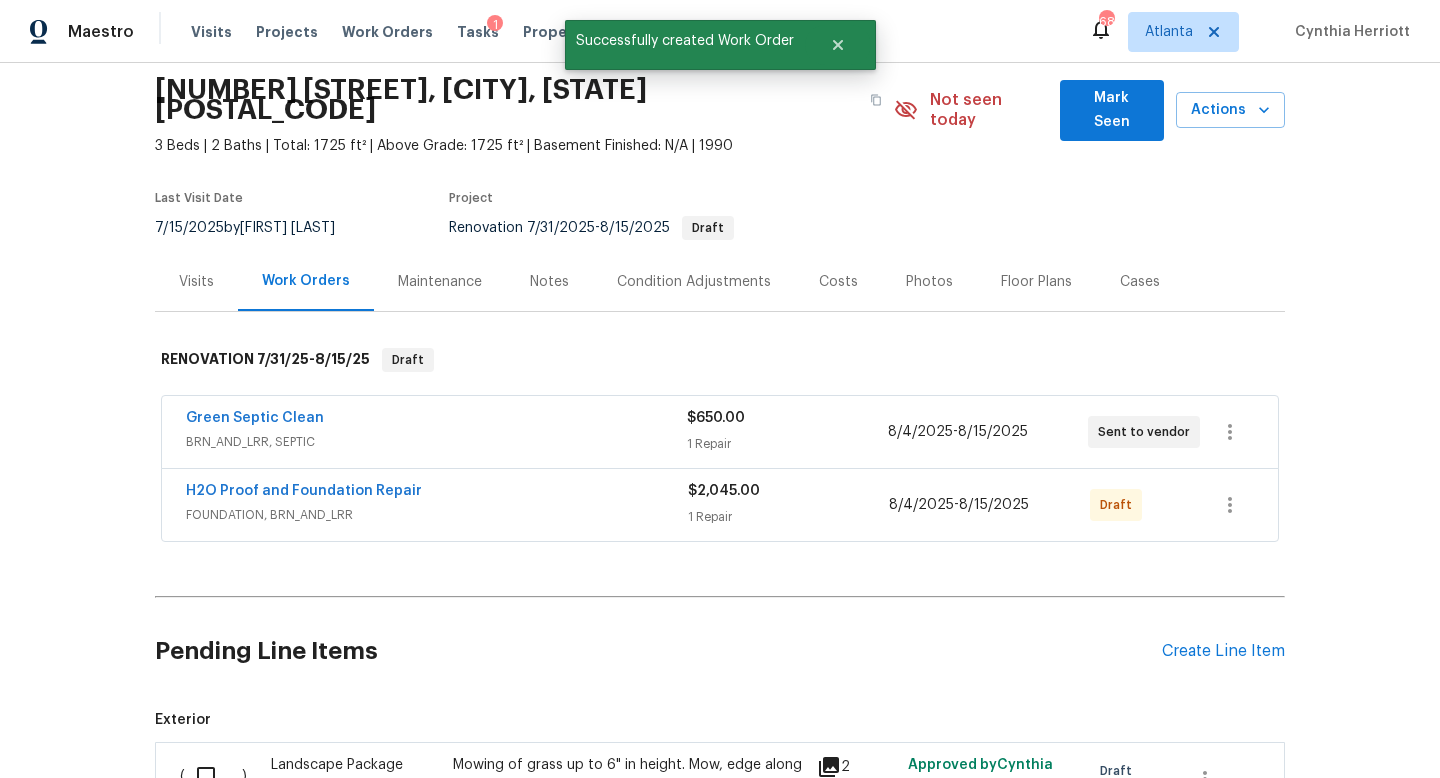 scroll, scrollTop: 0, scrollLeft: 0, axis: both 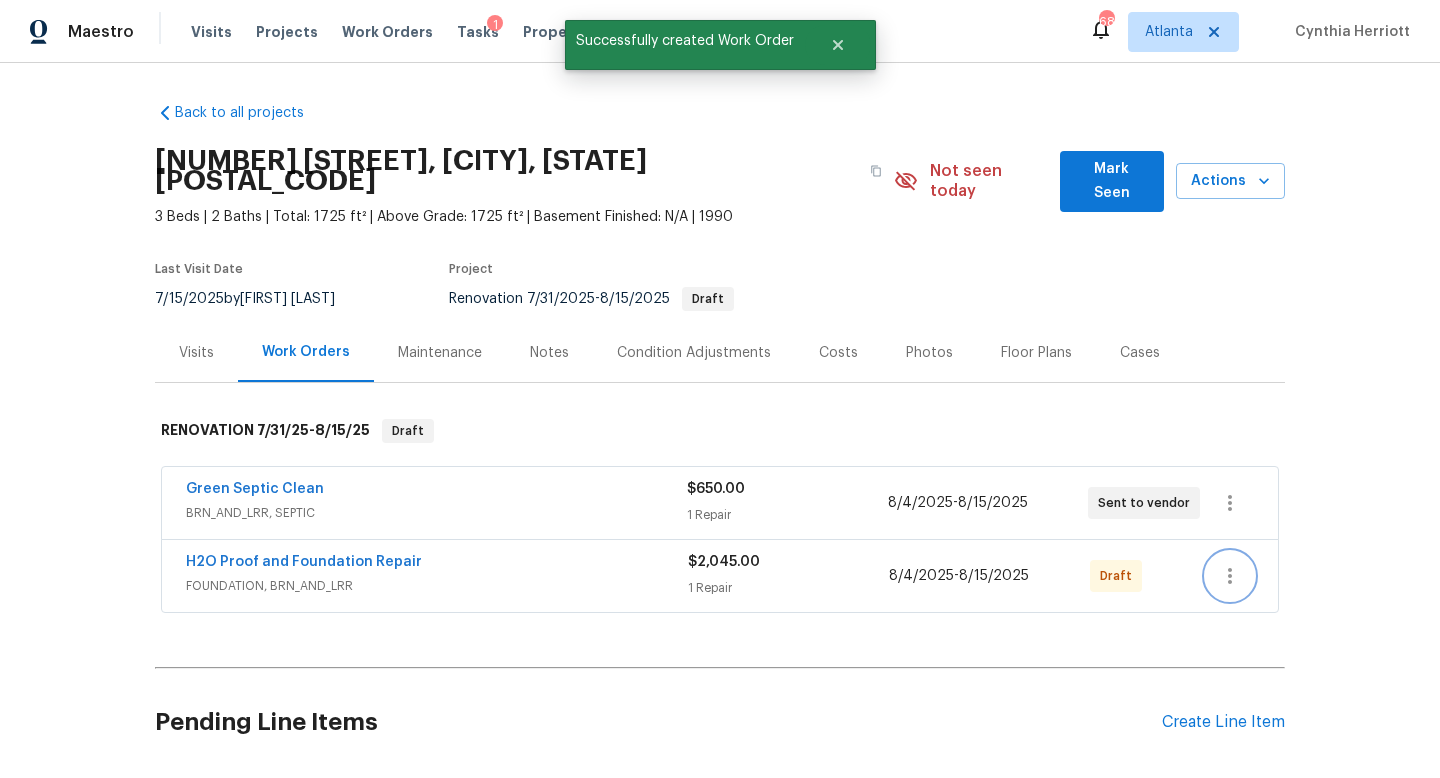 click 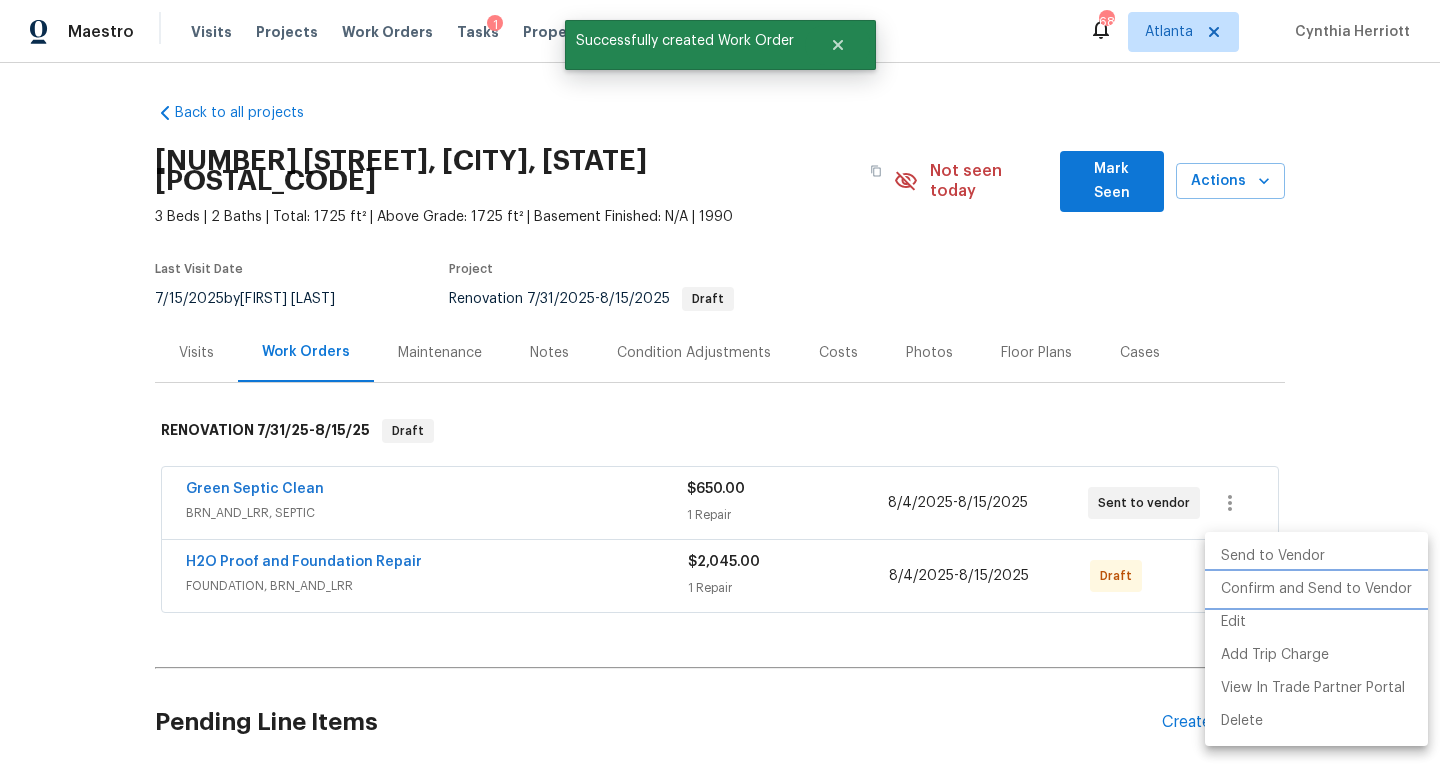 click on "Confirm and Send to Vendor" at bounding box center (1316, 589) 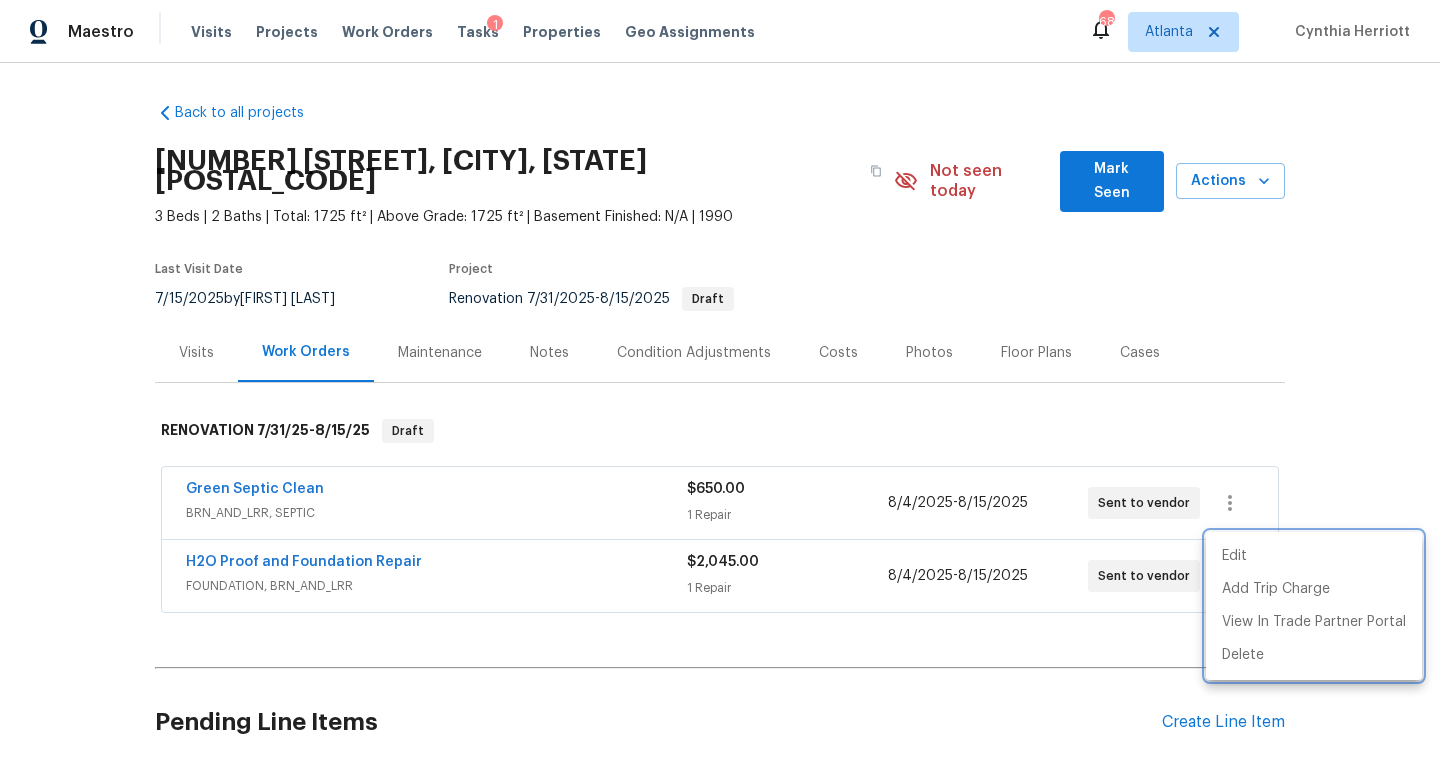 click at bounding box center [720, 389] 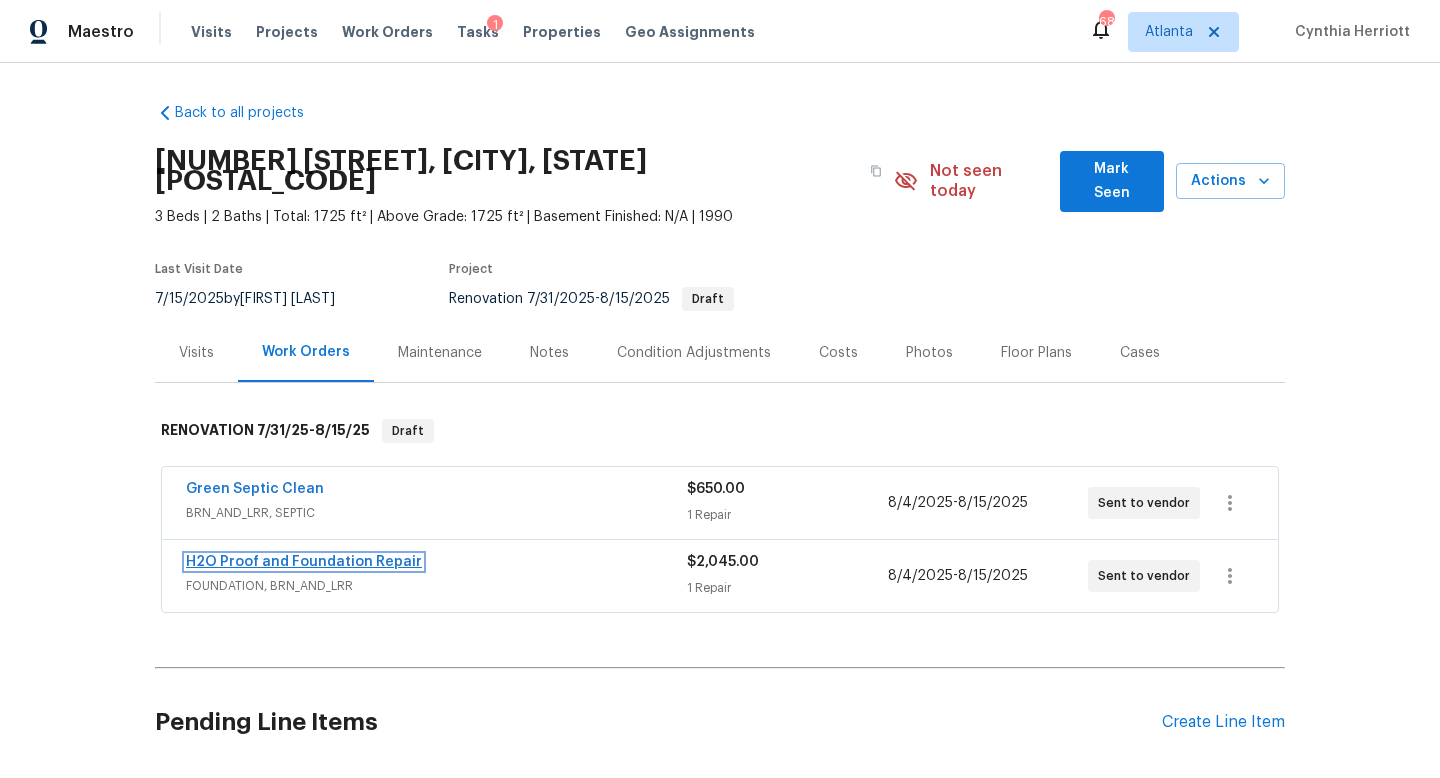 click on "H2O Proof and Foundation Repair" at bounding box center (304, 562) 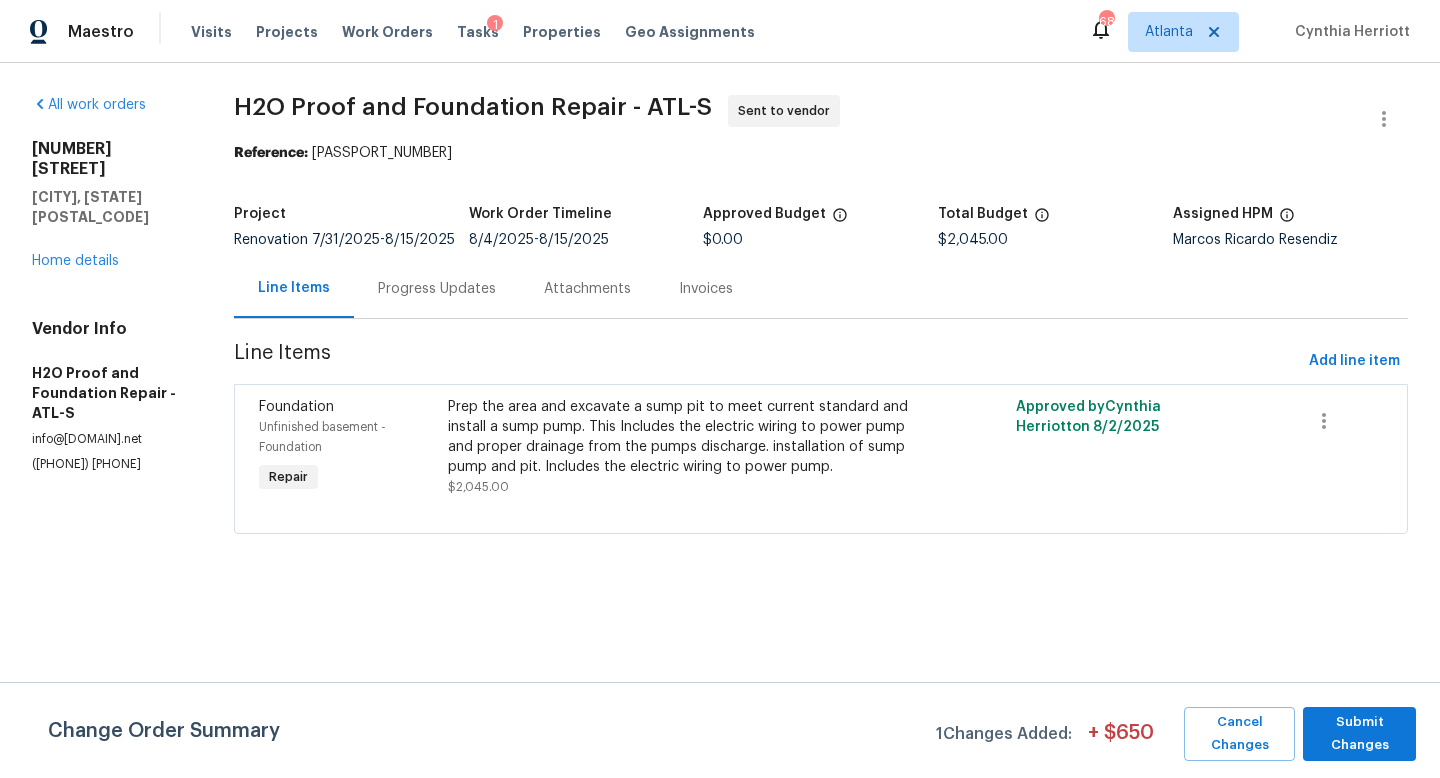 click on "Progress Updates" at bounding box center (437, 289) 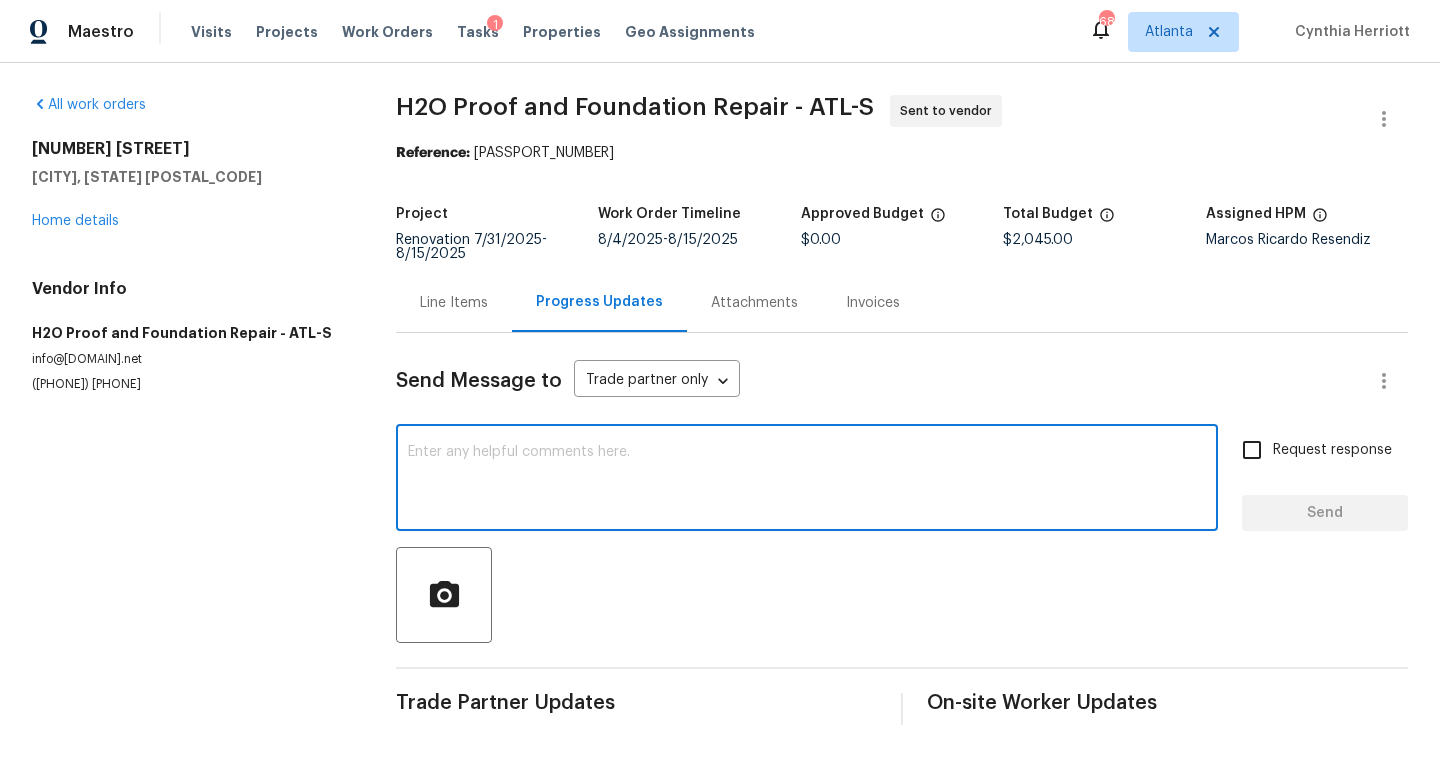 click at bounding box center (807, 480) 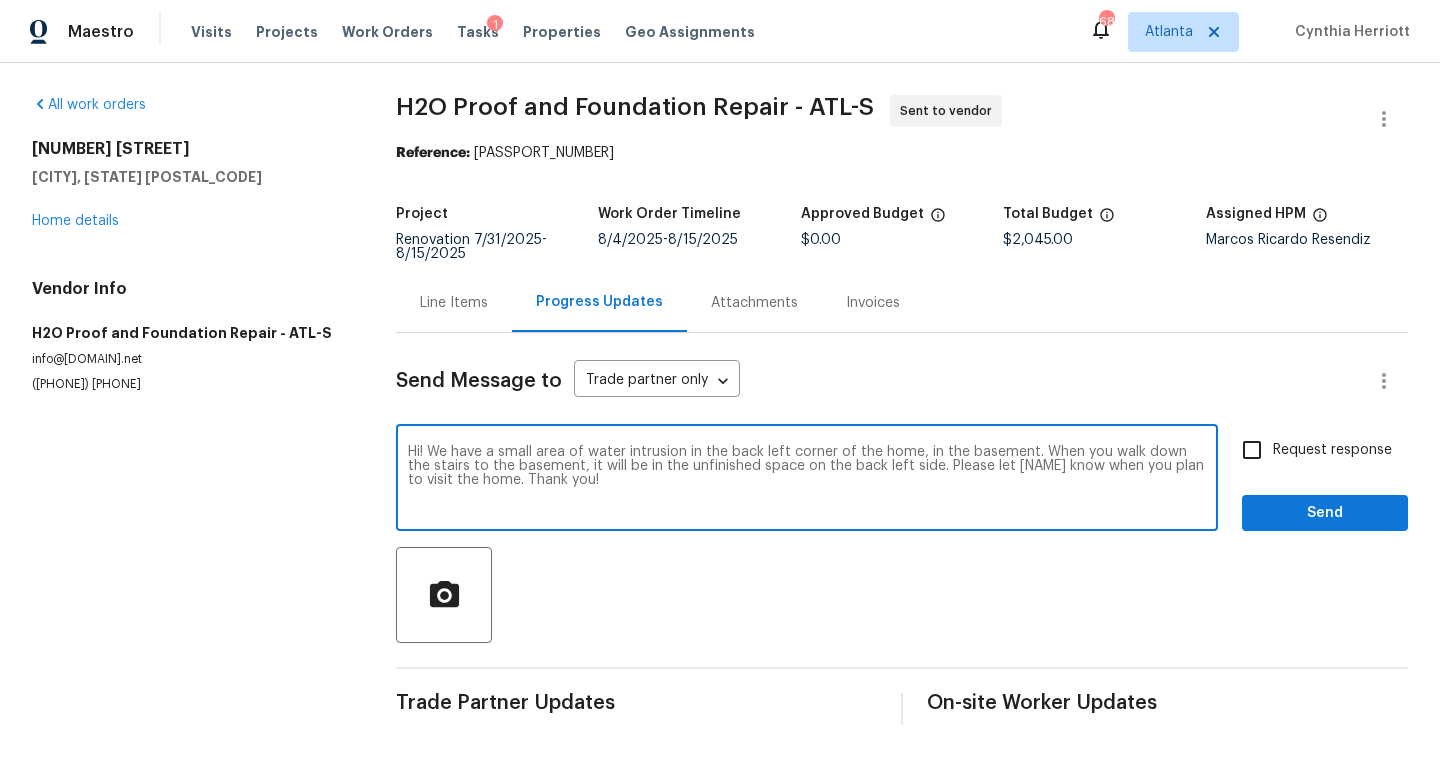 type on "Hi! We have a small area of water intrusion in the back left corner of the home, in the basement. When you walk down the stairs to the basement, it will be in the unfinished space on the back left side. Please let Marcos know when you plan to visit the home. Thank you!" 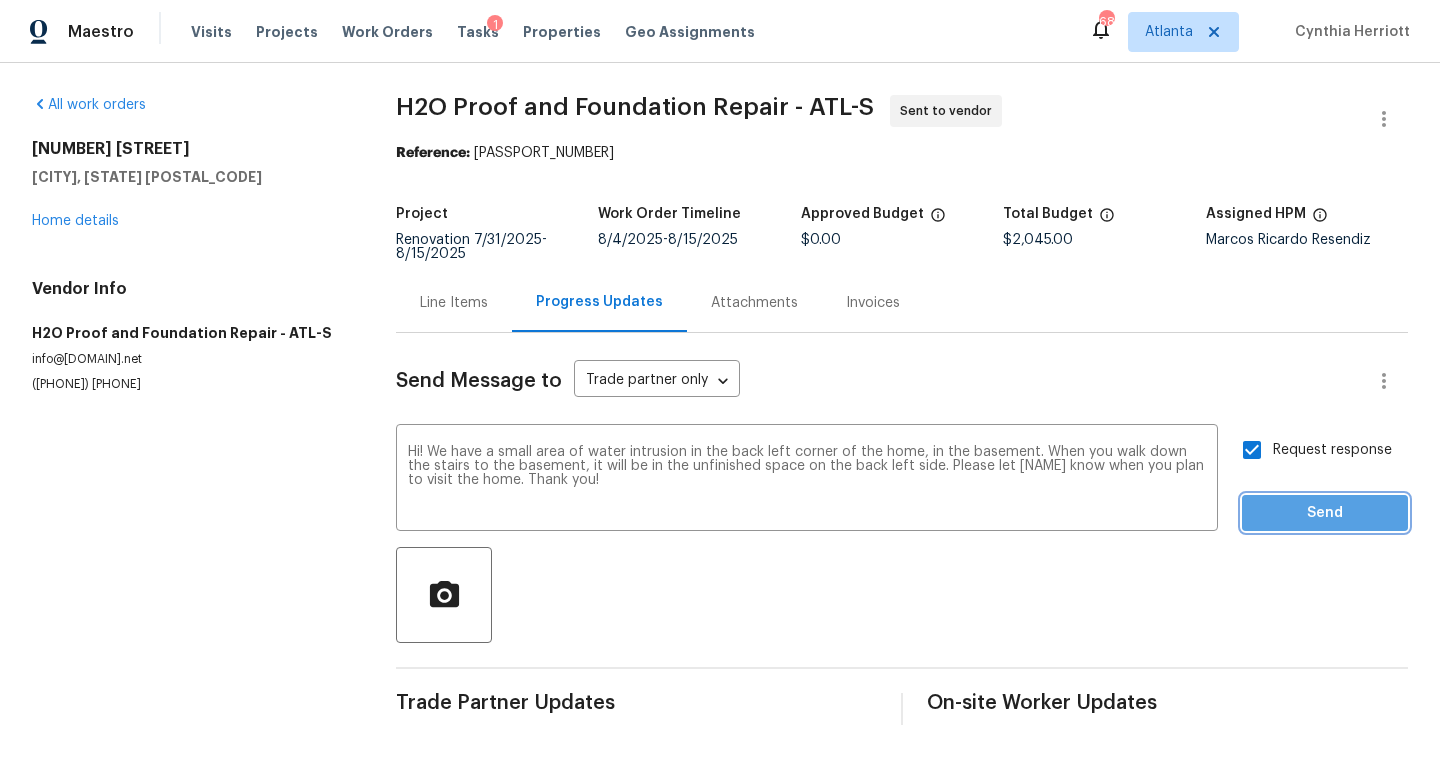 click on "Send" at bounding box center (1325, 513) 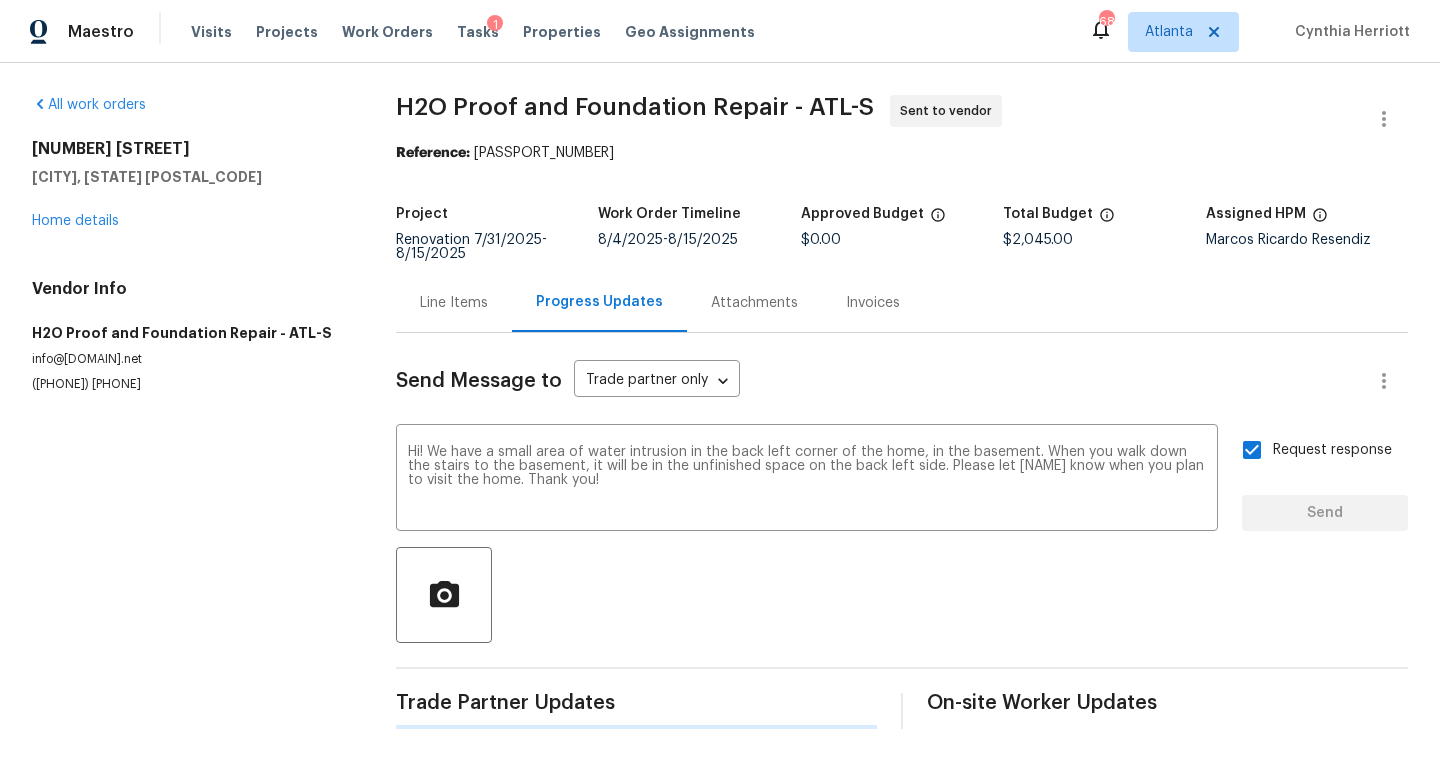type 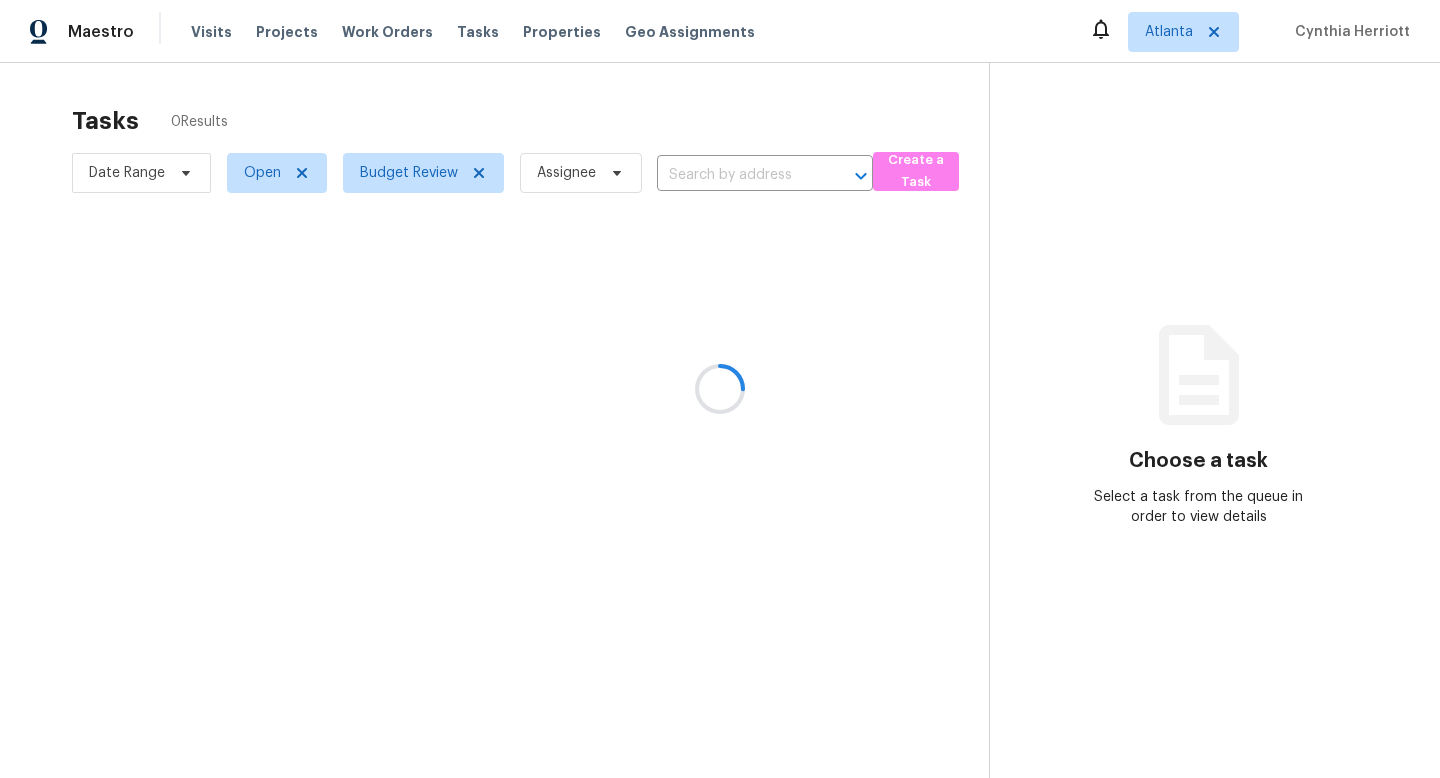scroll, scrollTop: 0, scrollLeft: 0, axis: both 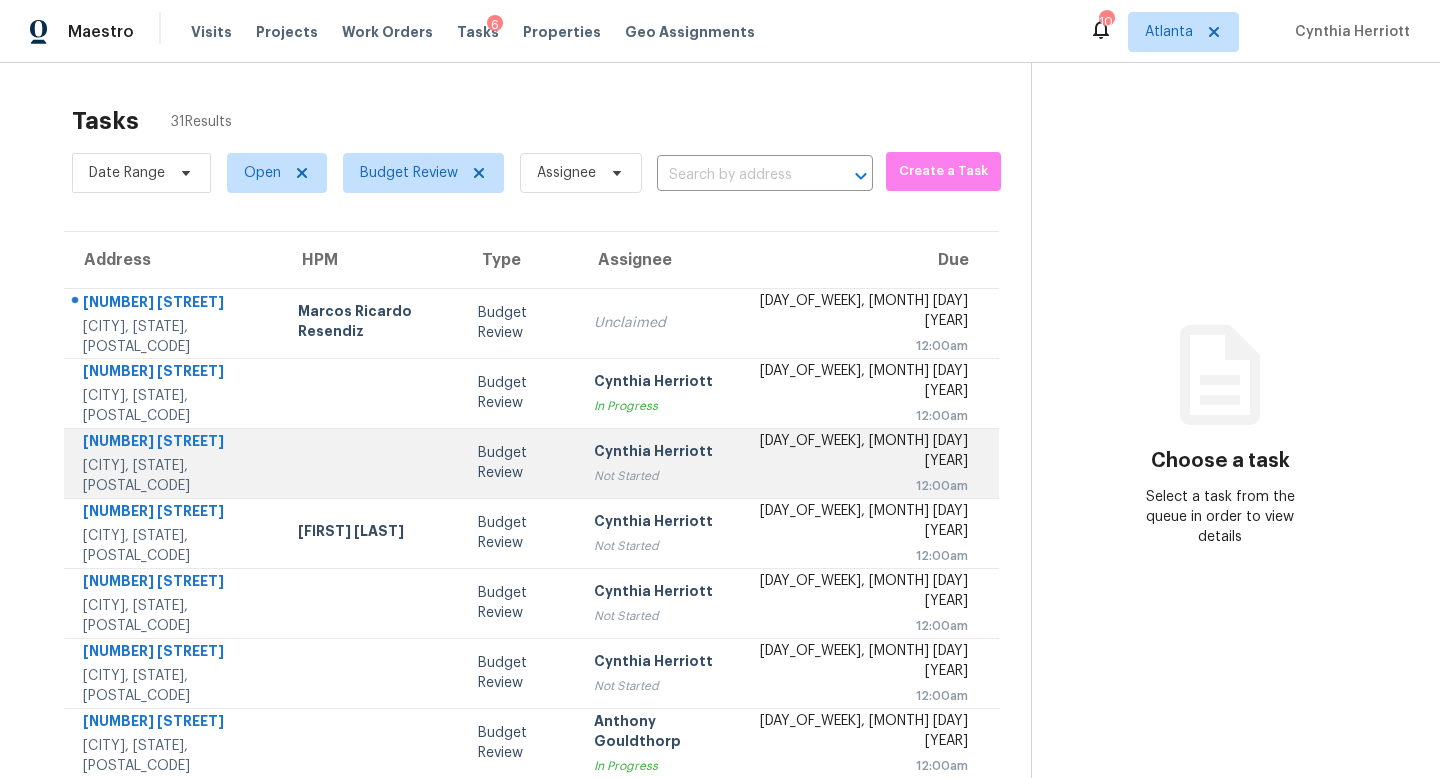 click on "Cynthia Herriott" at bounding box center [660, 453] 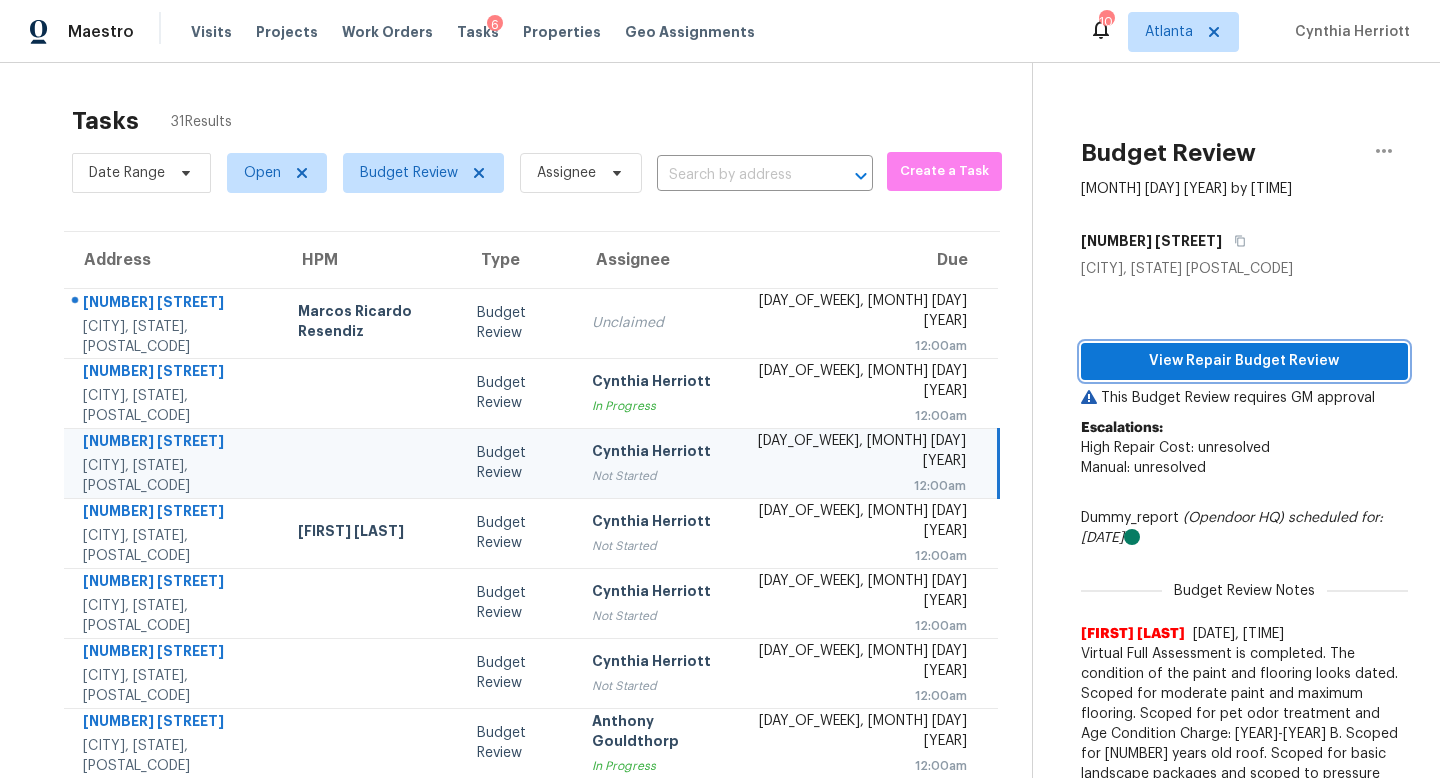 click on "View Repair Budget Review" at bounding box center (1244, 361) 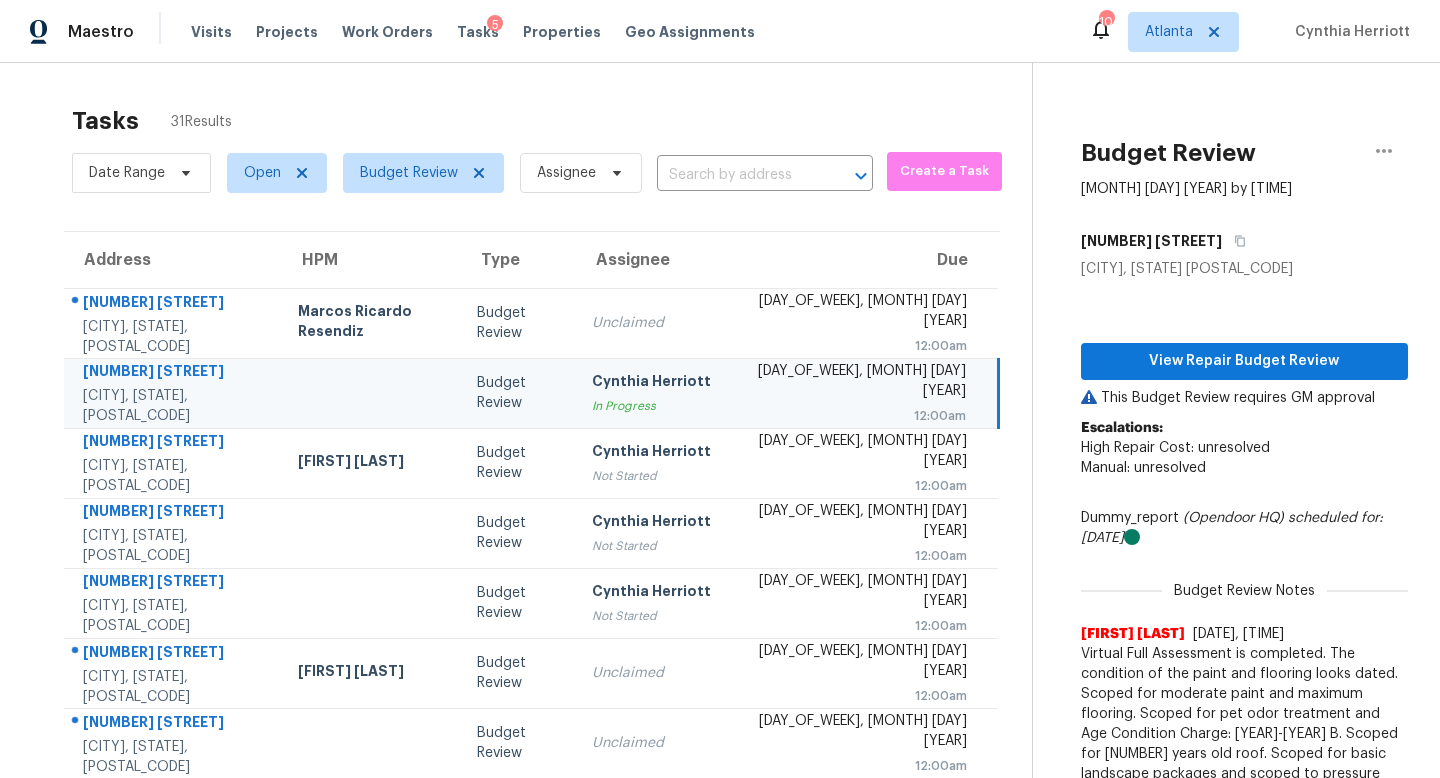 click on "Unclaimed" at bounding box center (658, 323) 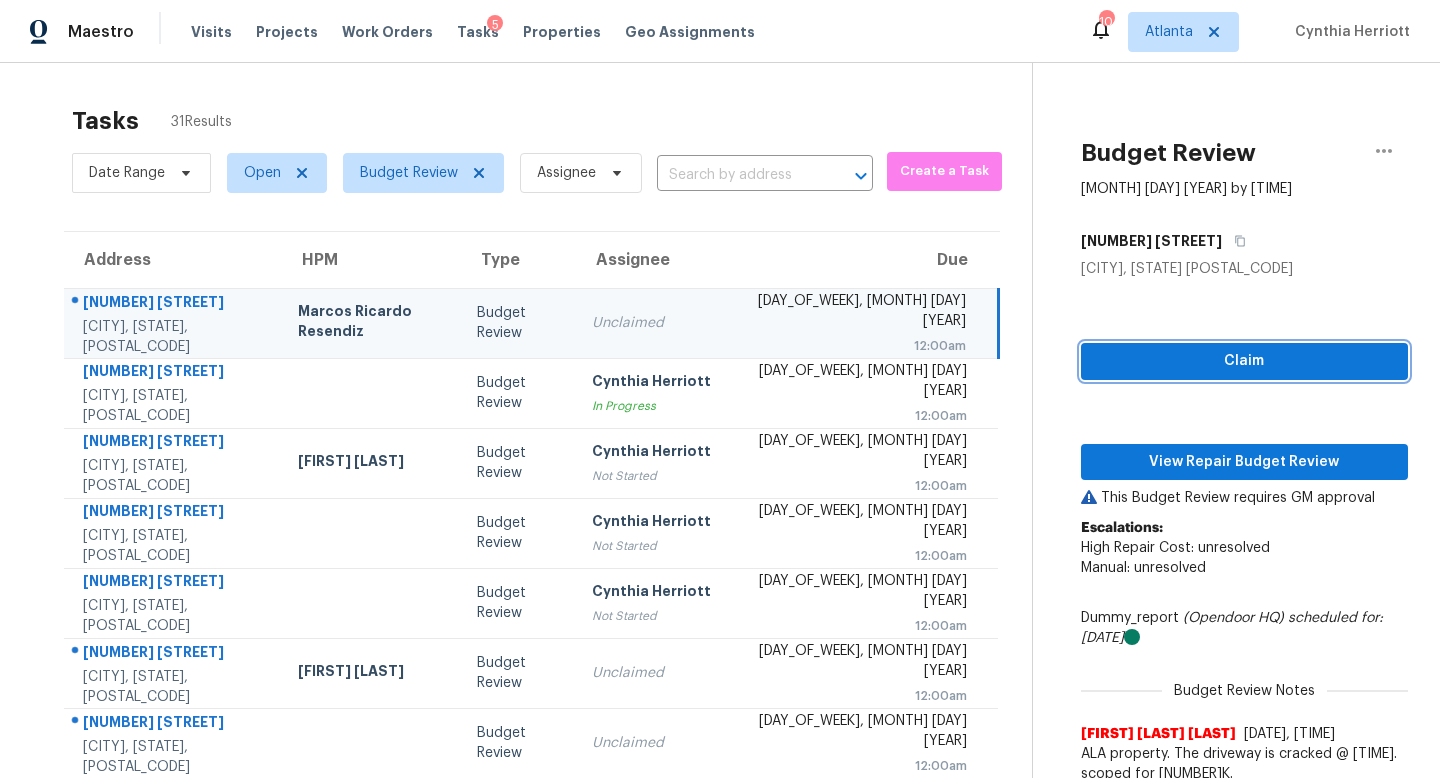click on "Claim" at bounding box center [1244, 361] 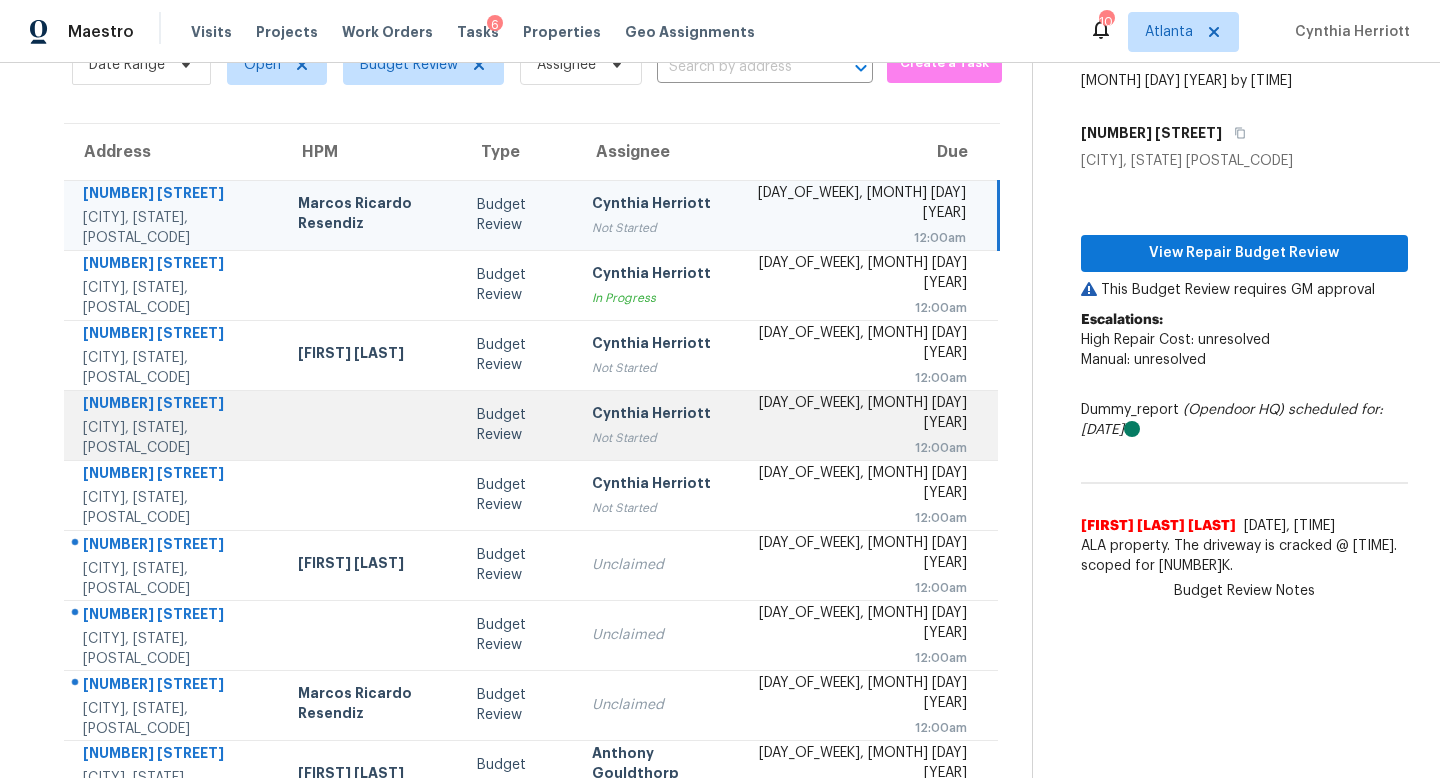 scroll, scrollTop: 263, scrollLeft: 0, axis: vertical 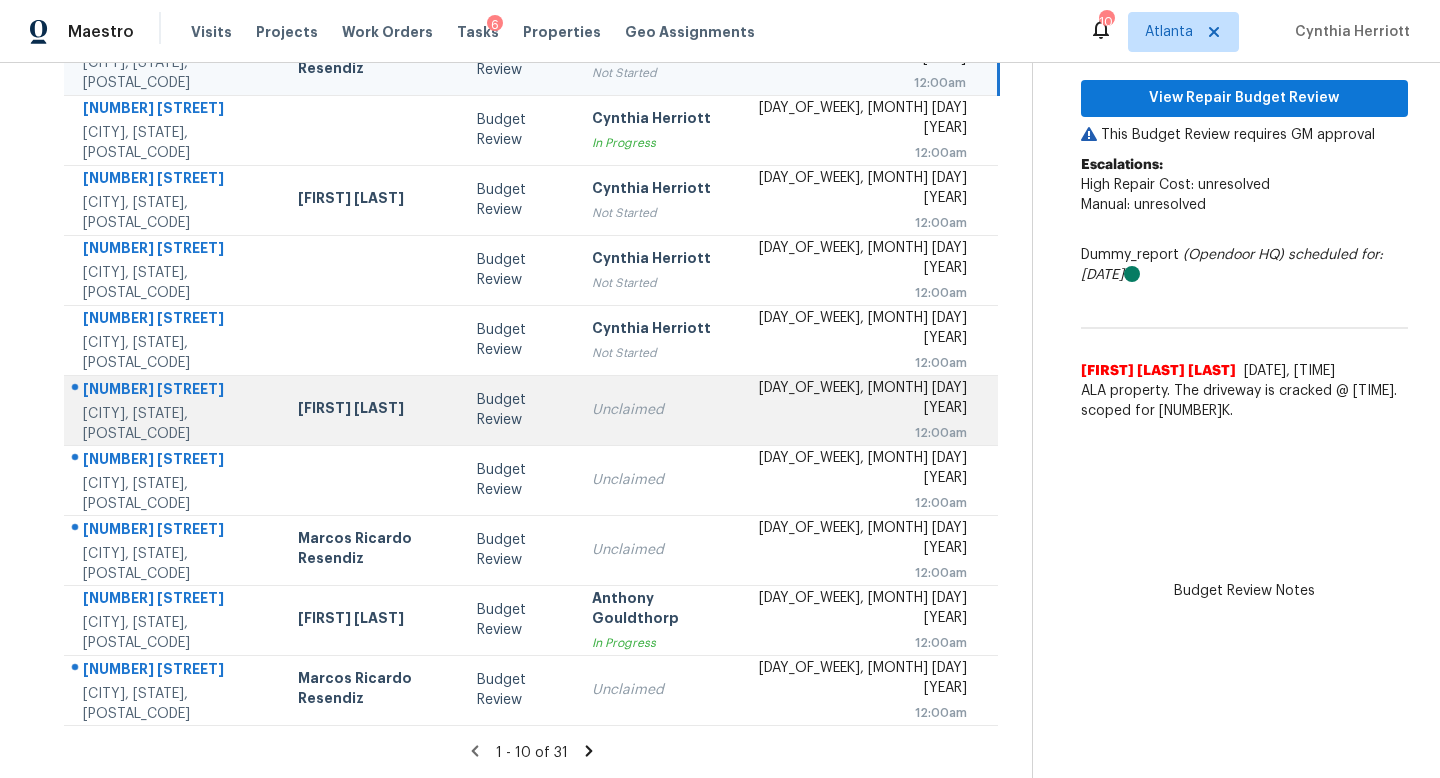 click on "Unclaimed" at bounding box center [658, 410] 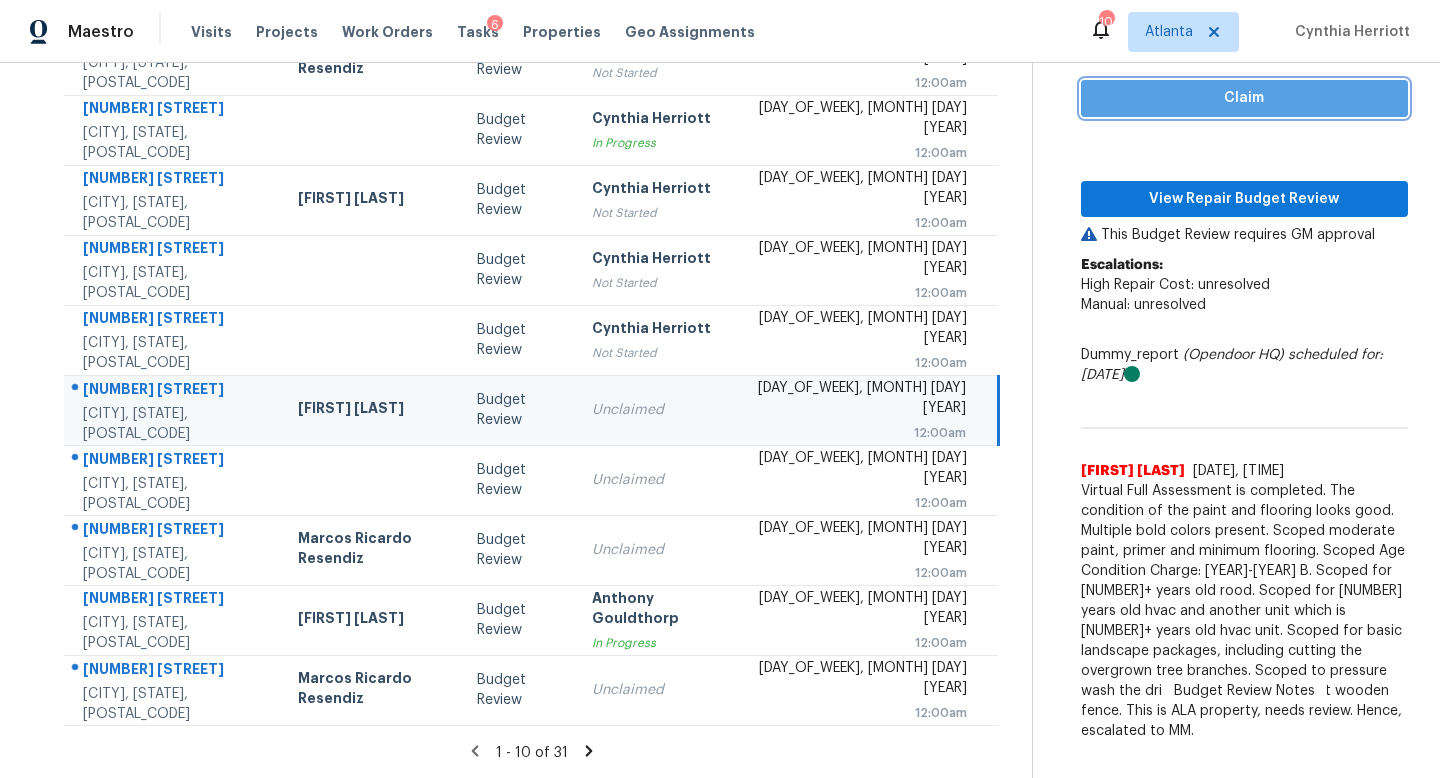 click on "Claim" at bounding box center [1244, 98] 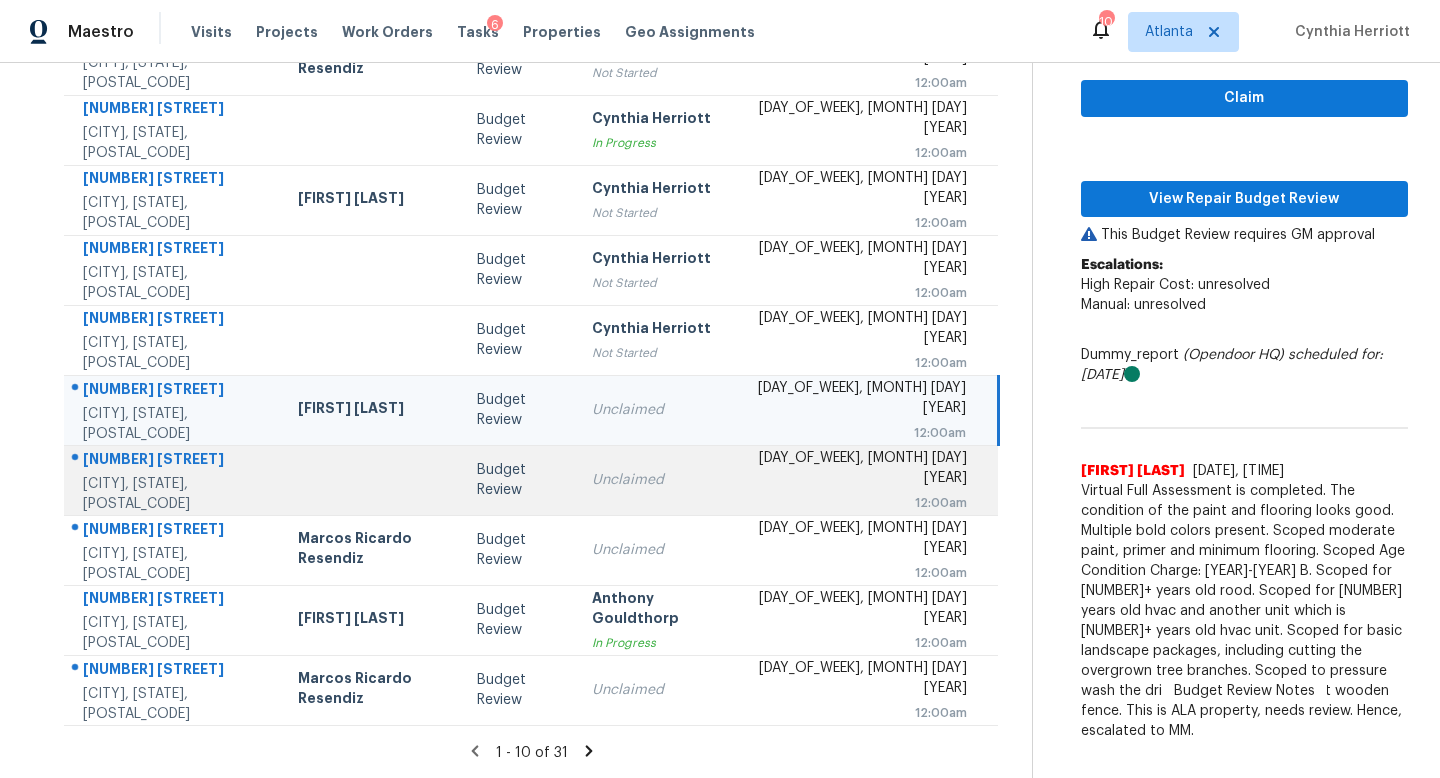 click on "Unclaimed" at bounding box center [658, 480] 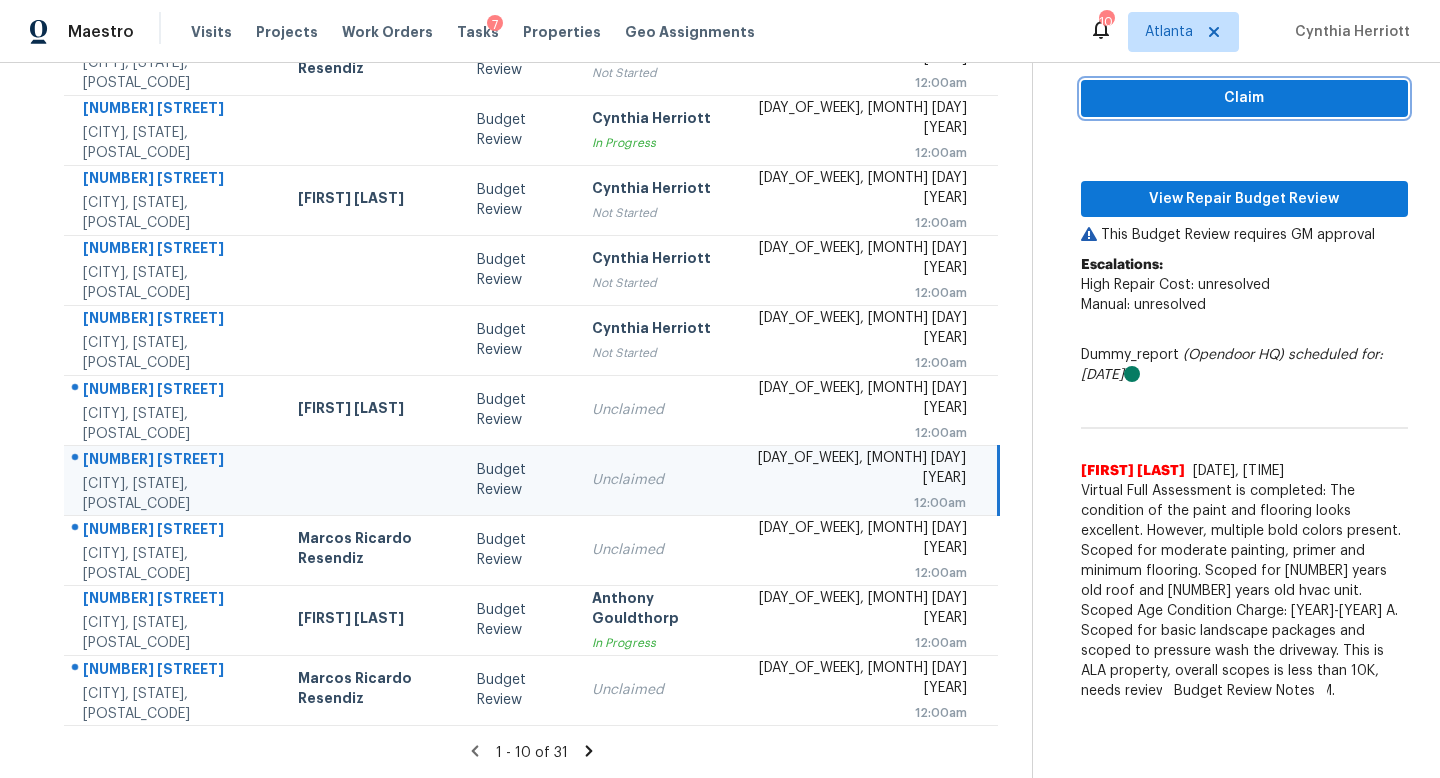 click on "Claim" at bounding box center [1244, 98] 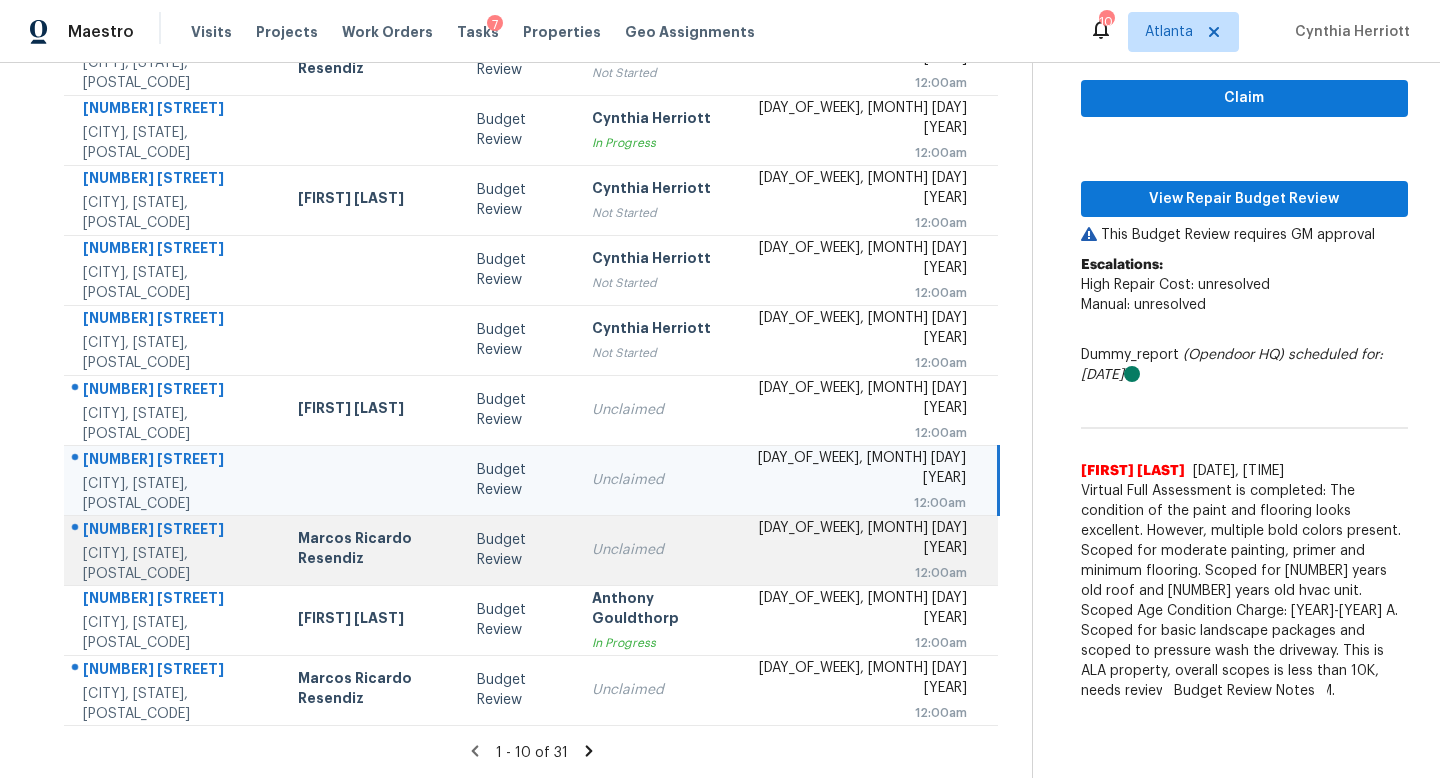 click on "Unclaimed" at bounding box center (658, 550) 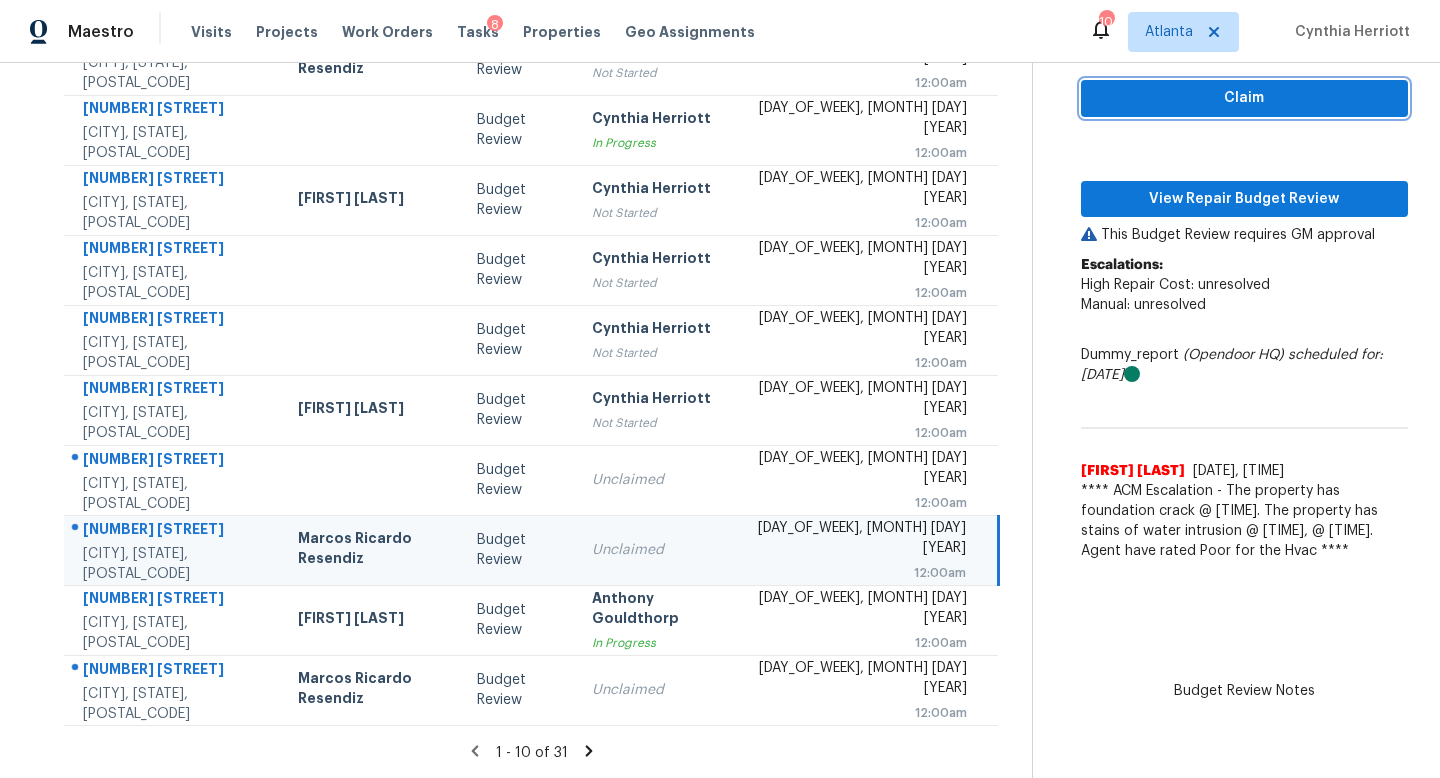 click on "Claim" at bounding box center (1244, 98) 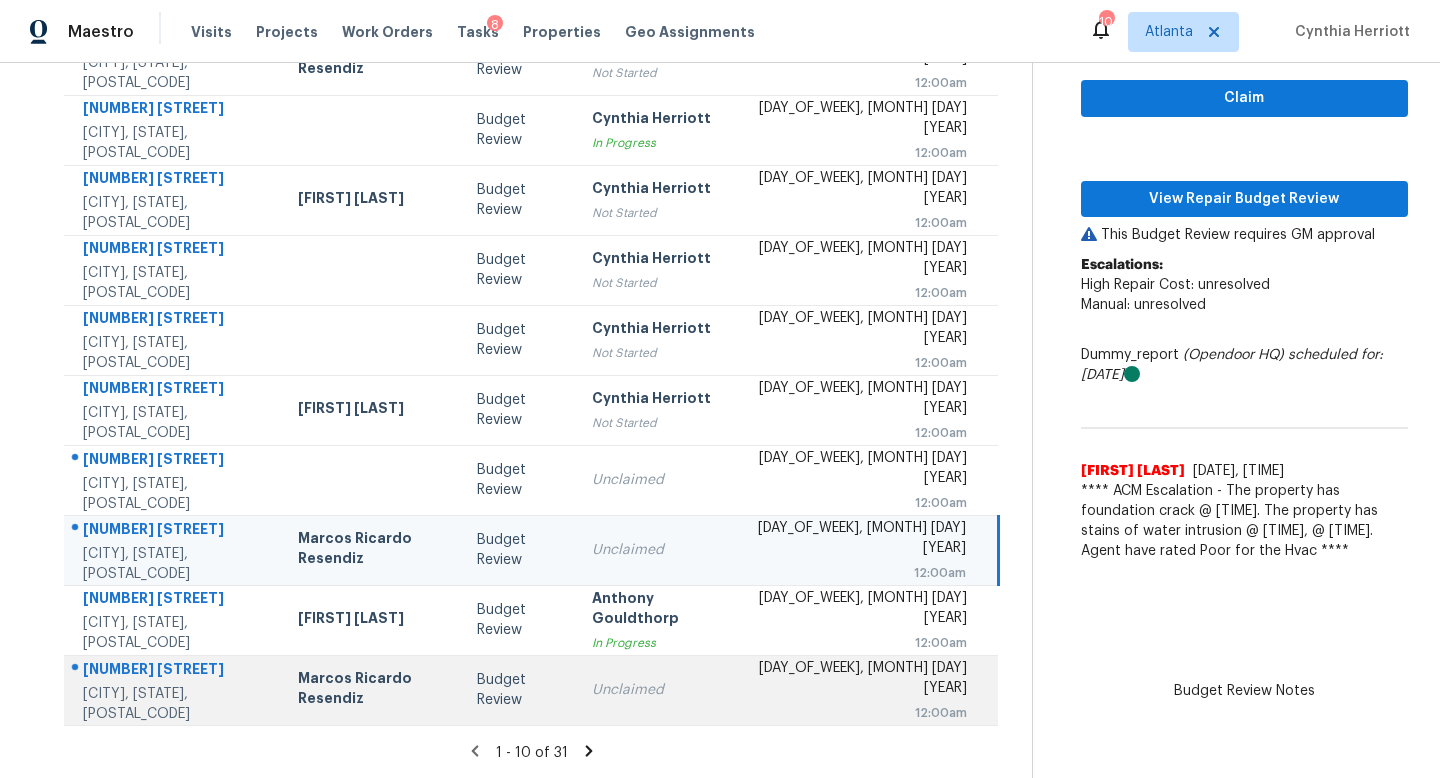 click on "Unclaimed" at bounding box center (658, 690) 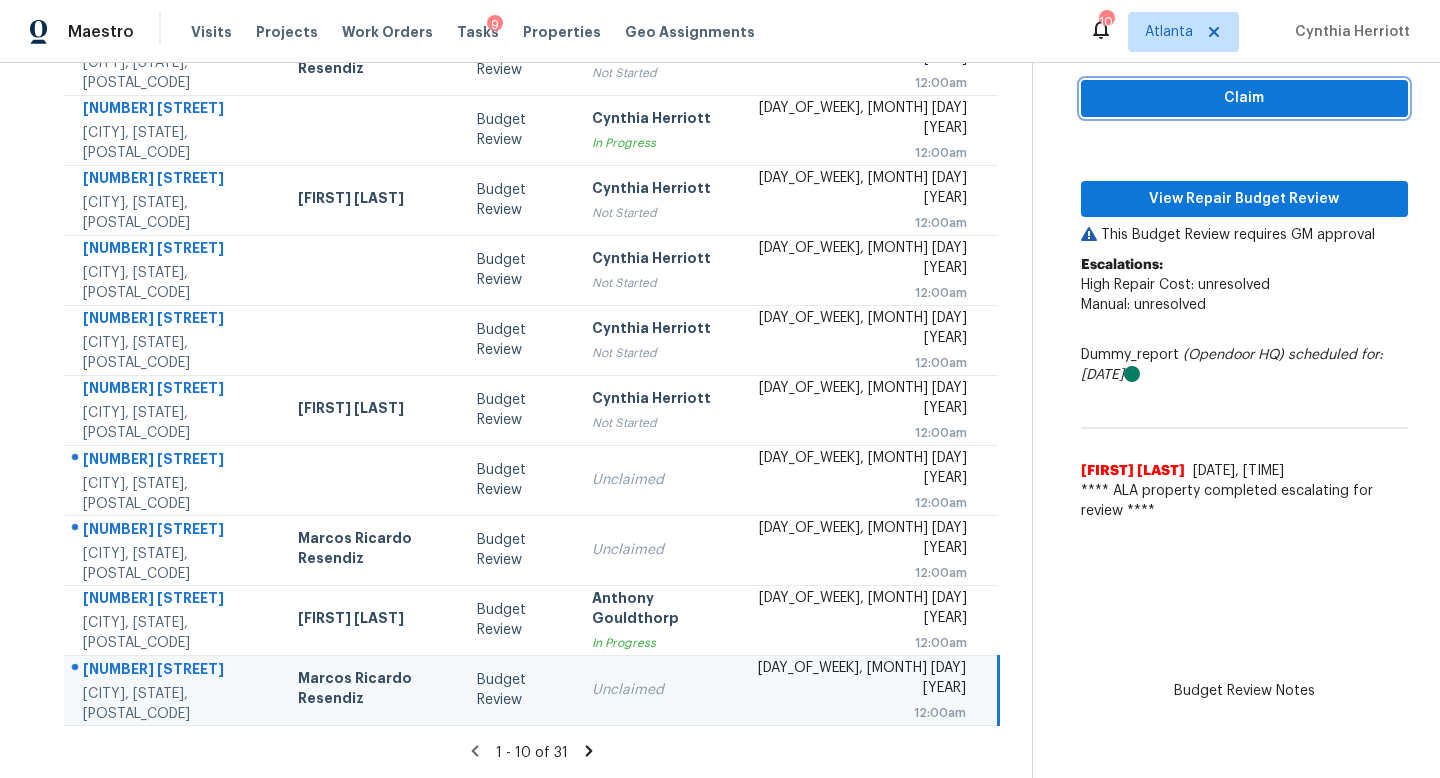 click on "Claim" at bounding box center (1244, 98) 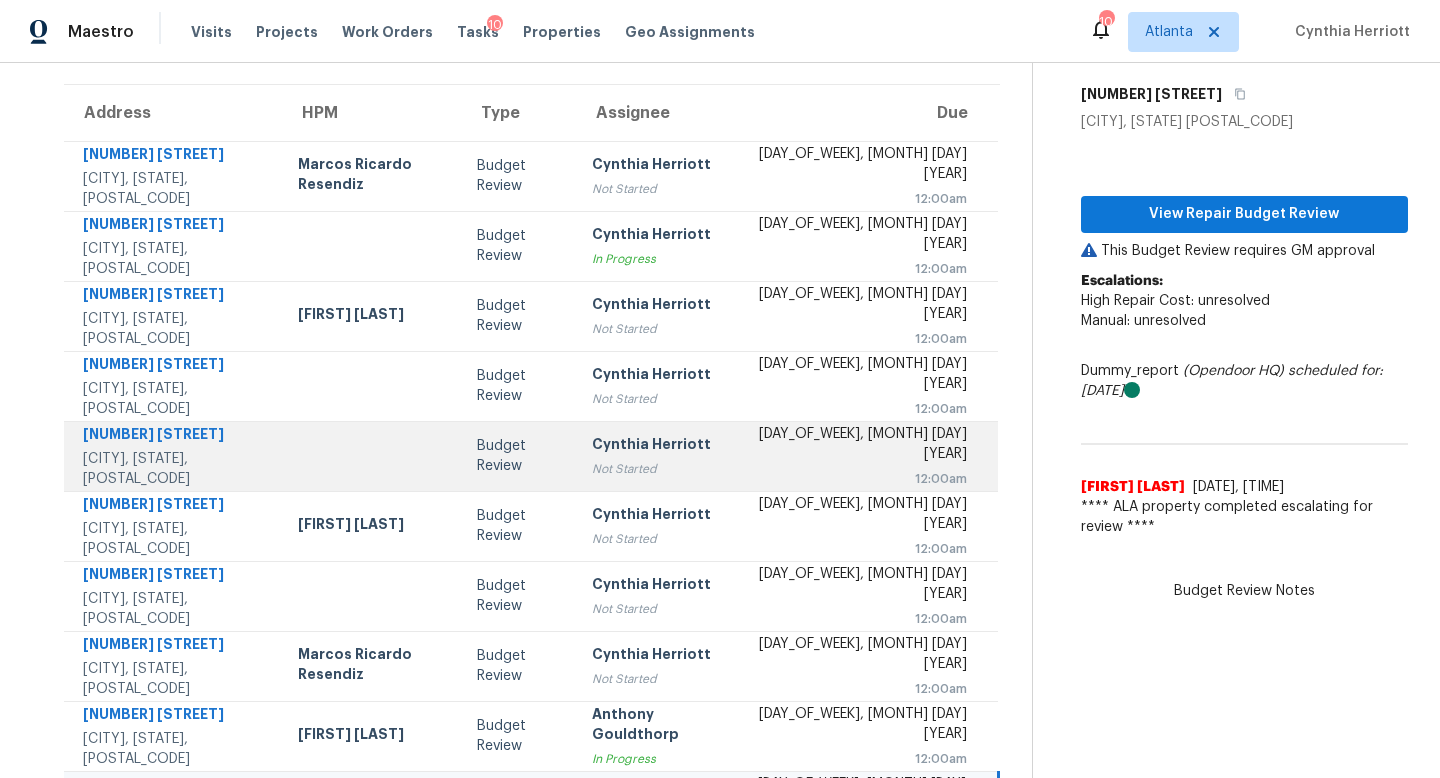 scroll, scrollTop: 0, scrollLeft: 0, axis: both 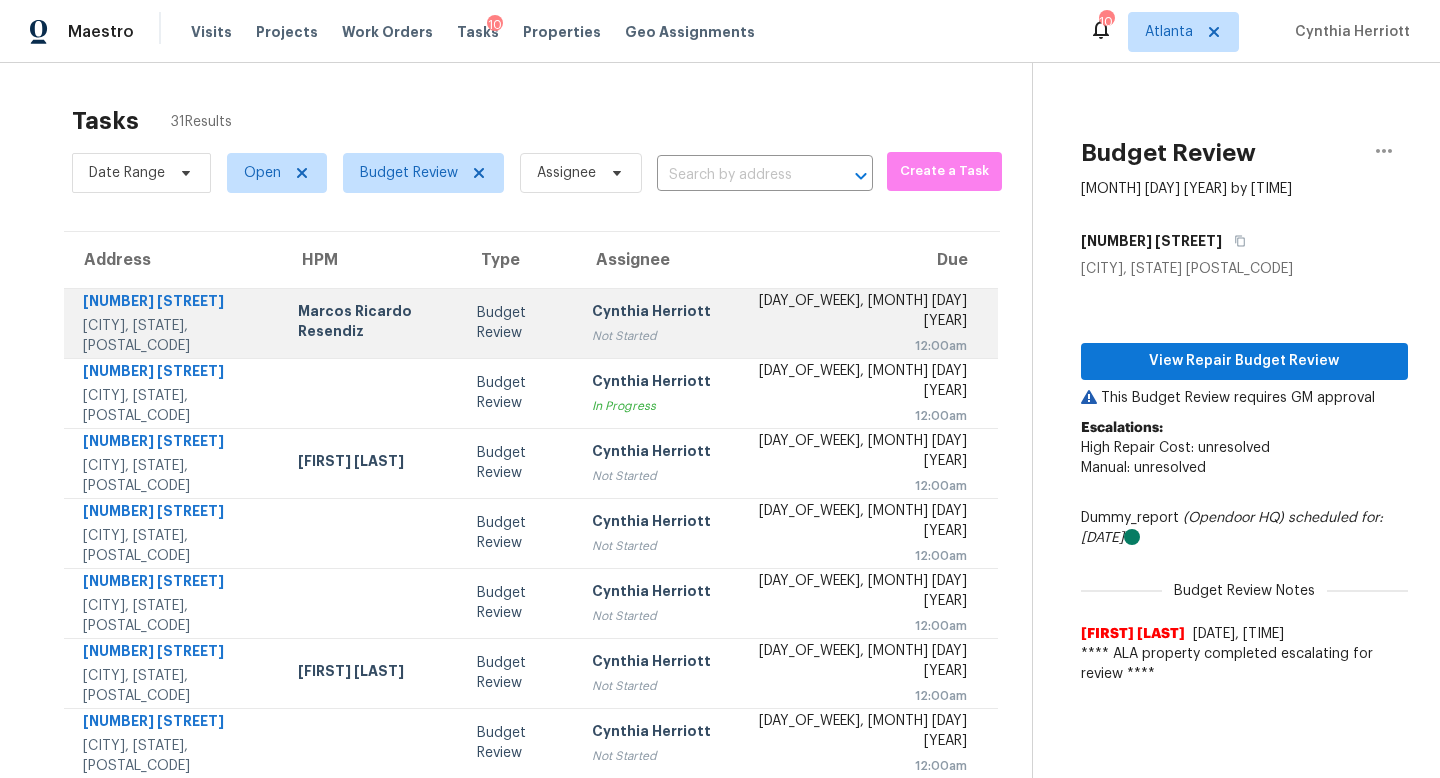 click on "Cynthia Herriott" at bounding box center (658, 313) 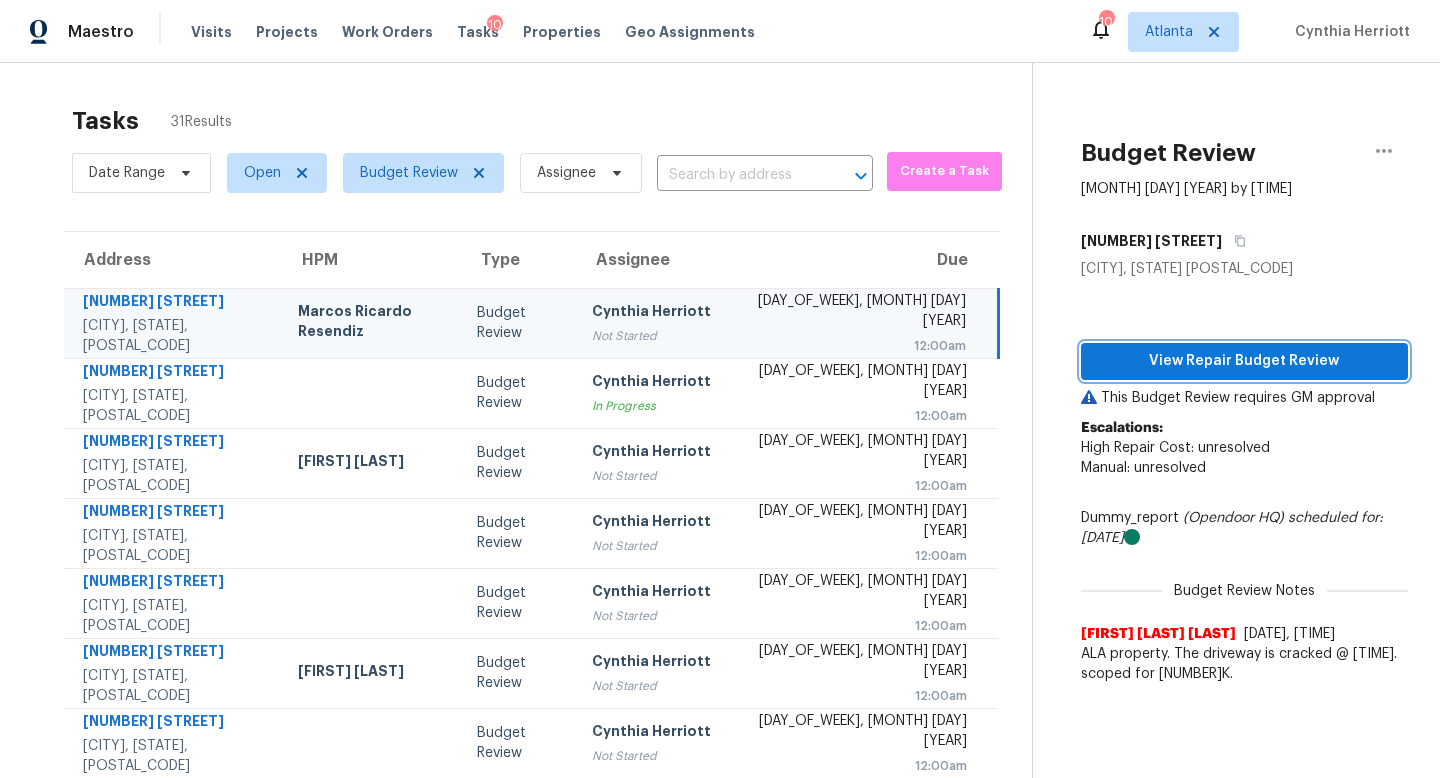 click on "View Repair Budget Review" at bounding box center [1244, 361] 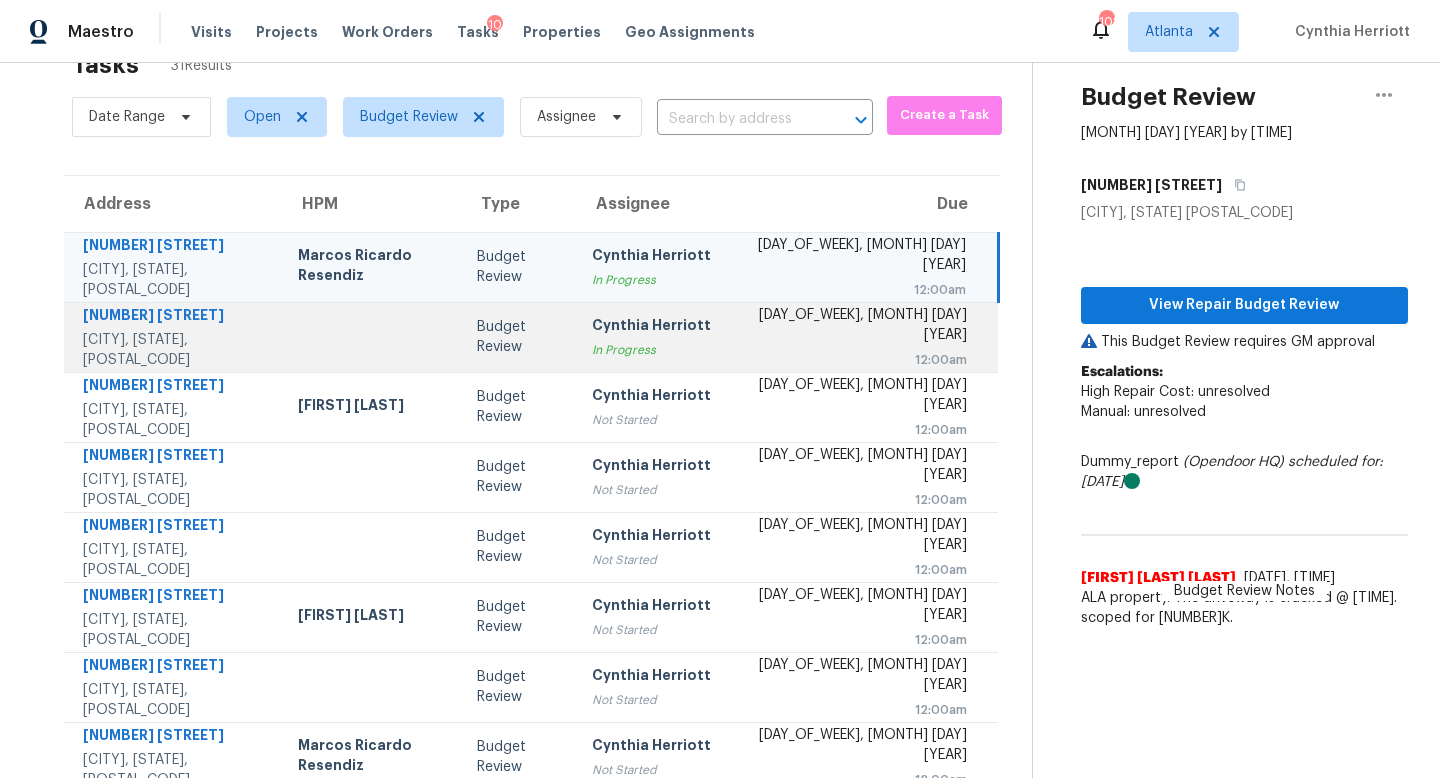 scroll, scrollTop: 34, scrollLeft: 0, axis: vertical 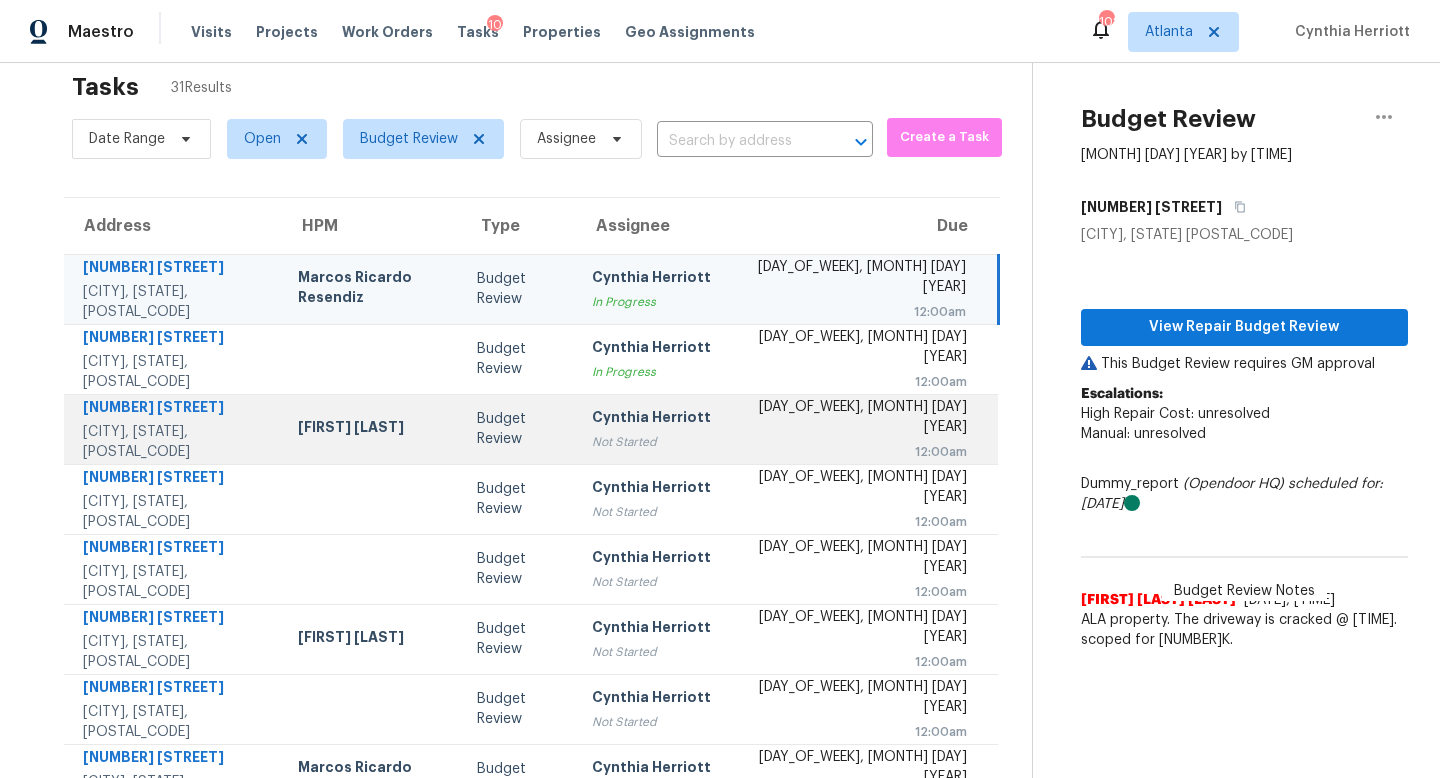 click on "Not Started" at bounding box center [658, 442] 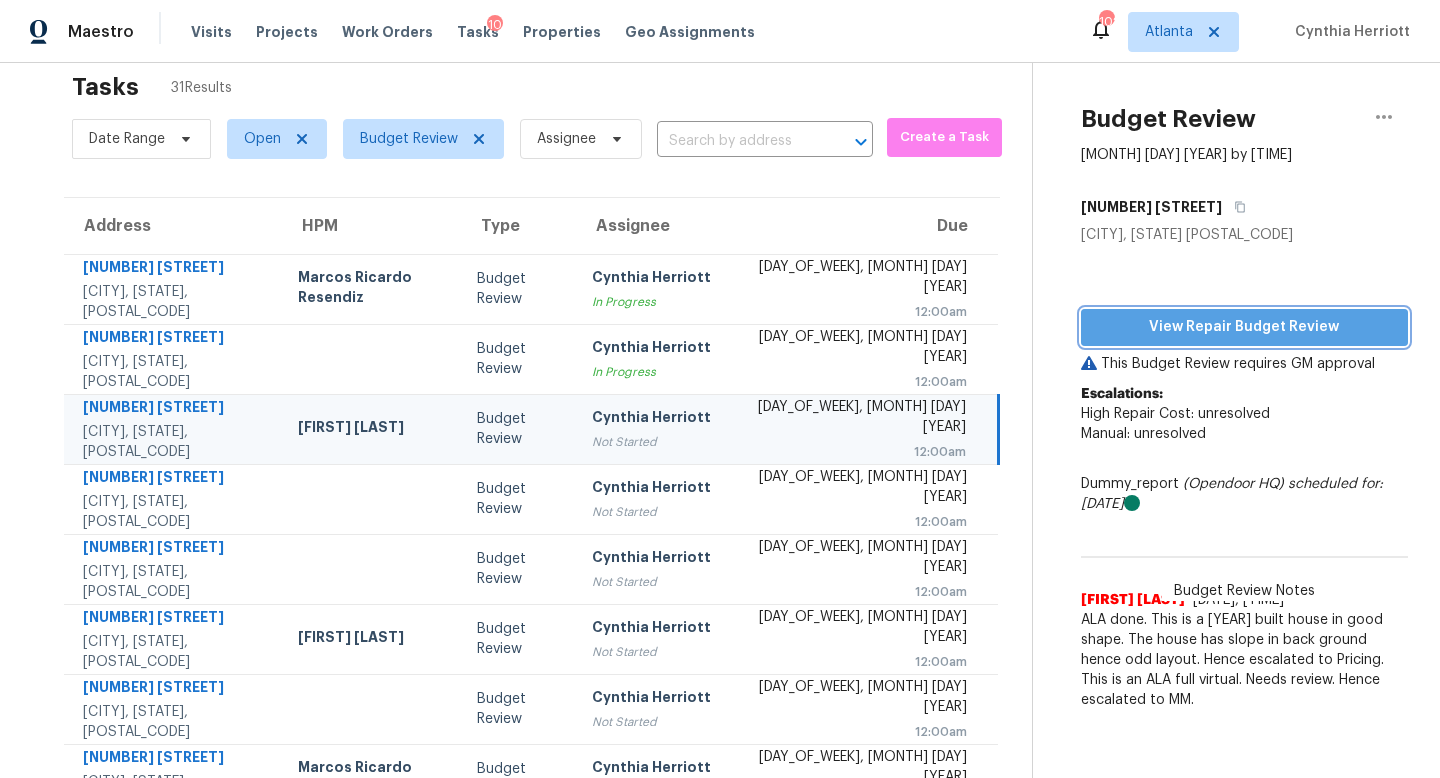 click on "View Repair Budget Review" at bounding box center (1244, 327) 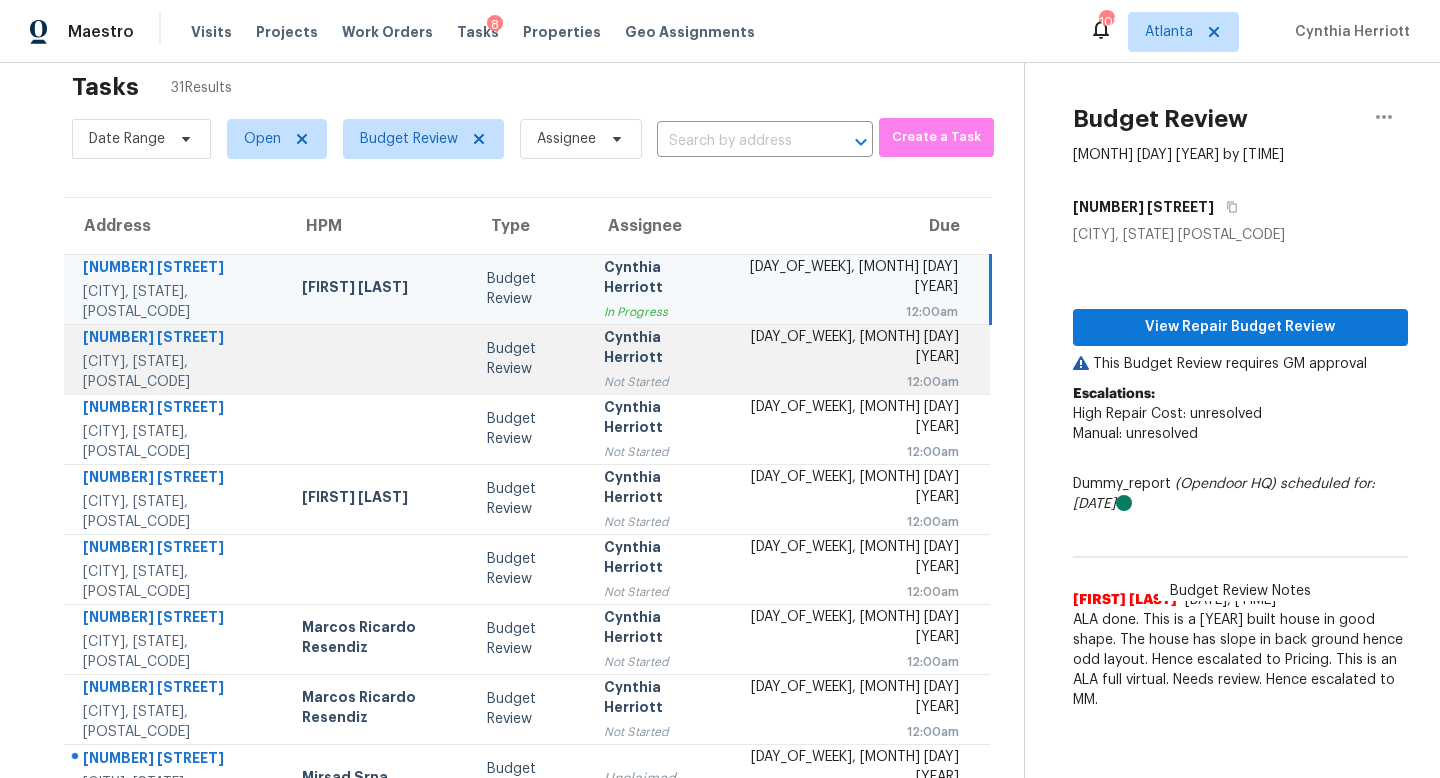 click on "Budget Review" at bounding box center [529, 359] 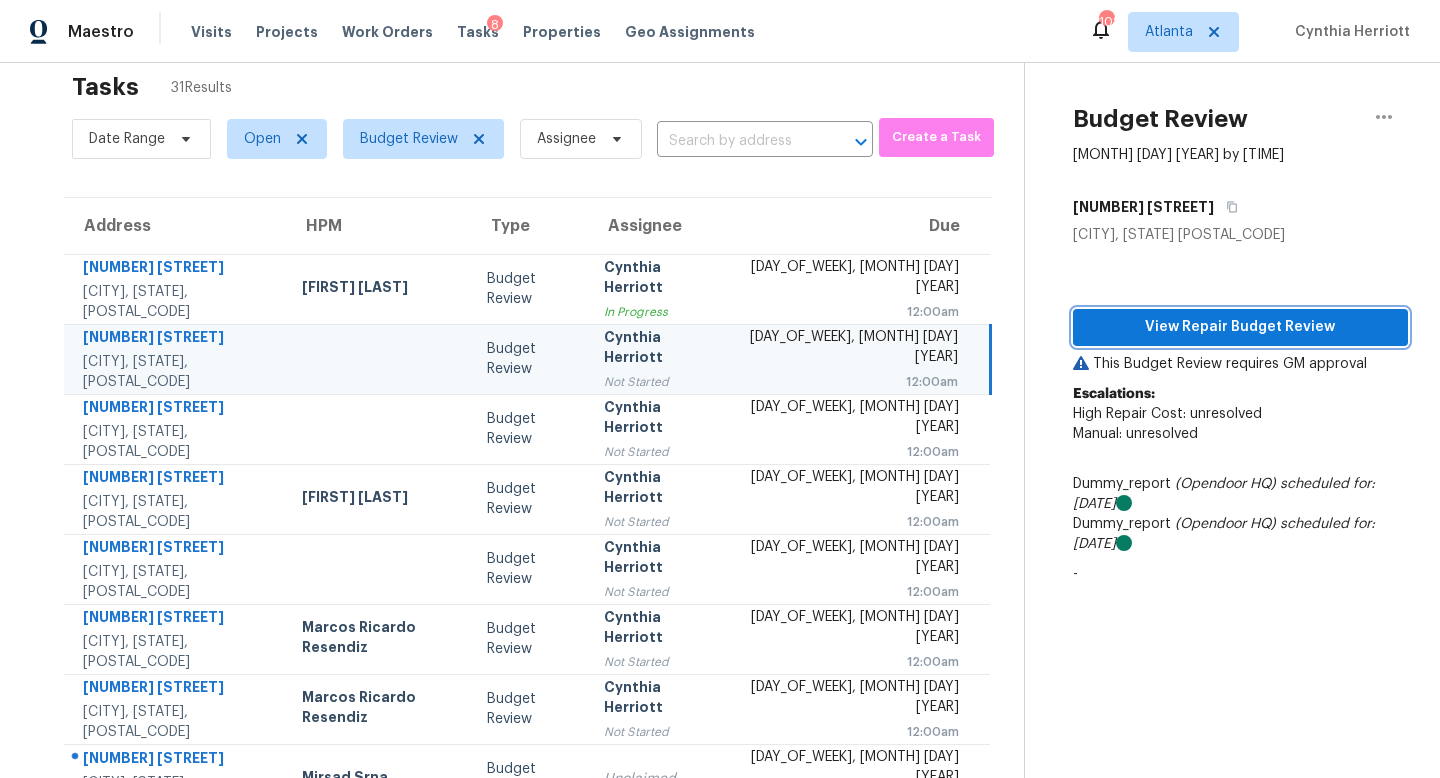 click on "View Repair Budget Review" at bounding box center (1240, 327) 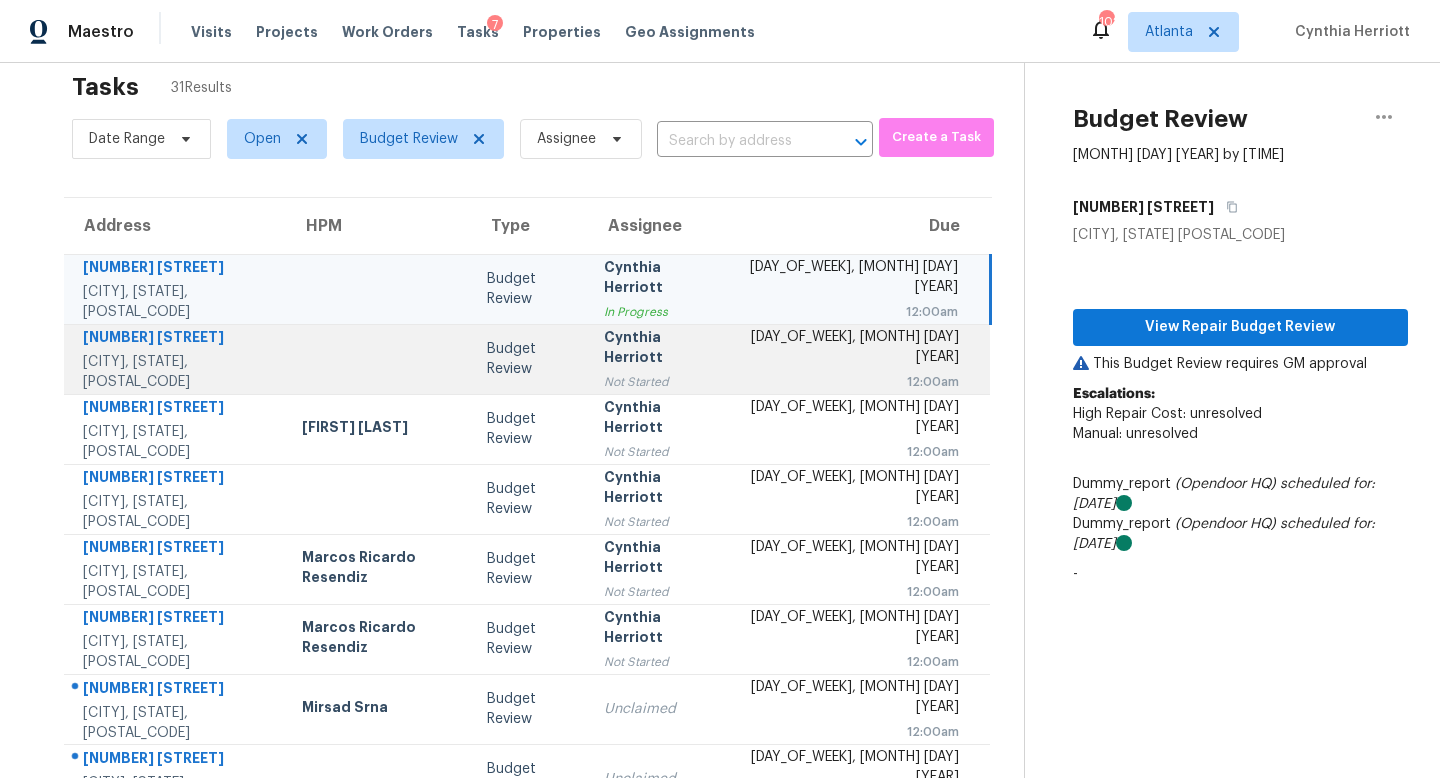 click on "Cynthia Herriott Not Started" at bounding box center (657, 359) 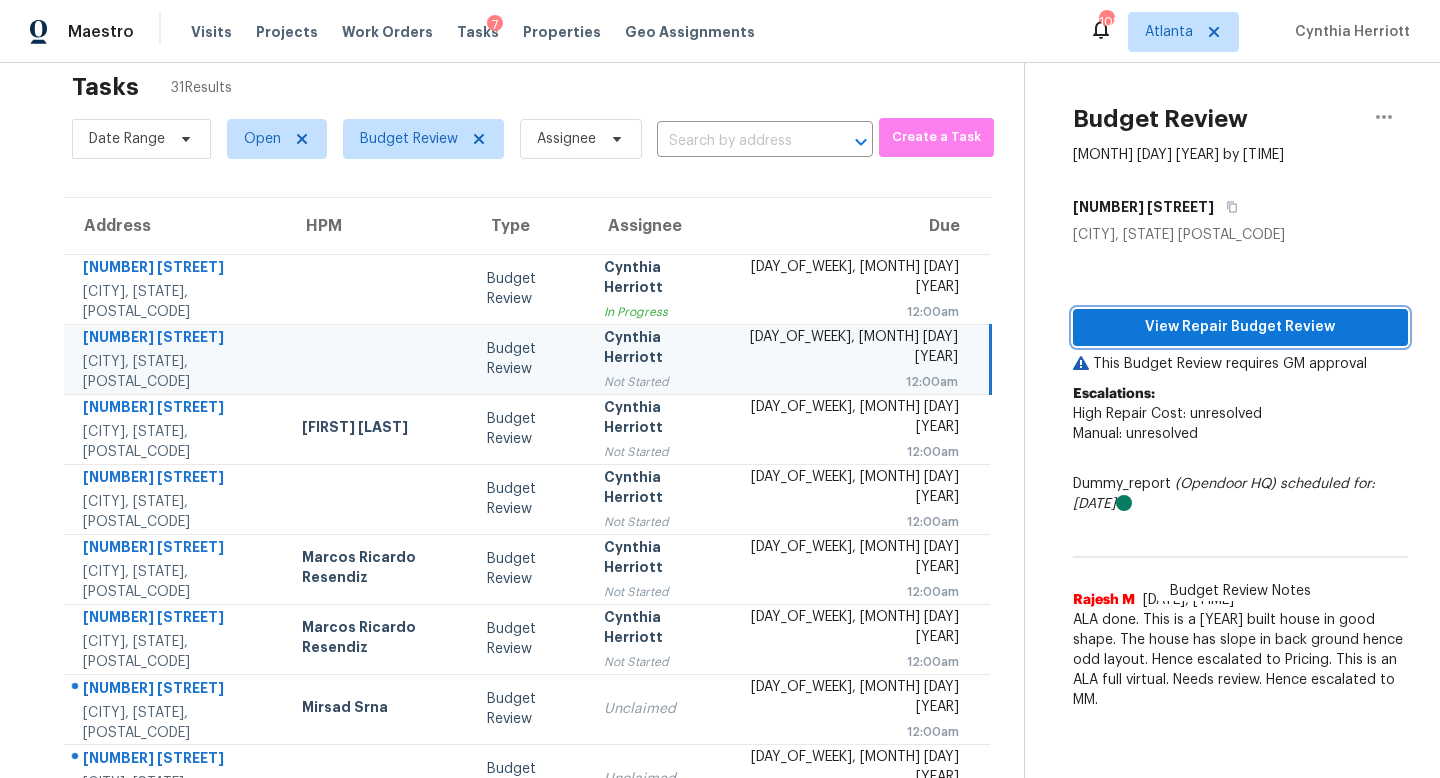 click on "View Repair Budget Review" at bounding box center [1240, 327] 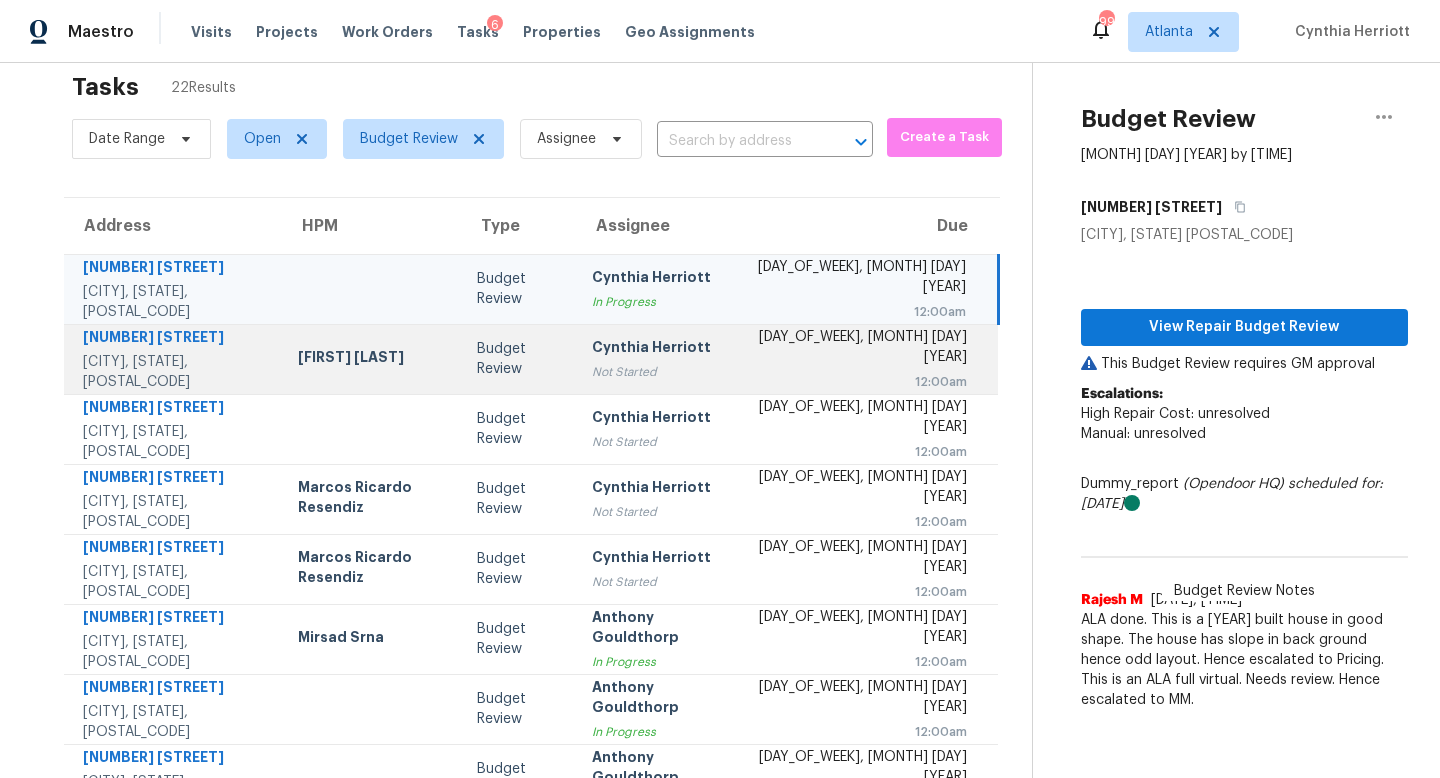 click on "Cynthia Herriott" at bounding box center [658, 349] 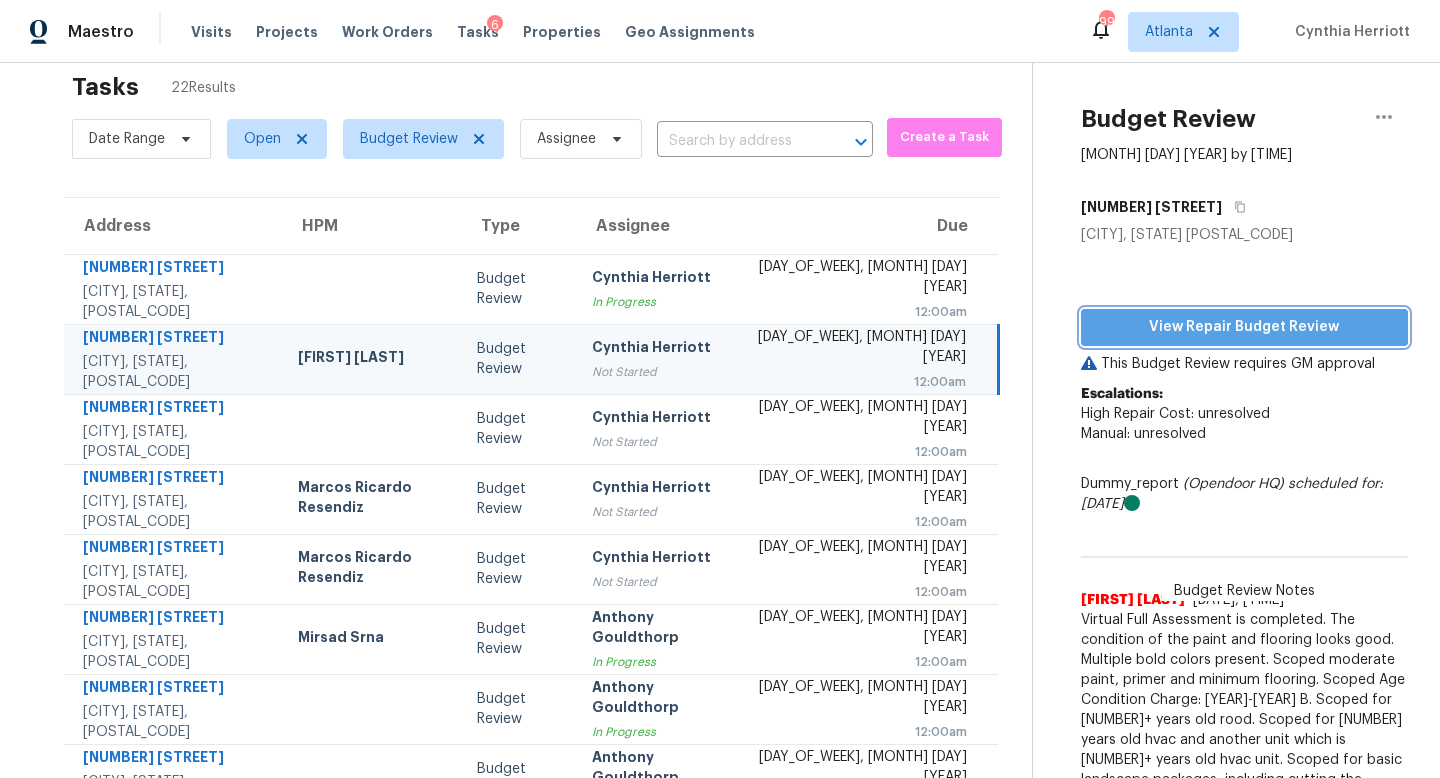 click on "View Repair Budget Review" at bounding box center (1244, 327) 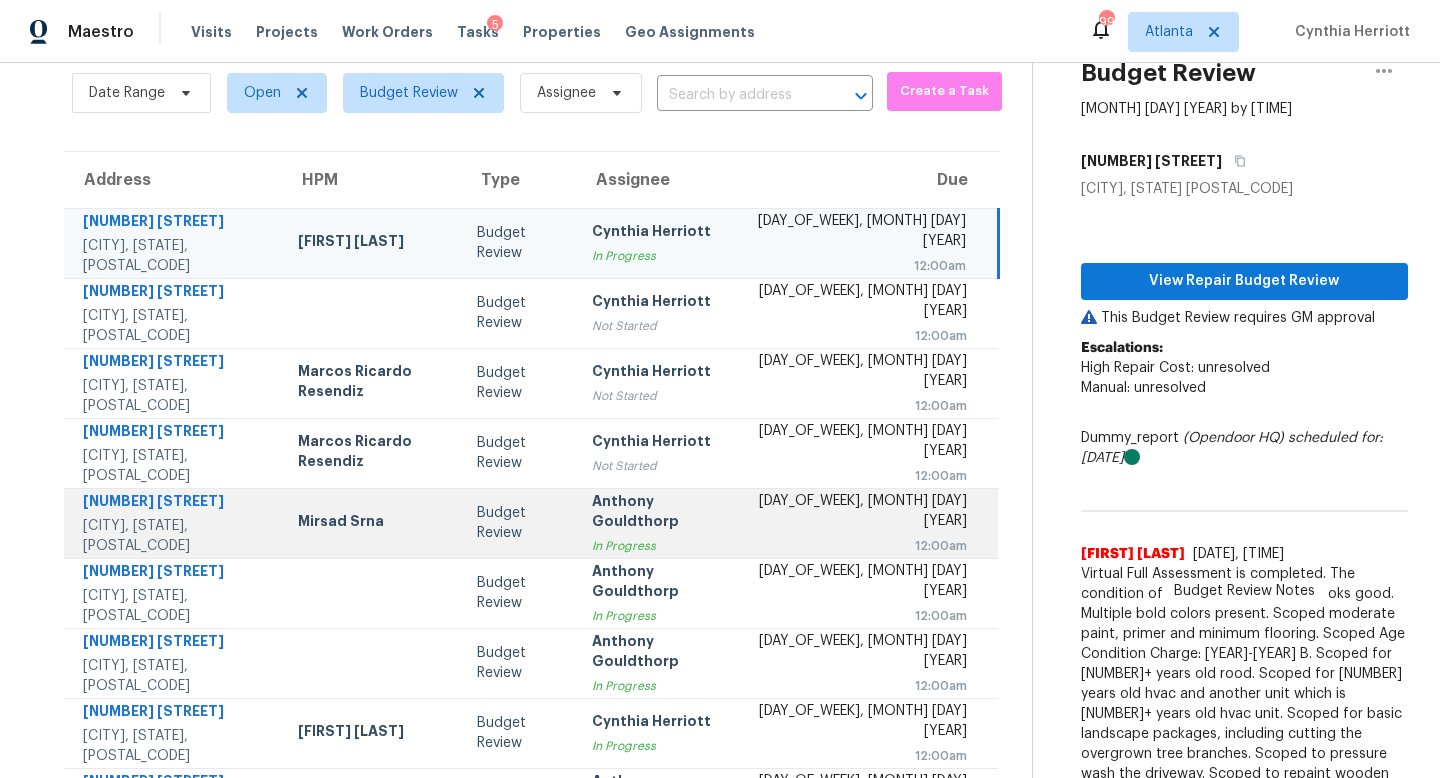 scroll, scrollTop: 78, scrollLeft: 0, axis: vertical 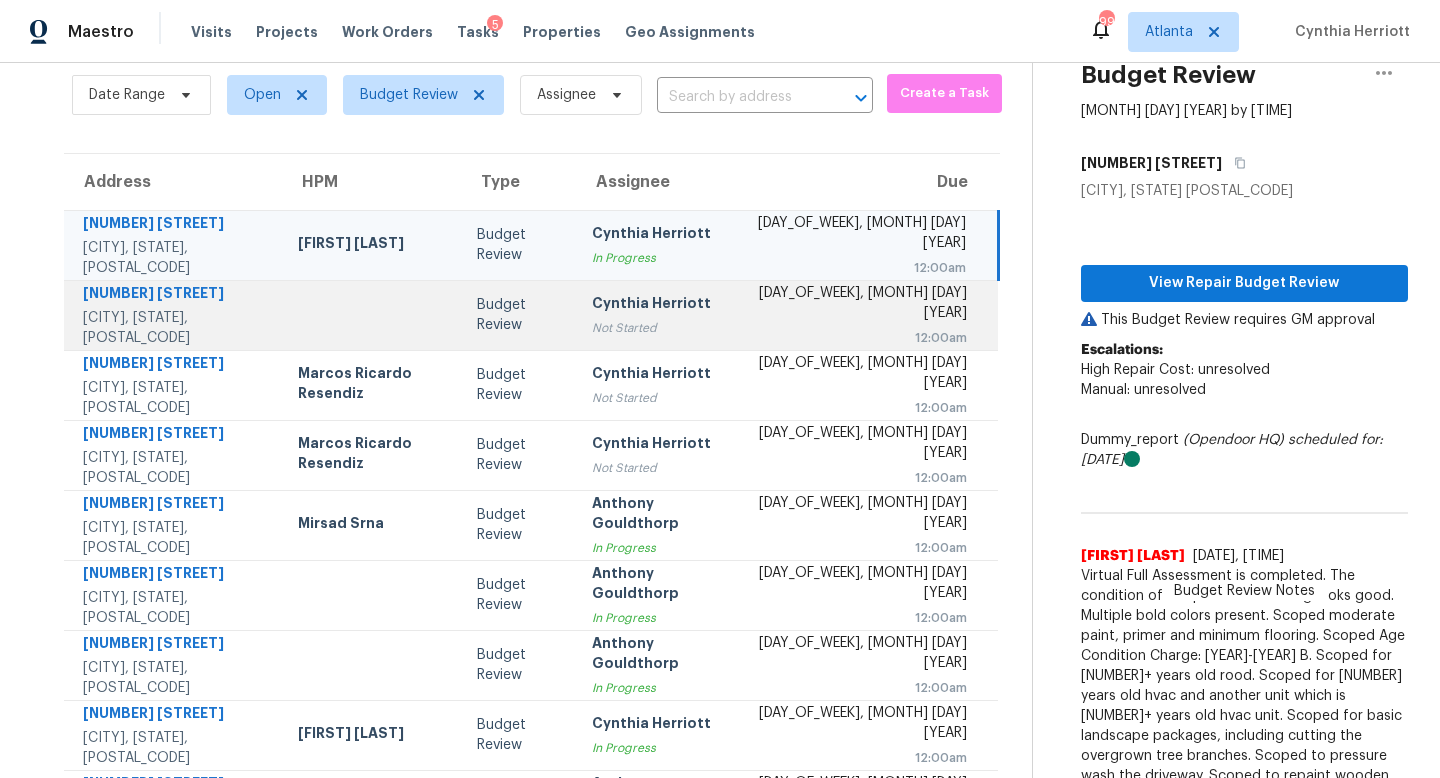 click on "Not Started" at bounding box center [658, 328] 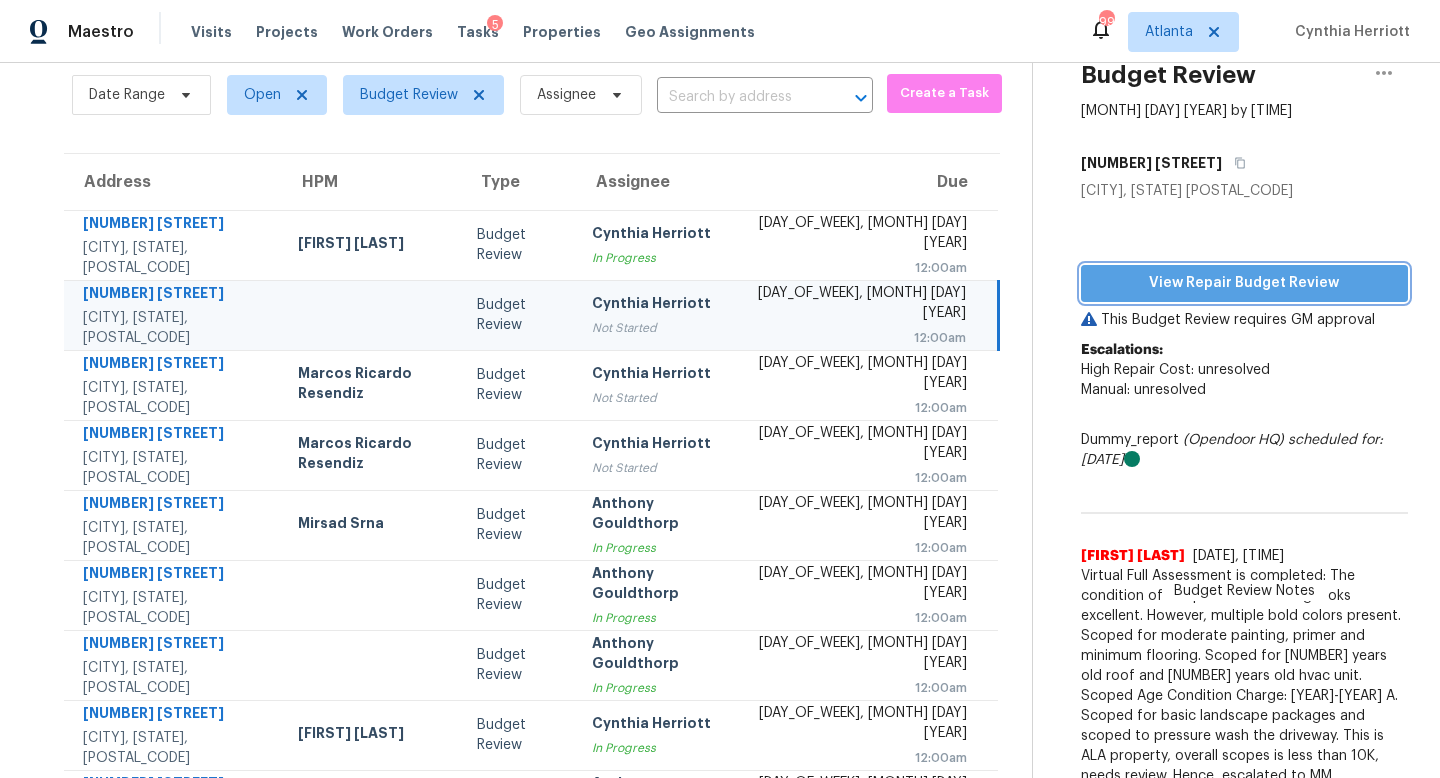 click on "View Repair Budget Review" at bounding box center [1244, 283] 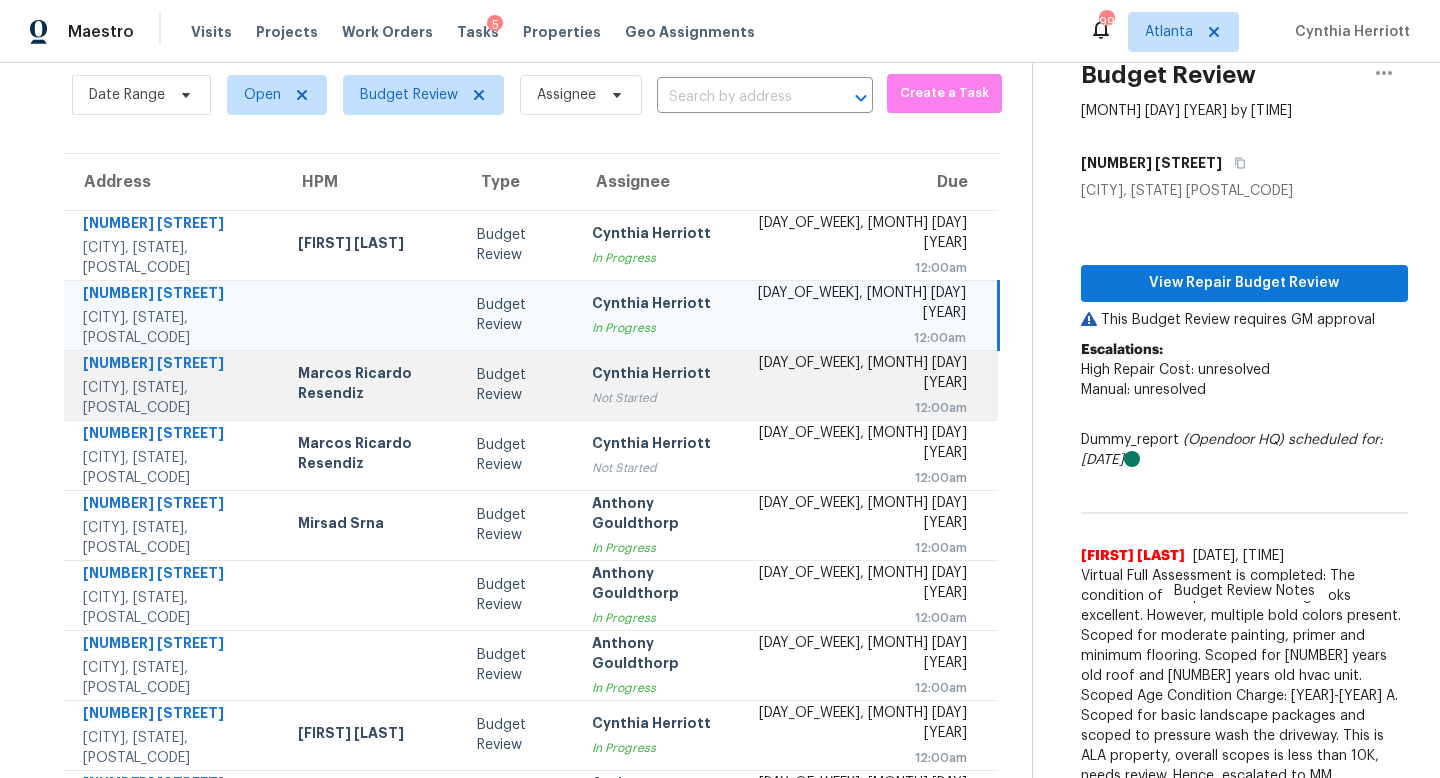 click on "Budget Review" at bounding box center (518, 385) 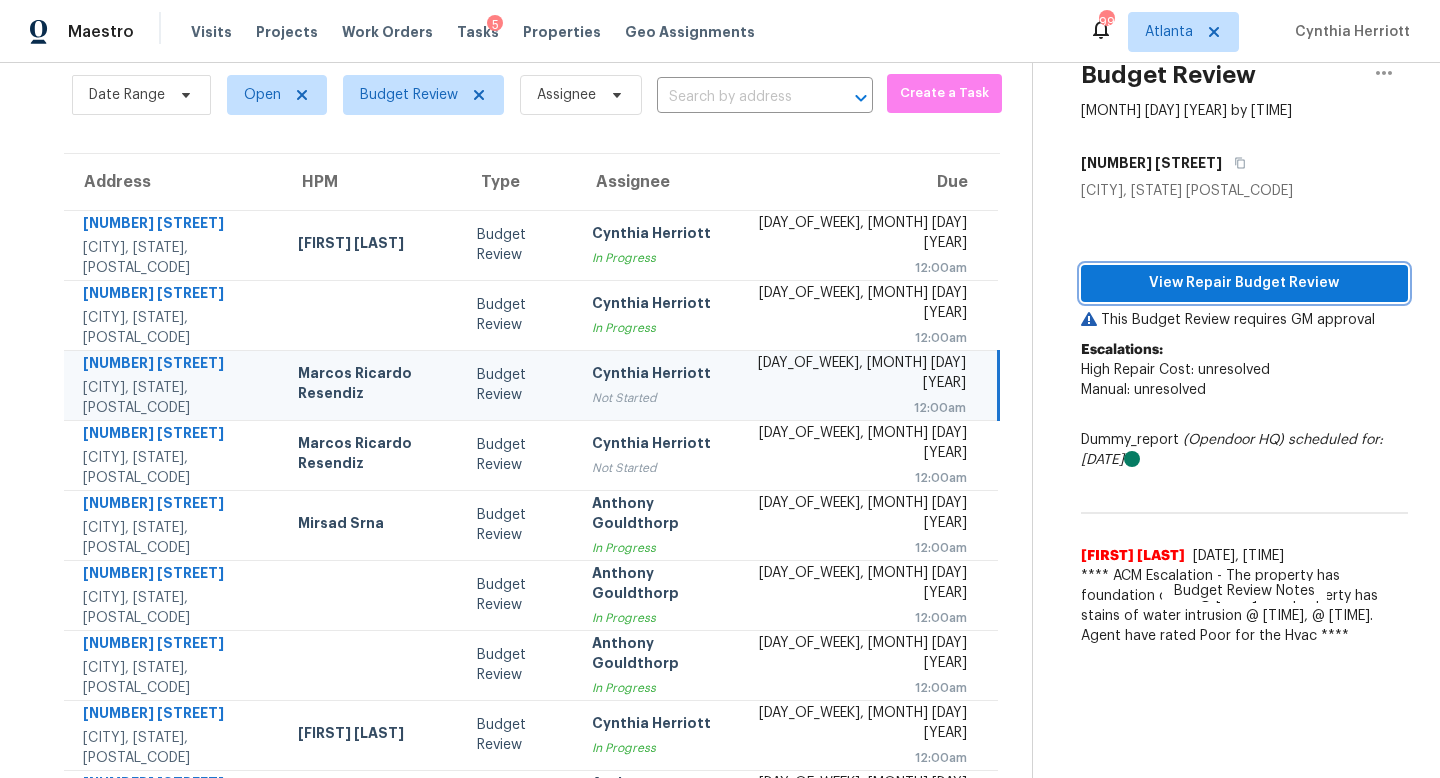 click on "View Repair Budget Review" at bounding box center [1244, 283] 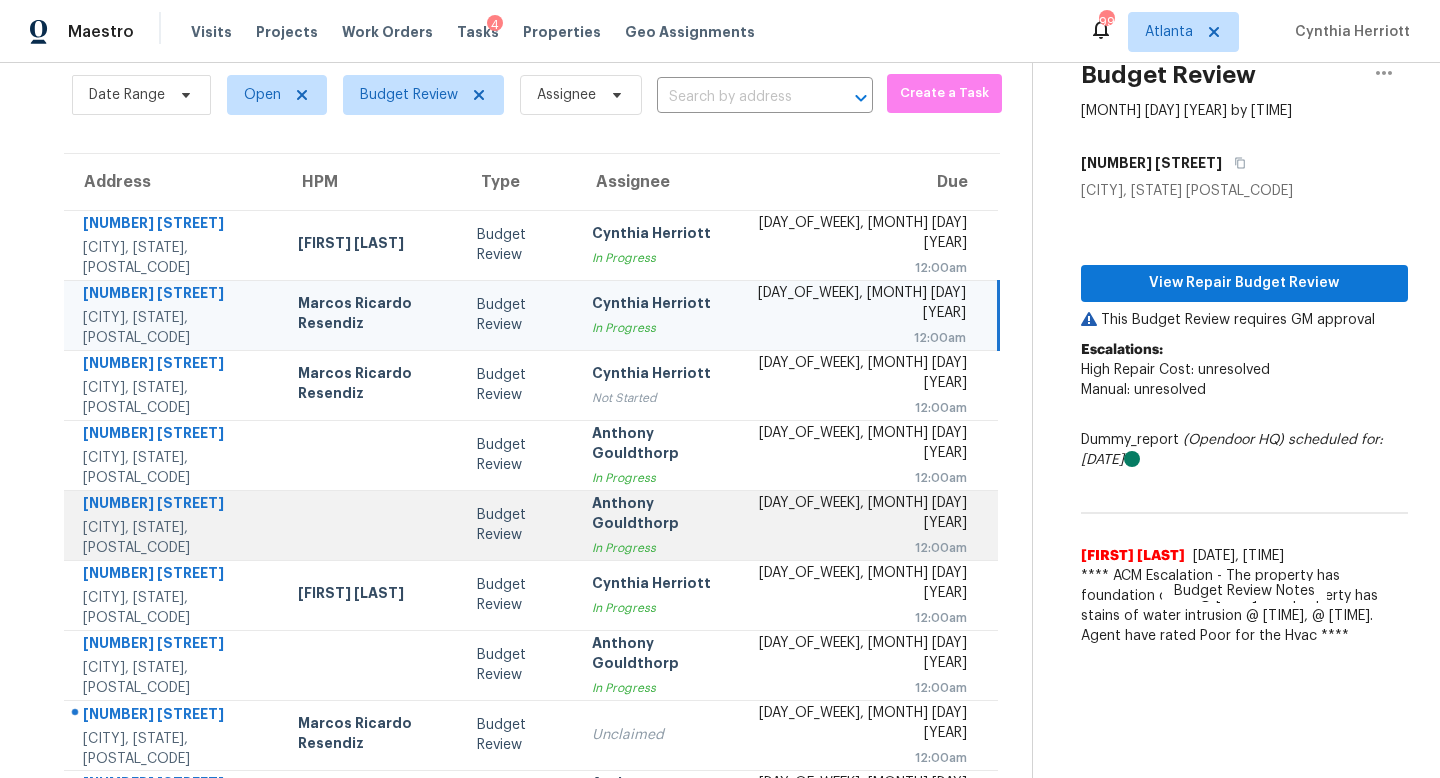 scroll, scrollTop: 263, scrollLeft: 0, axis: vertical 